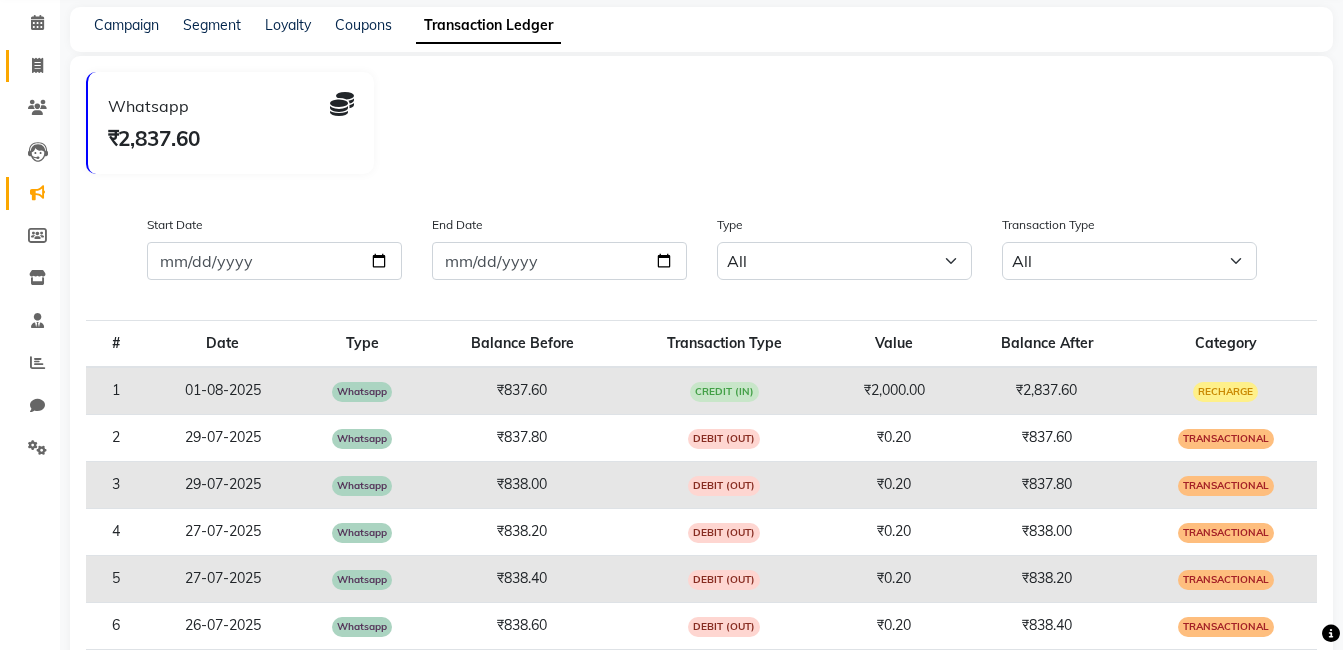 scroll, scrollTop: 80, scrollLeft: 0, axis: vertical 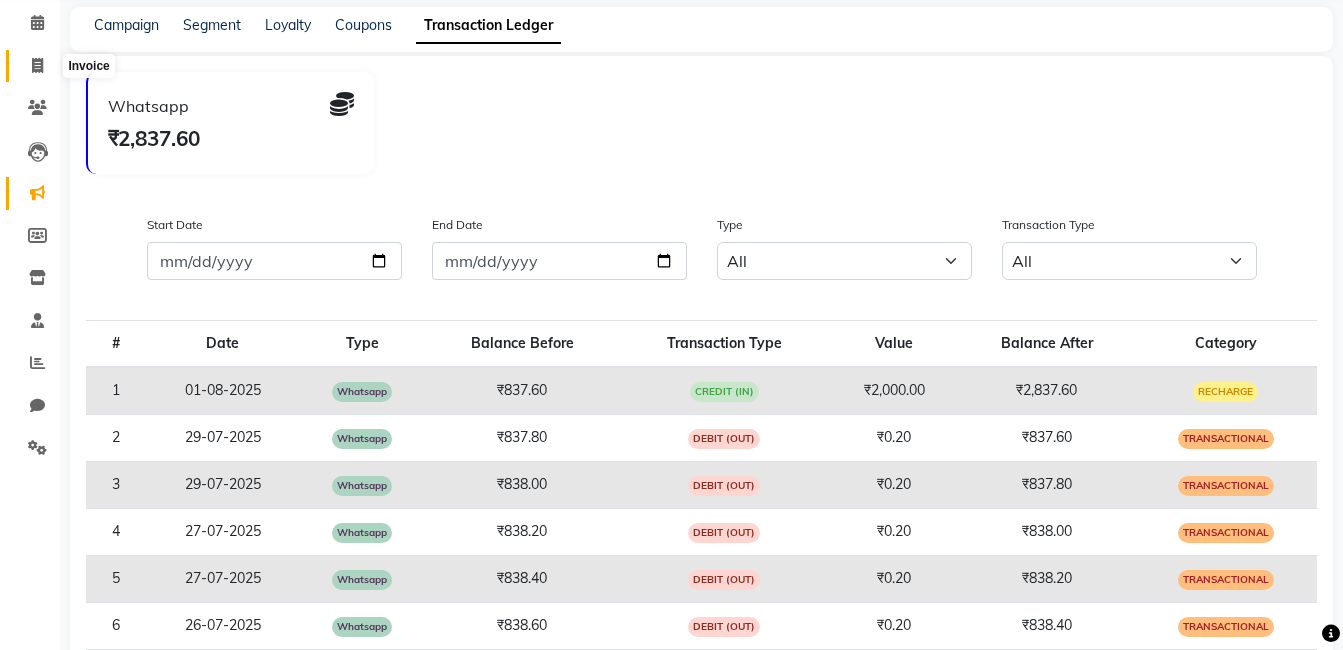 click 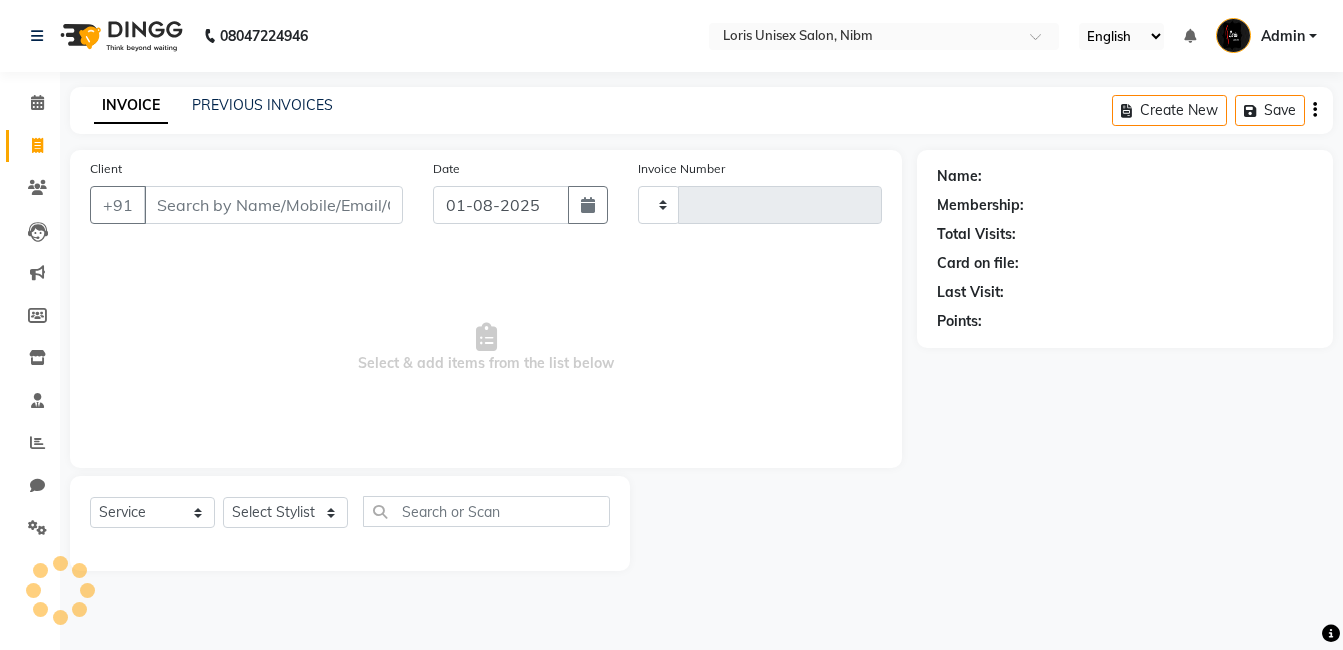scroll, scrollTop: 0, scrollLeft: 0, axis: both 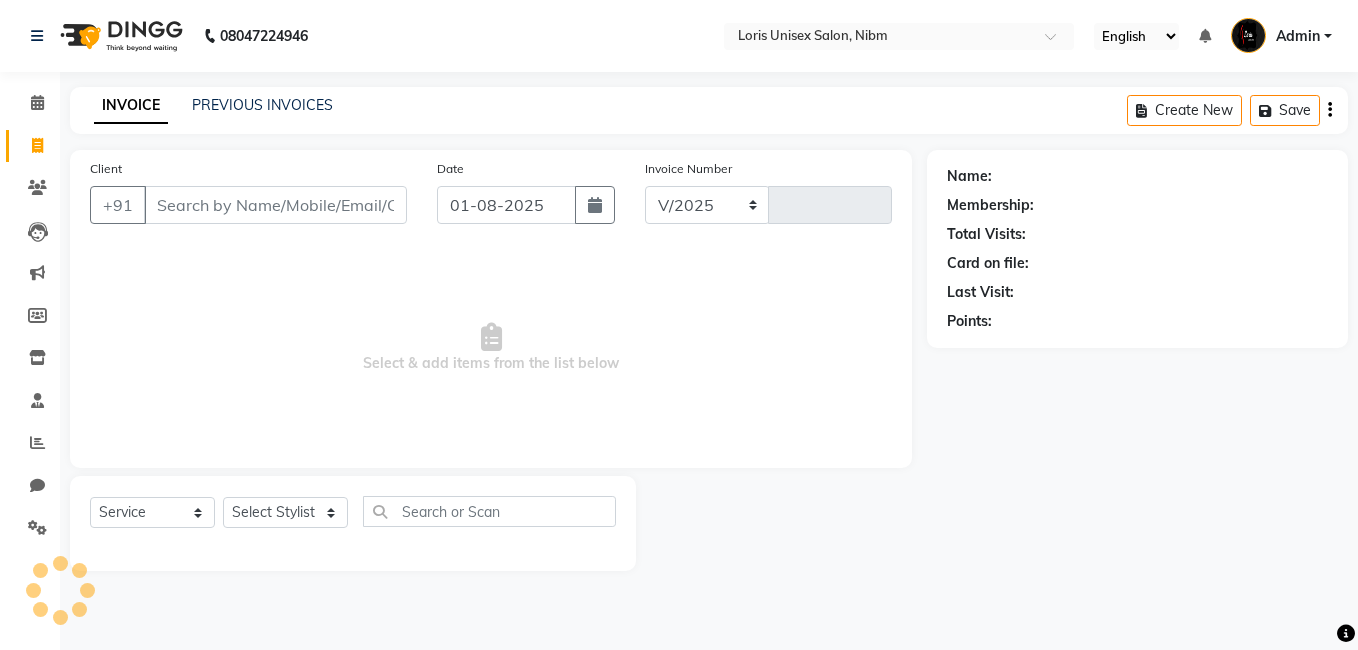 select on "2893" 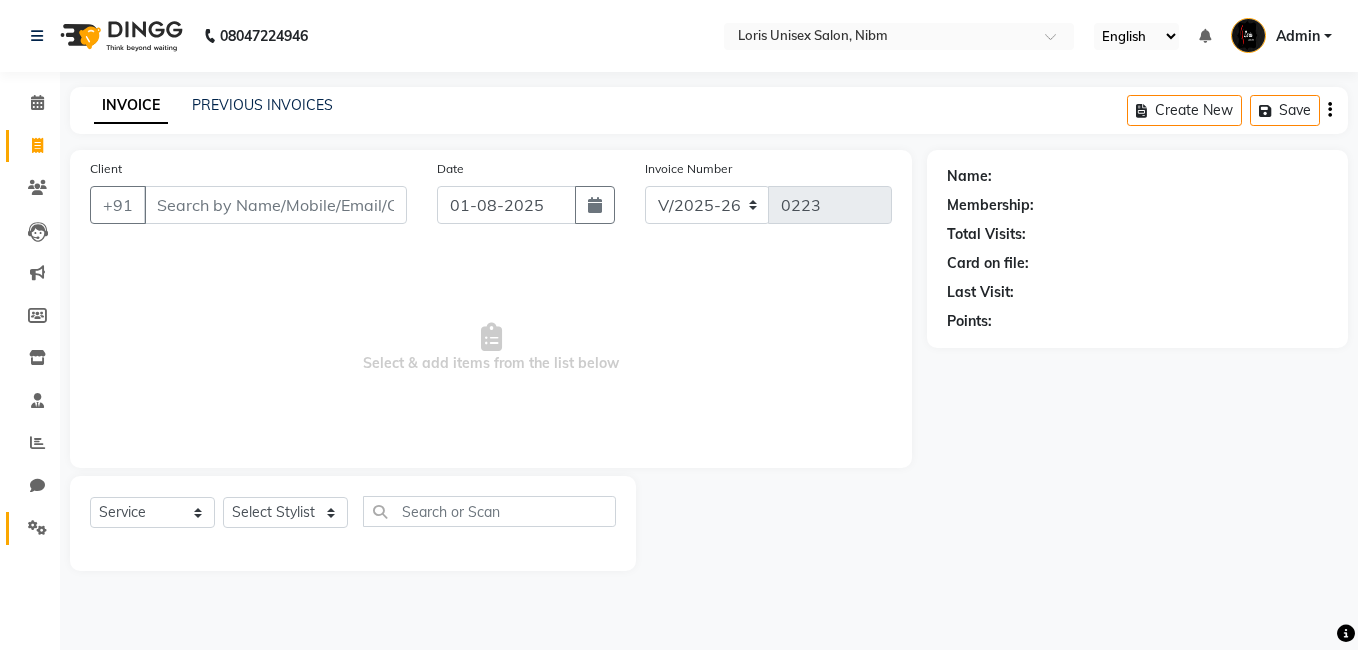 click on "Settings" 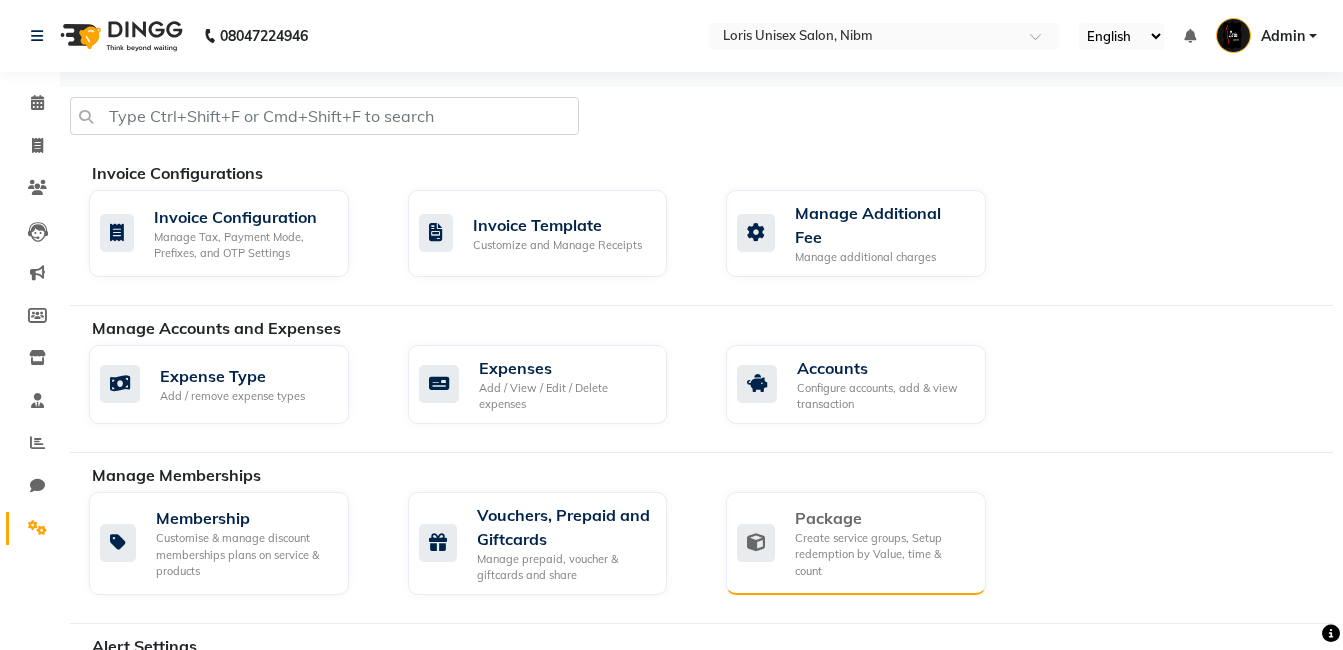 click on "Create service groups, Setup redemption by Value, time & count" 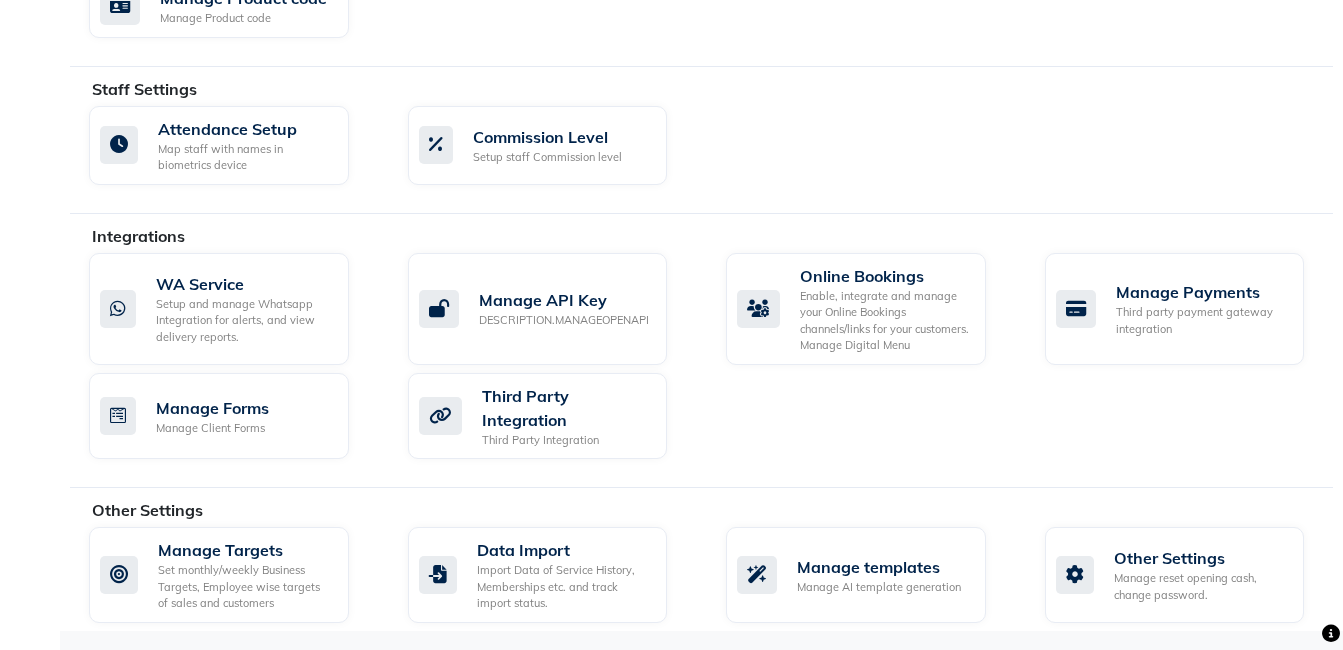 scroll, scrollTop: 1059, scrollLeft: 0, axis: vertical 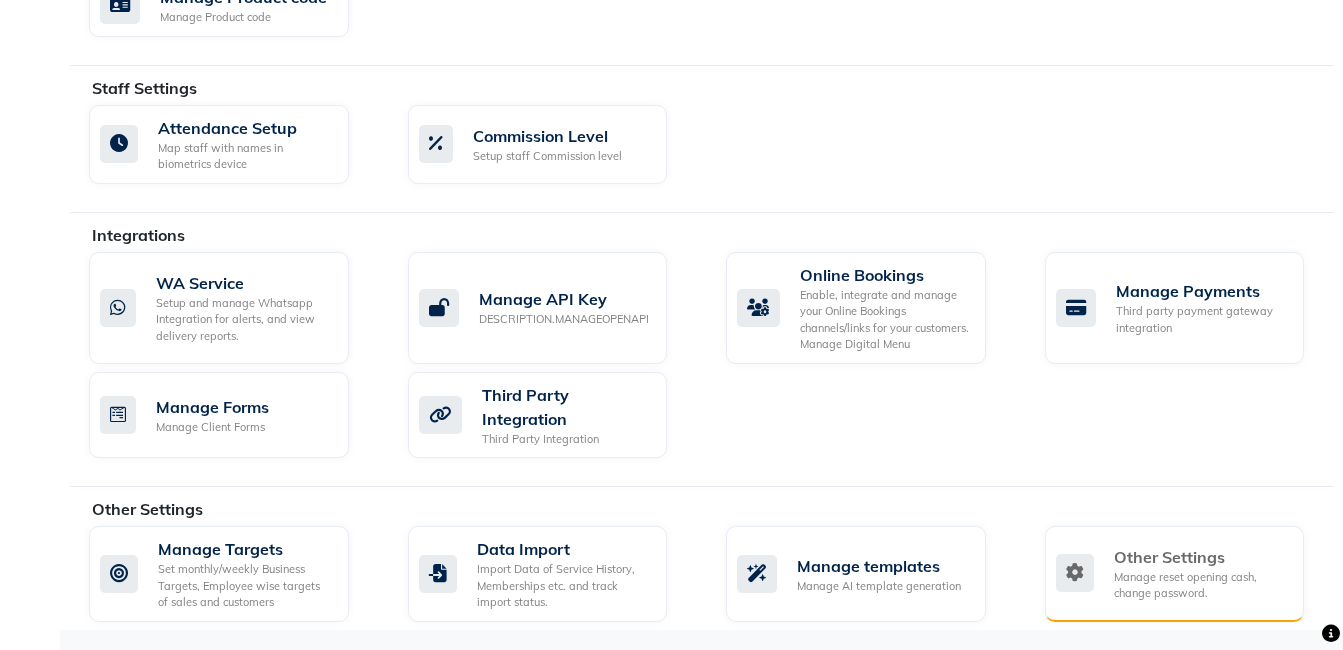 click on "Manage reset opening cash, change password." 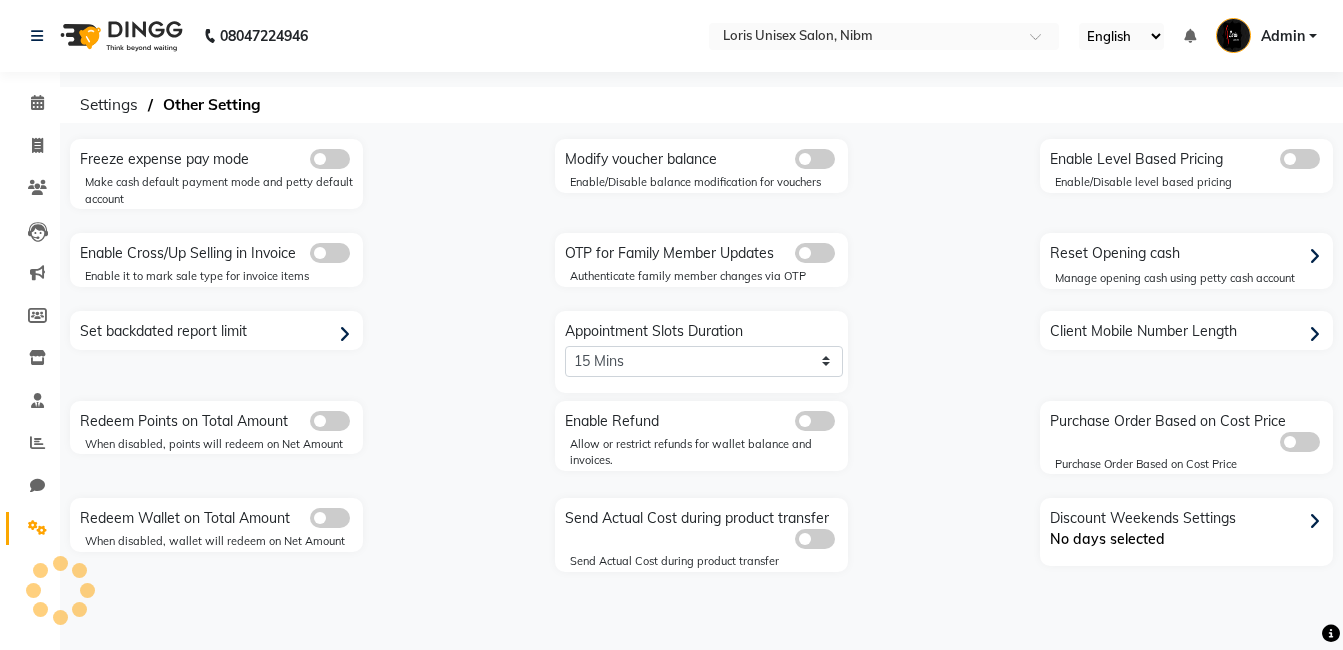 scroll, scrollTop: 0, scrollLeft: 0, axis: both 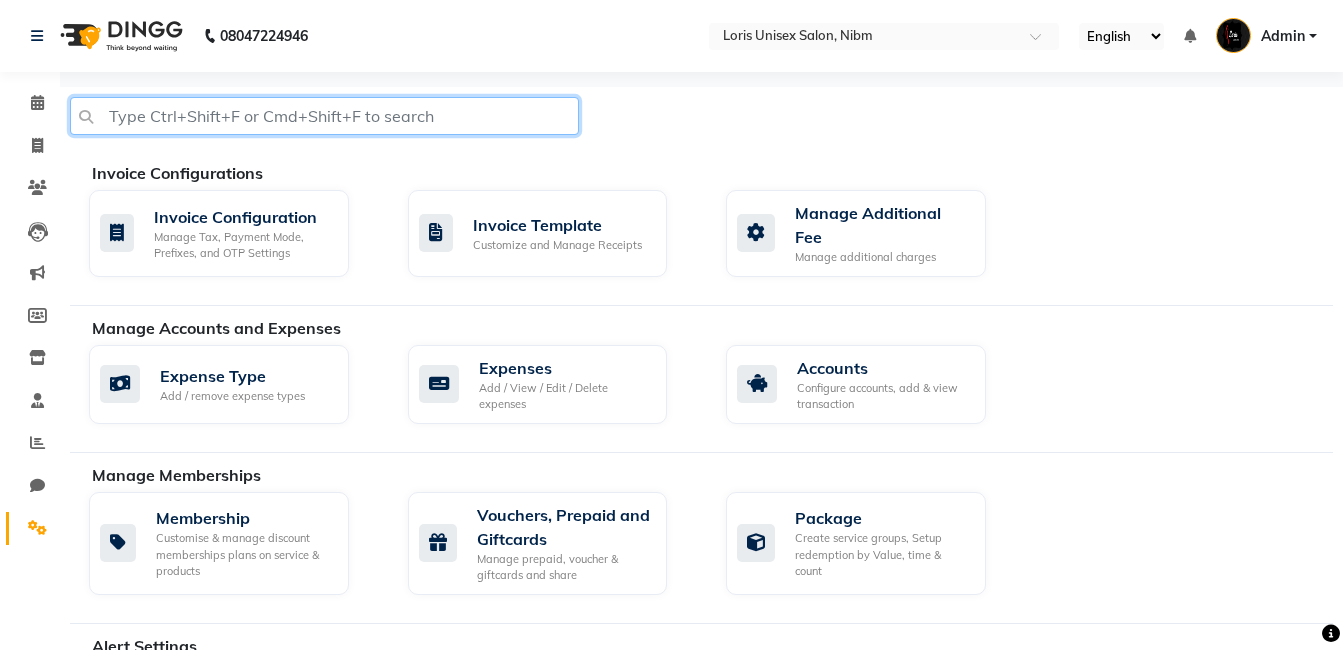 click 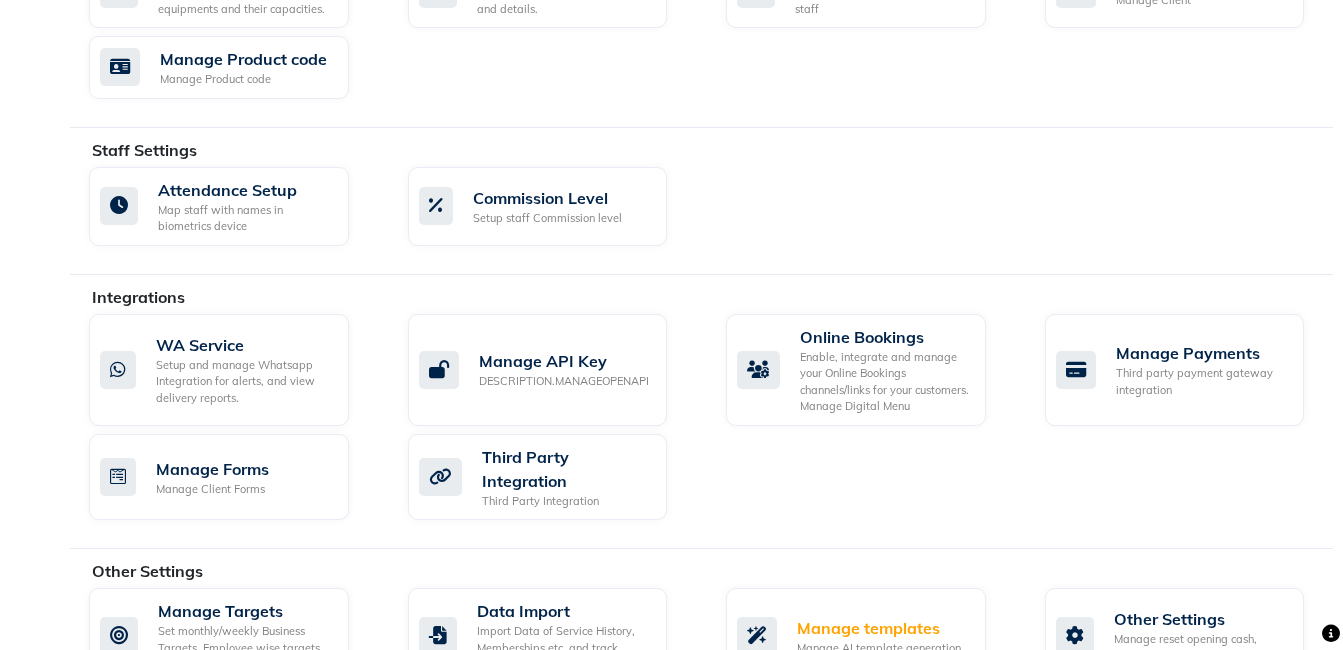 scroll, scrollTop: 1059, scrollLeft: 0, axis: vertical 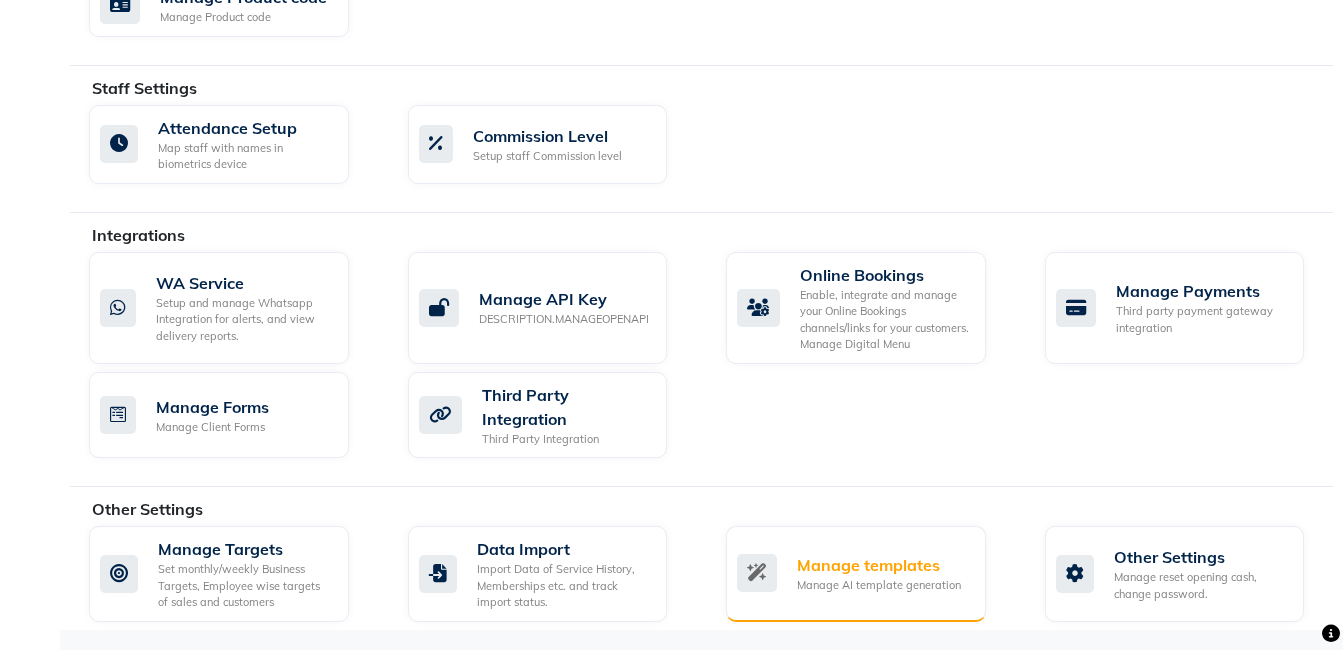 type on "tem" 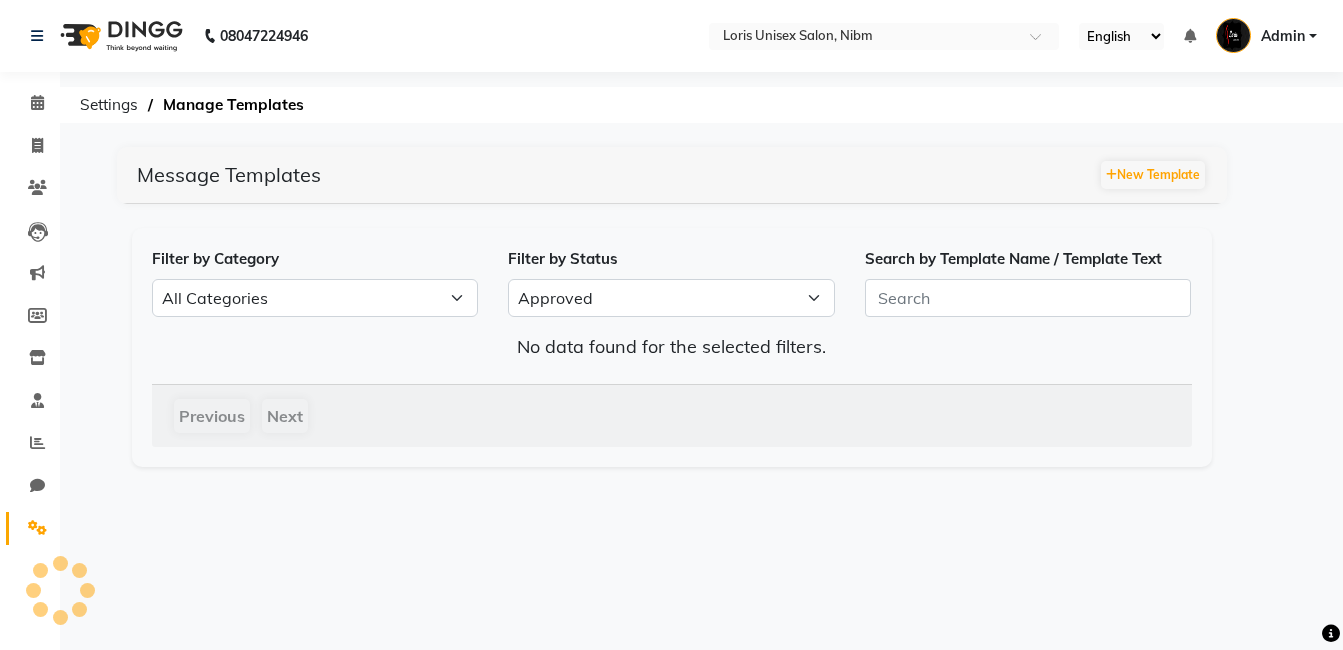 scroll, scrollTop: 0, scrollLeft: 0, axis: both 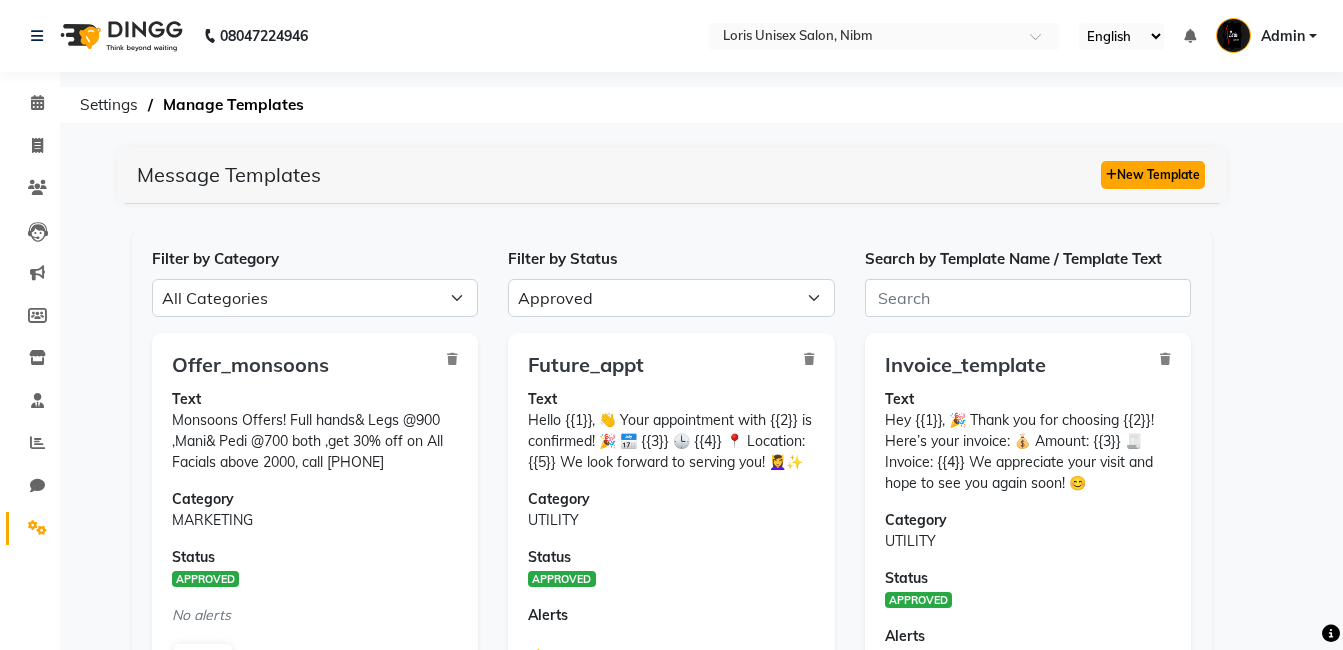 click on "New Template" 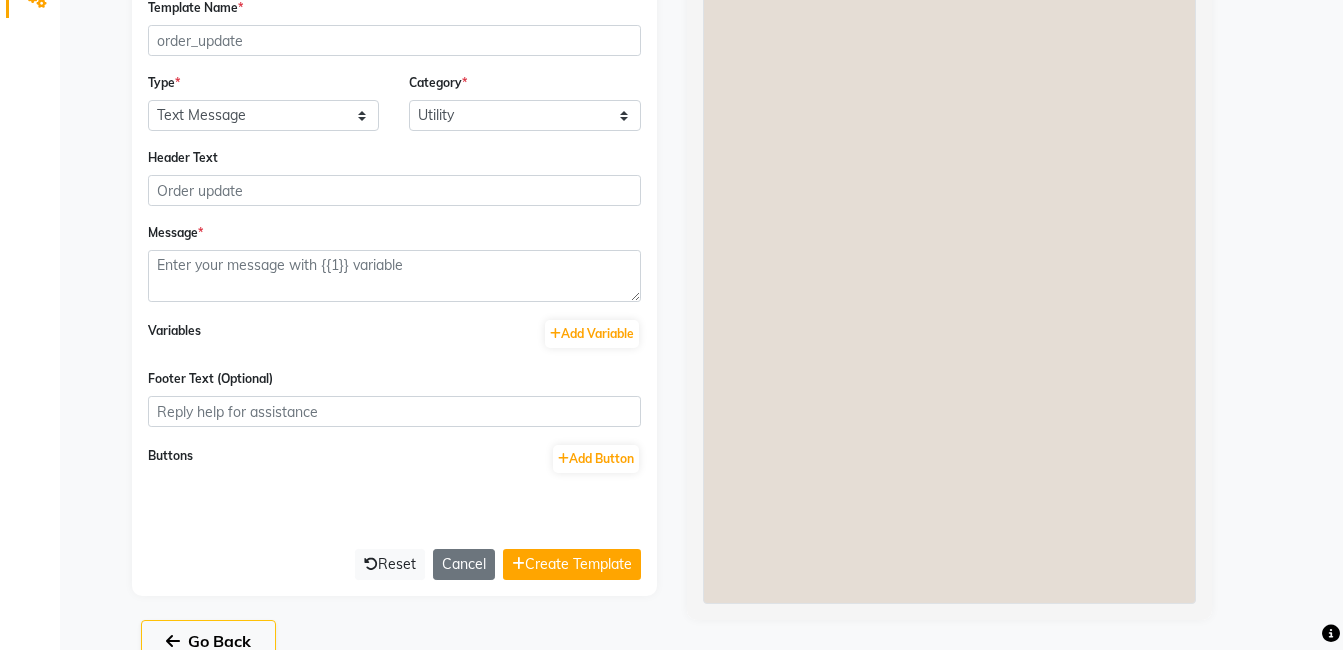 scroll, scrollTop: 563, scrollLeft: 0, axis: vertical 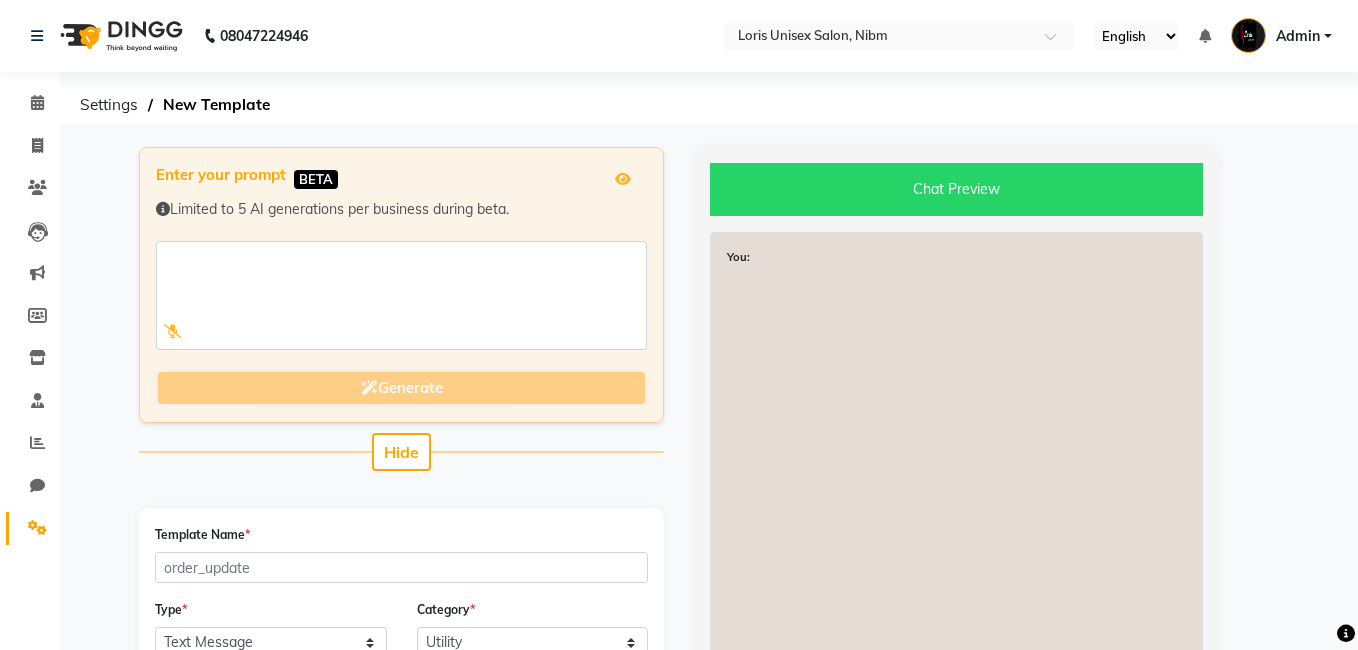 select on "APPROVED" 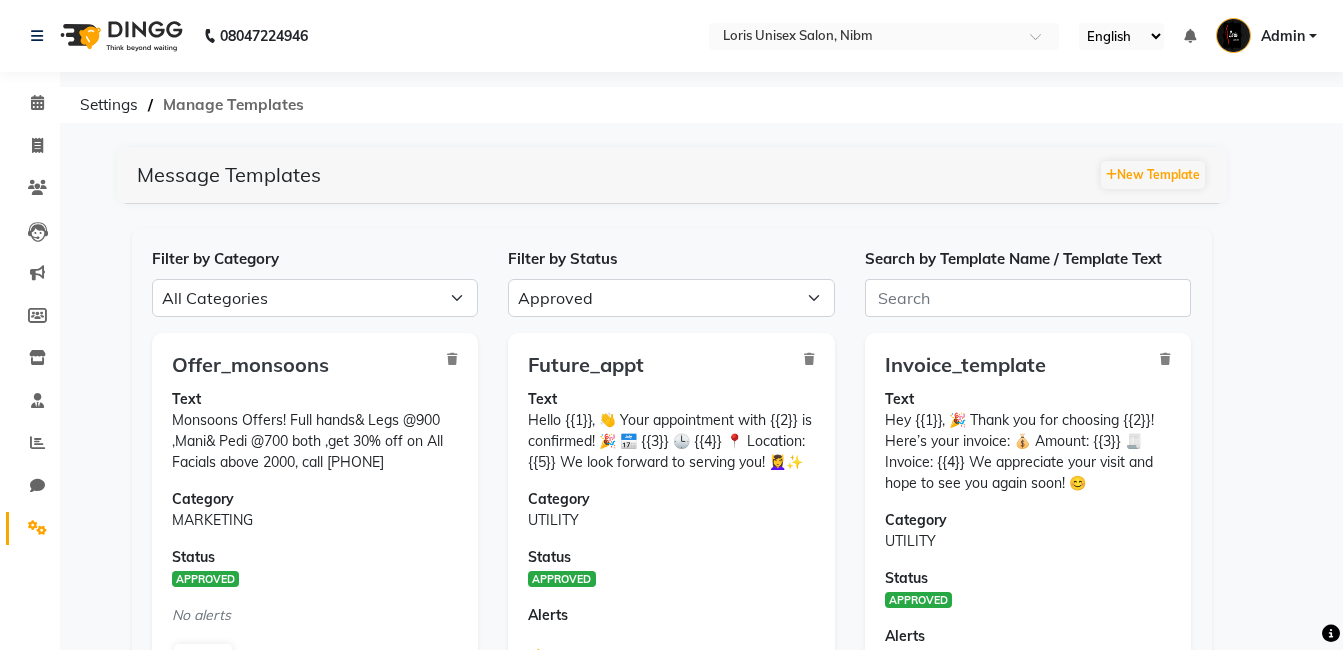 click on "Manage Templates" 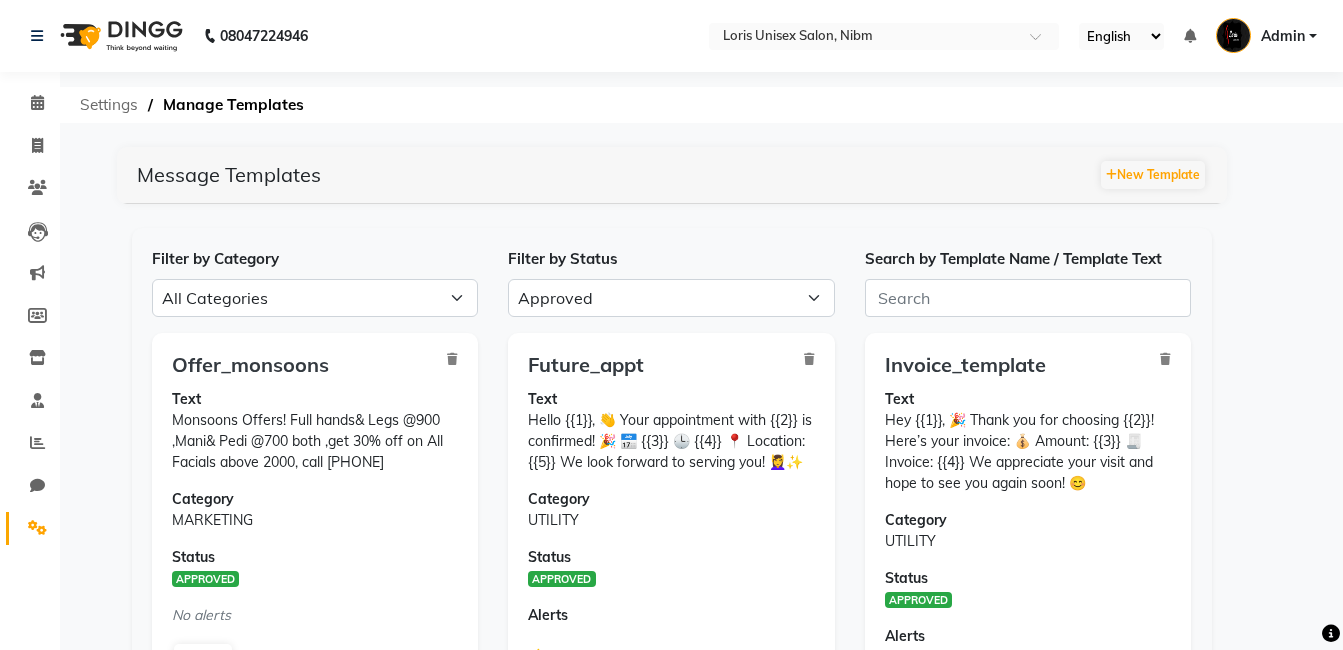 click on "Settings" 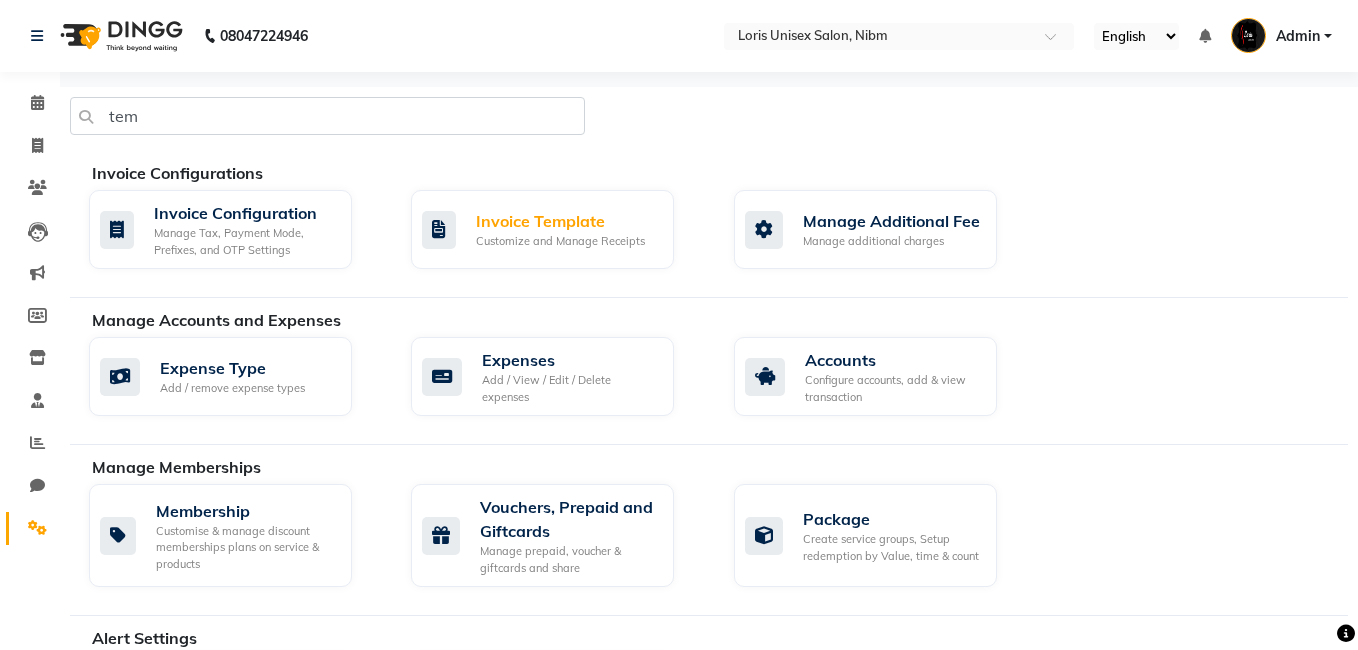 select on "APPROVED" 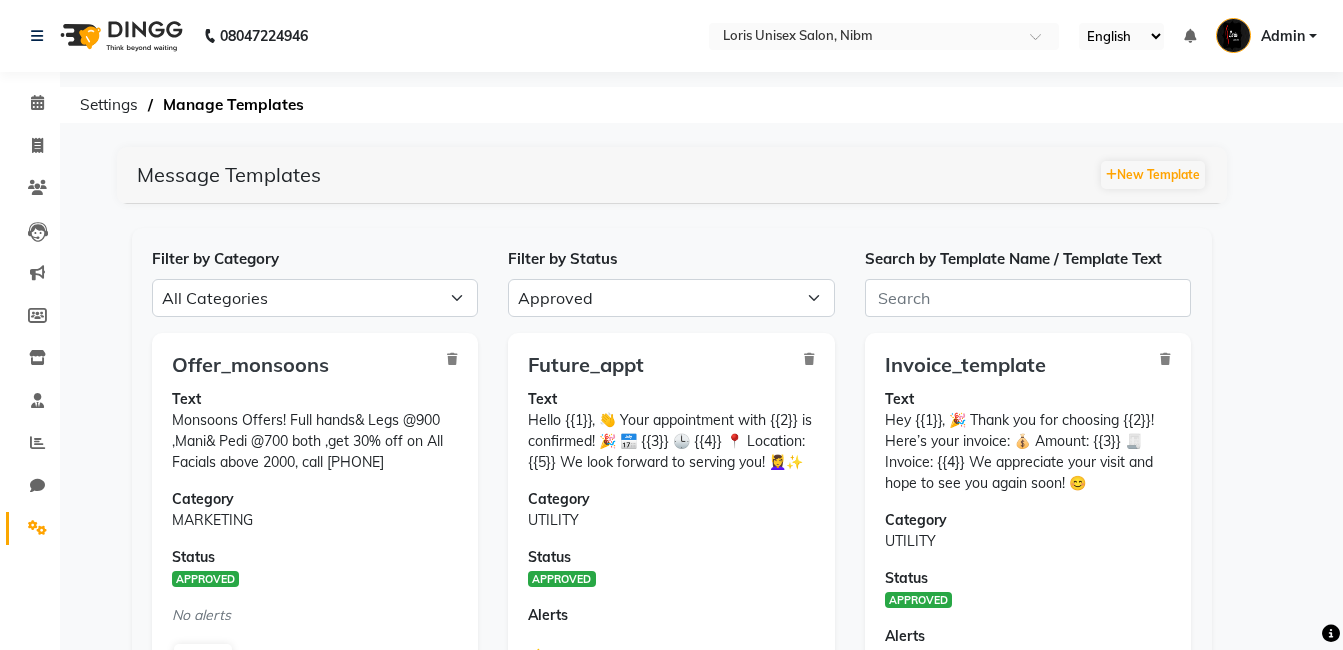 scroll, scrollTop: 566, scrollLeft: 0, axis: vertical 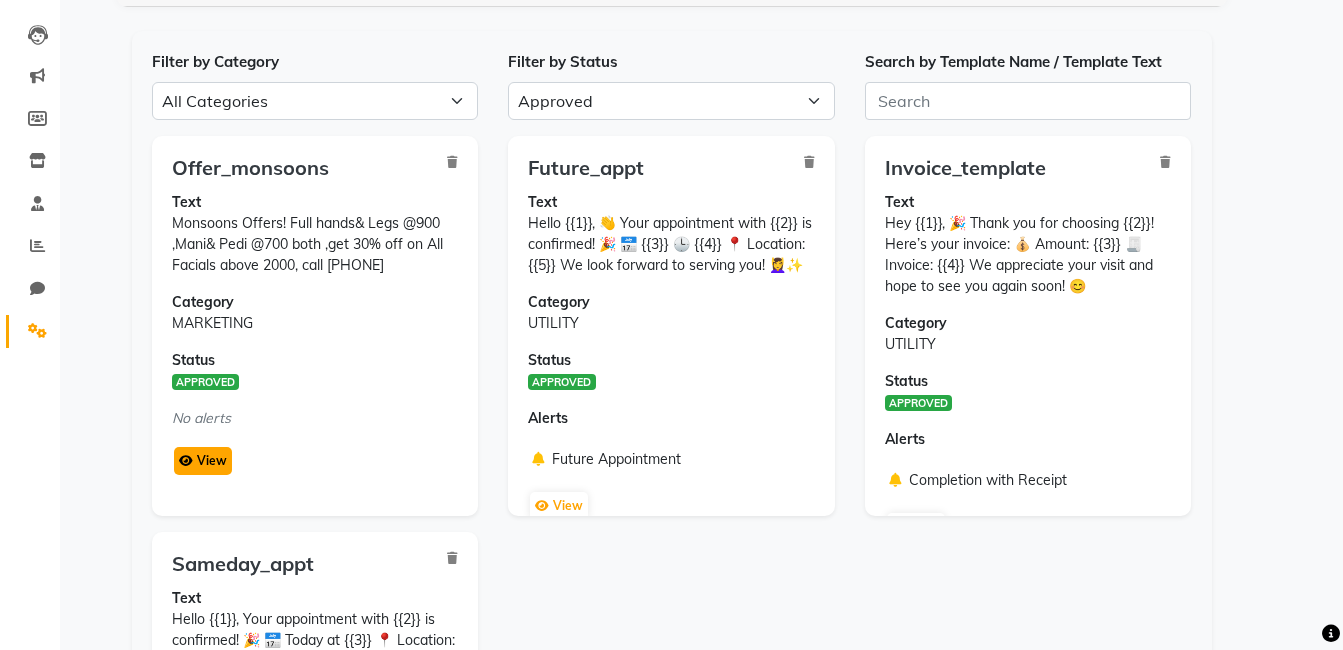 click on "View" 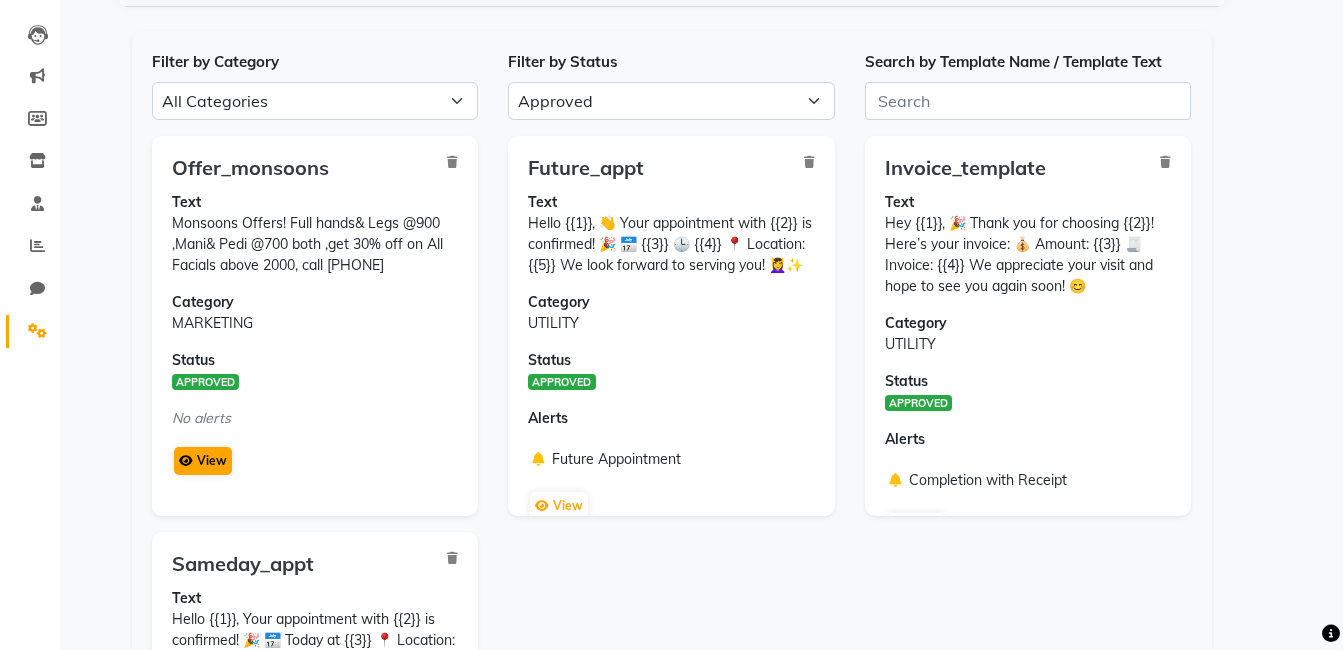 scroll, scrollTop: 0, scrollLeft: 0, axis: both 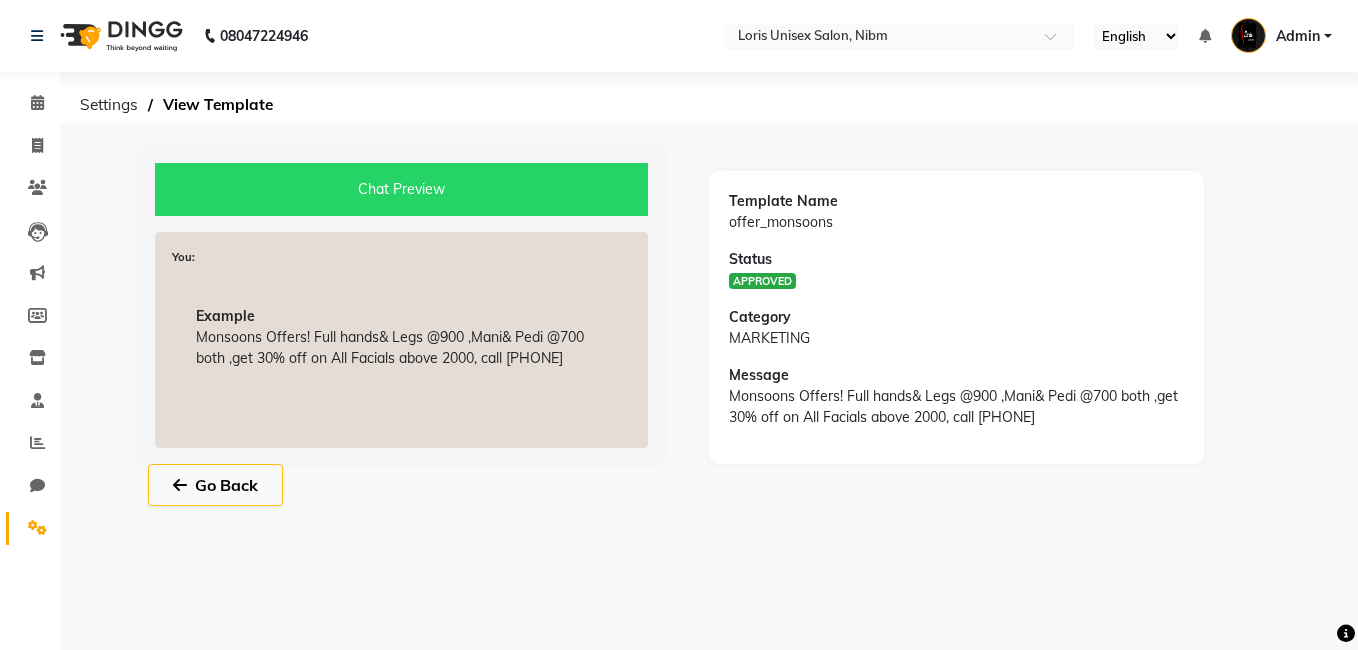 select on "APPROVED" 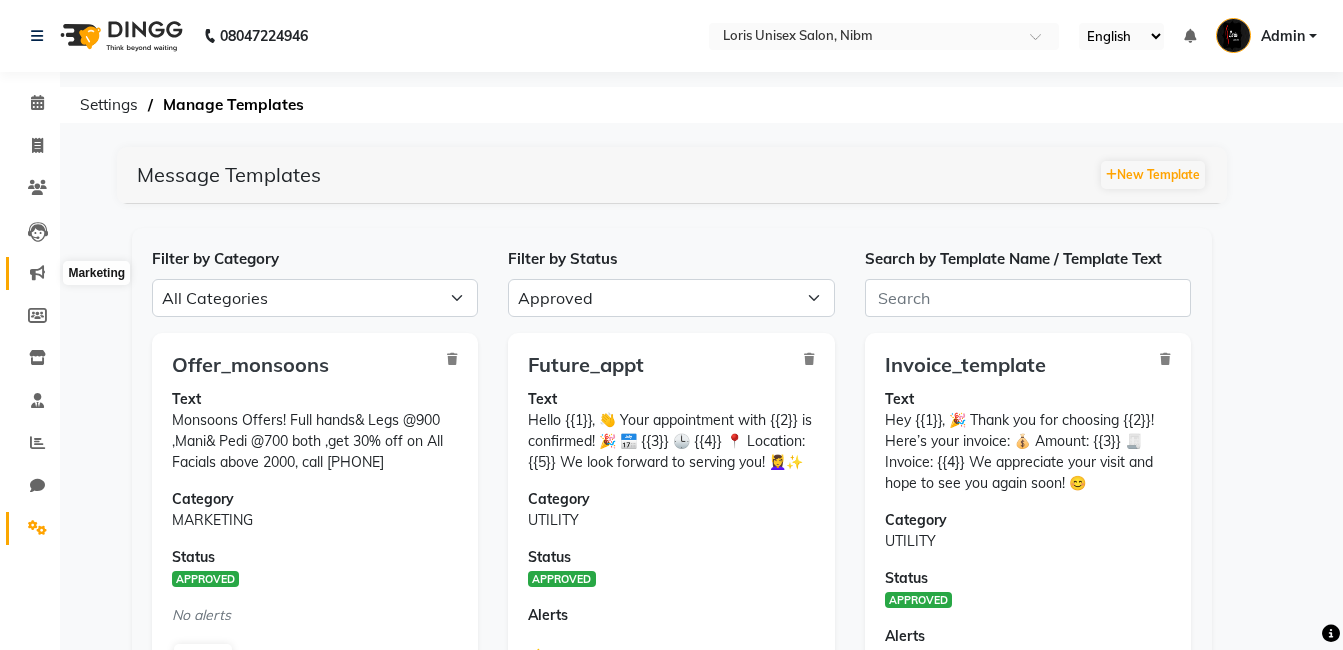 click 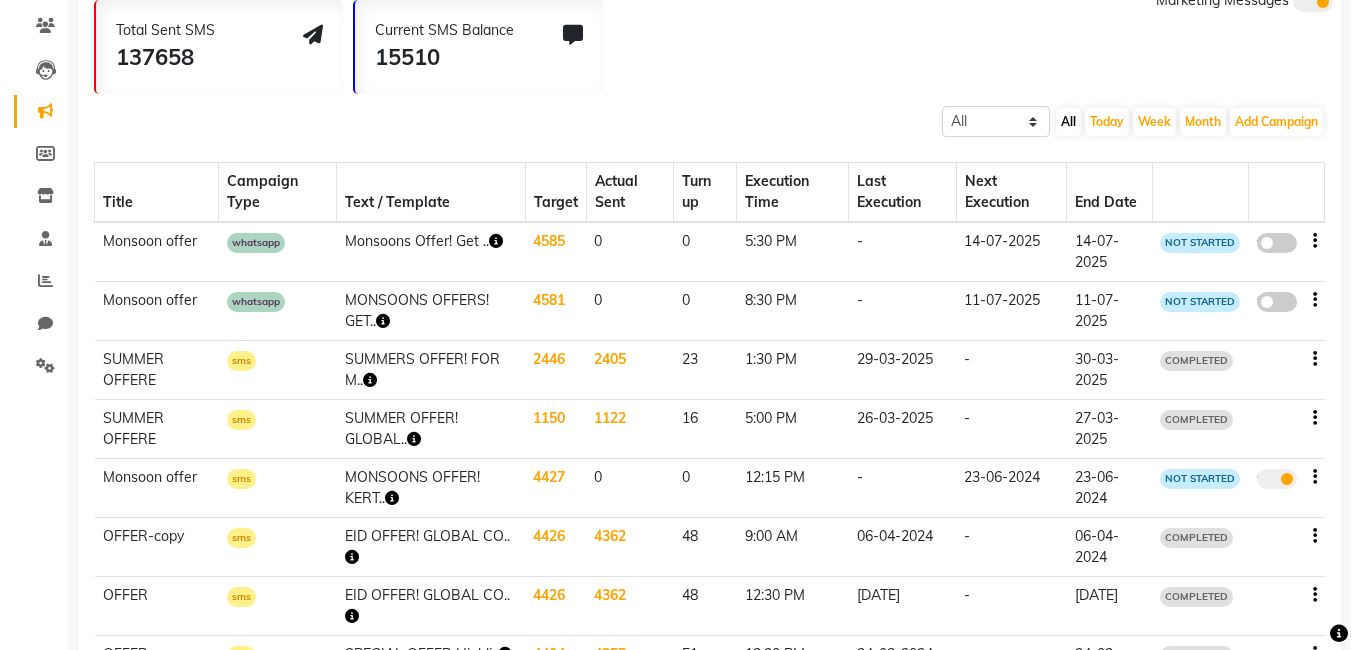 scroll, scrollTop: 180, scrollLeft: 0, axis: vertical 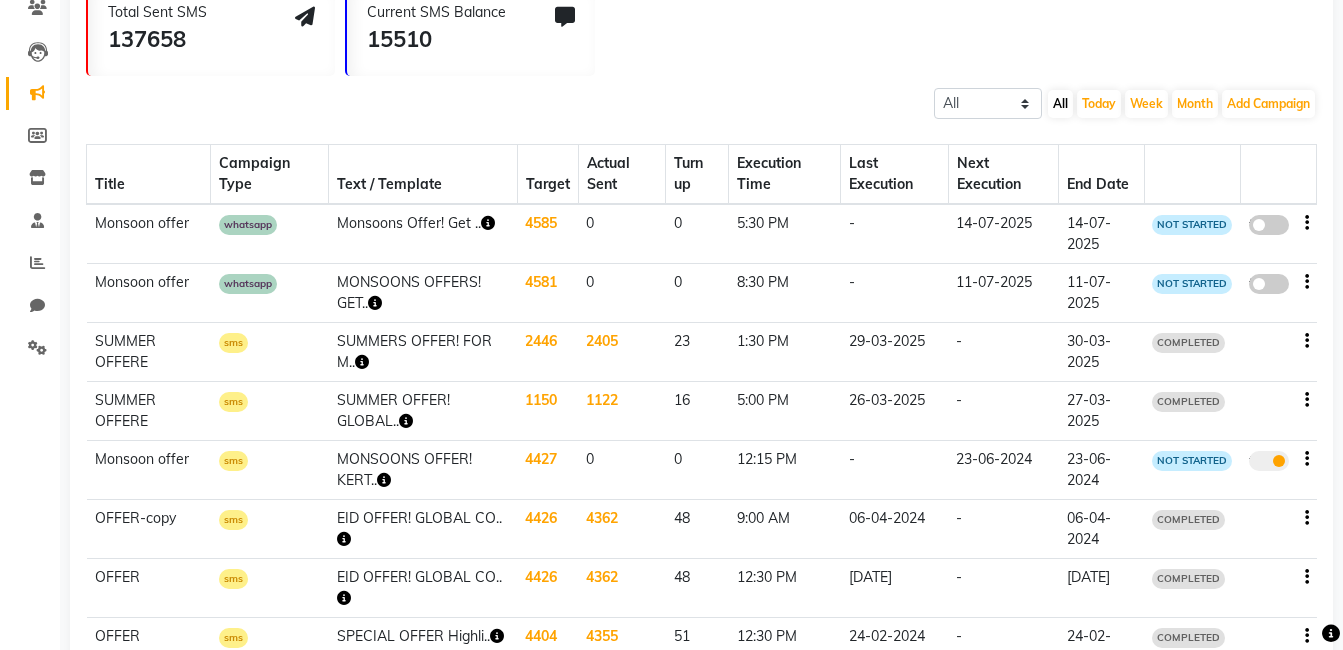 click 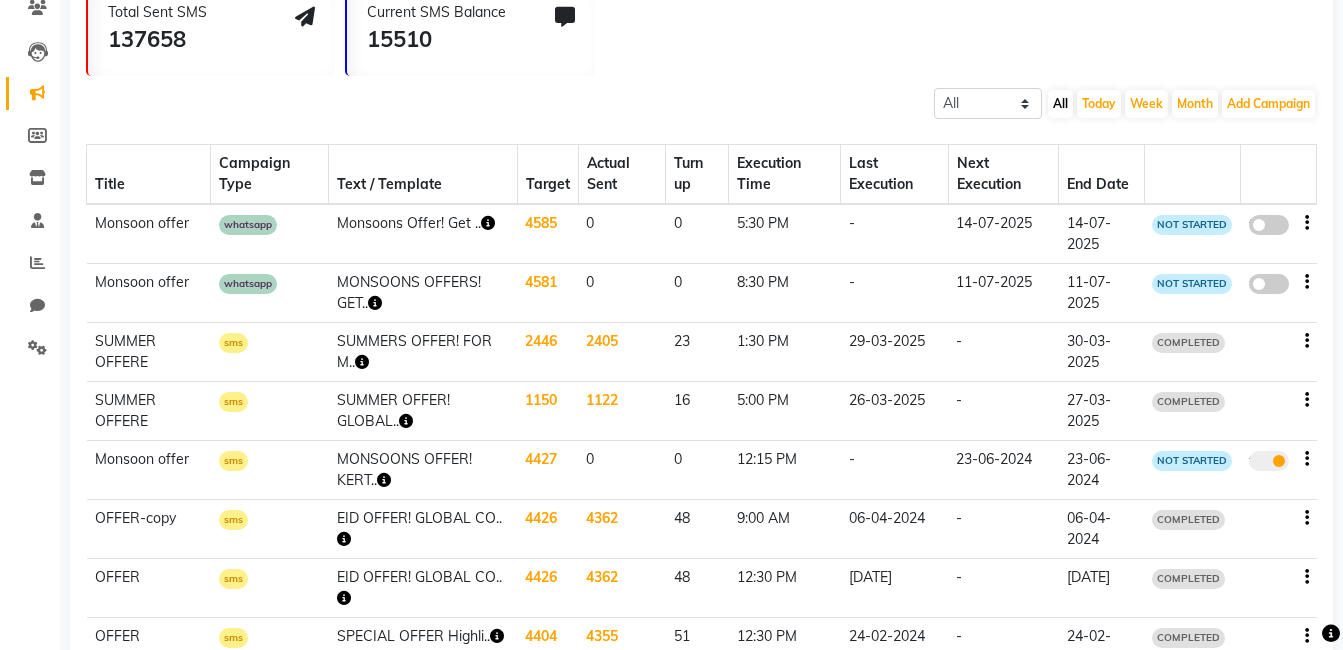 click on "false" 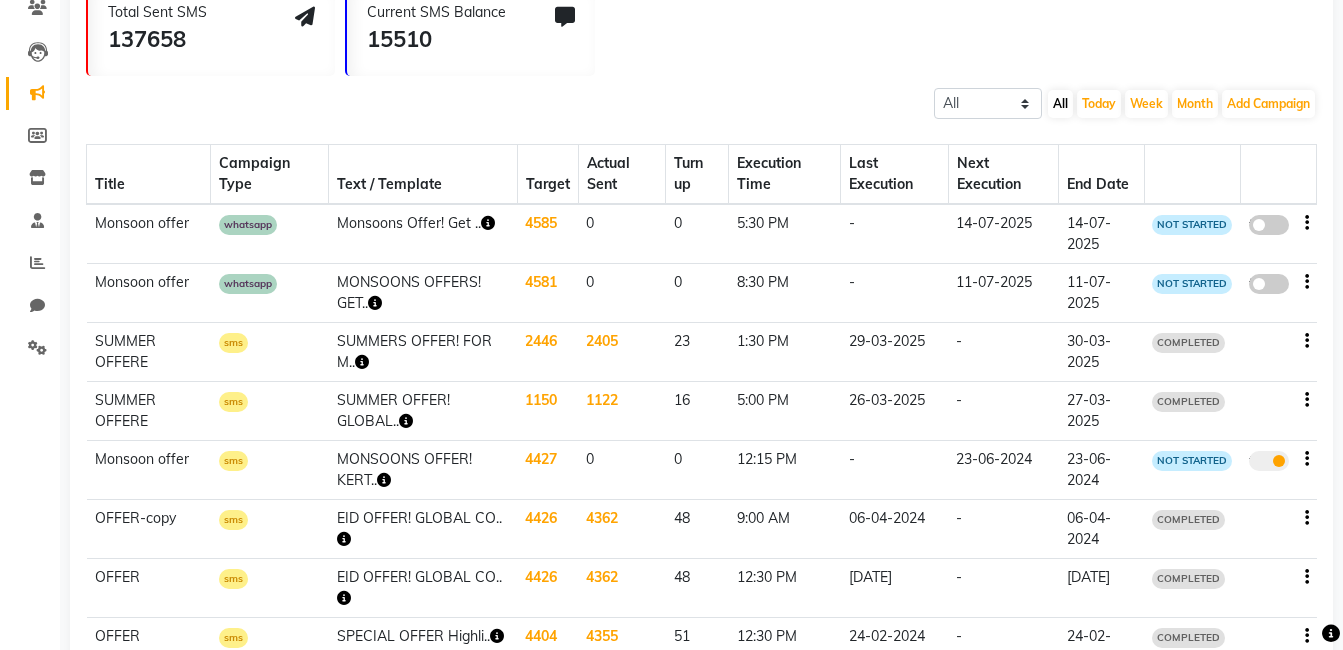 select on "3" 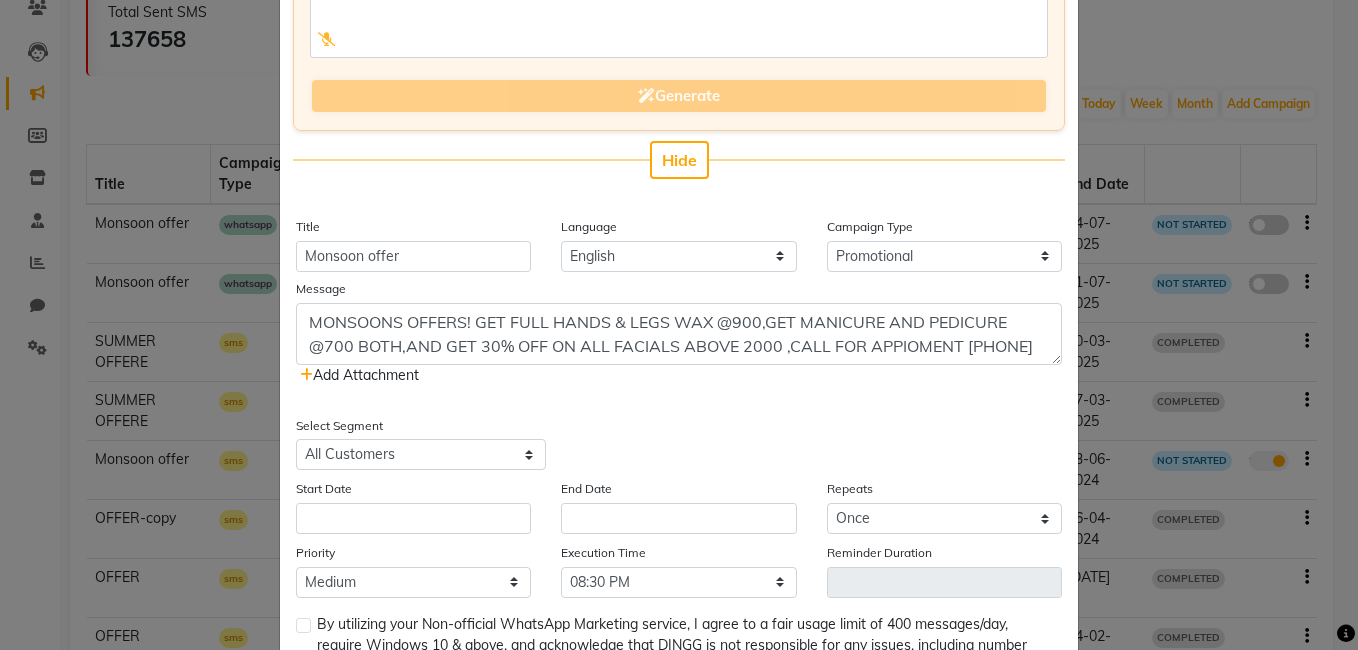 scroll, scrollTop: 328, scrollLeft: 0, axis: vertical 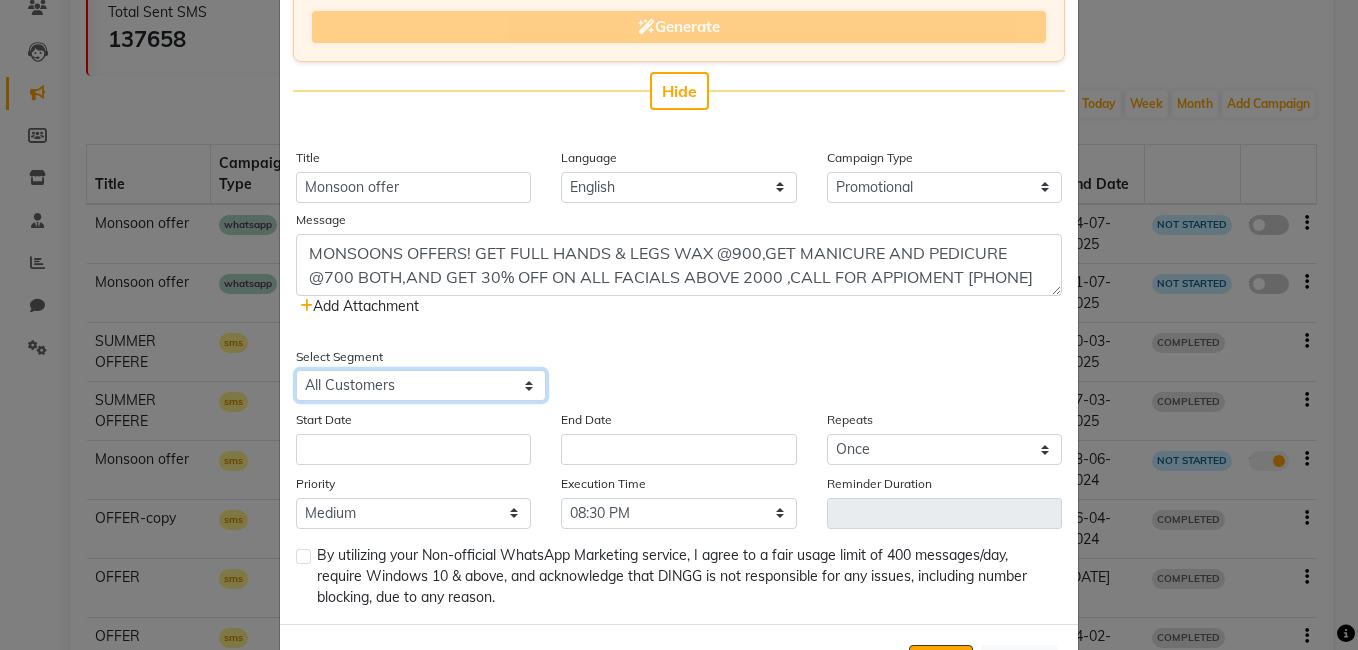 click on "Select All Customers All Male Customer All Female Customer All Members All Customers Visited in last 30 days All Customers Visited in last 60 days but not in last 30 days Inactive/Lost Customers High Ticket Customers Low Ticket Customers Frequent Customers Regular Customers New Customers All Customers with Valid Birthdays All Customers with Valid Anniversary All Customer Visited in 2020 test campaign" at bounding box center (421, 385) 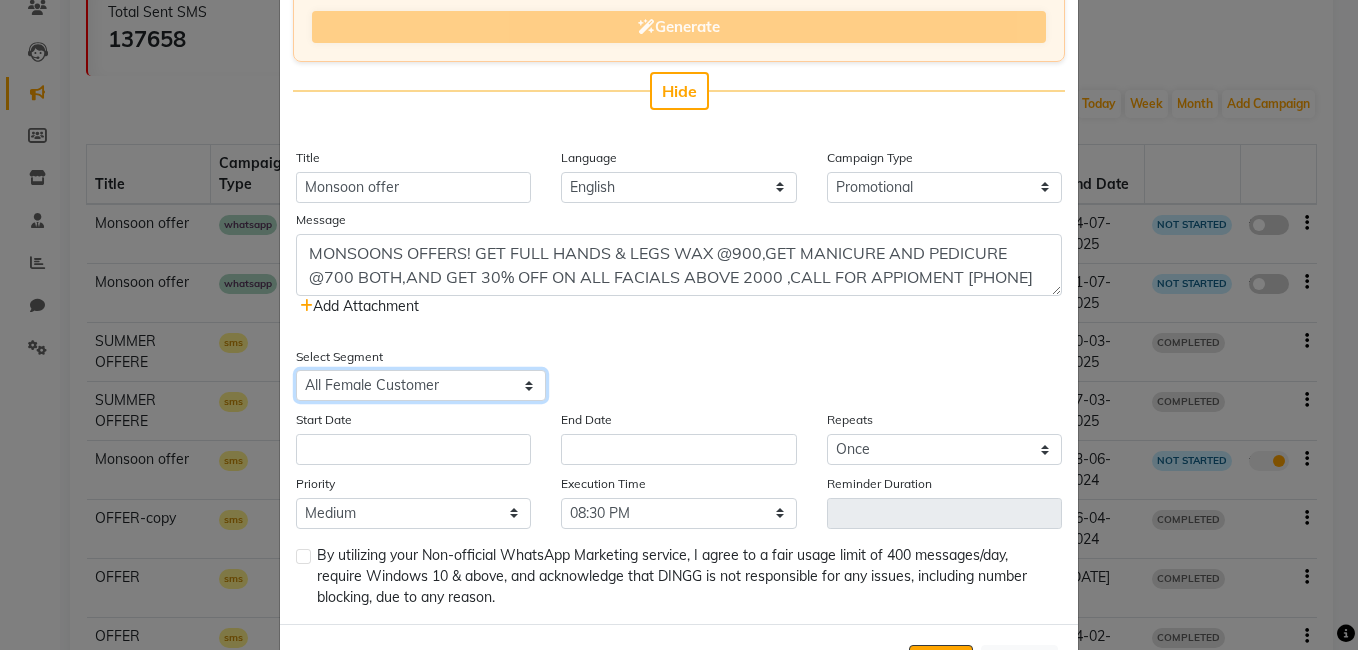 click on "Select All Customers All Male Customer All Female Customer All Members All Customers Visited in last 30 days All Customers Visited in last 60 days but not in last 30 days Inactive/Lost Customers High Ticket Customers Low Ticket Customers Frequent Customers Regular Customers New Customers All Customers with Valid Birthdays All Customers with Valid Anniversary All Customer Visited in 2020 test campaign" at bounding box center [421, 385] 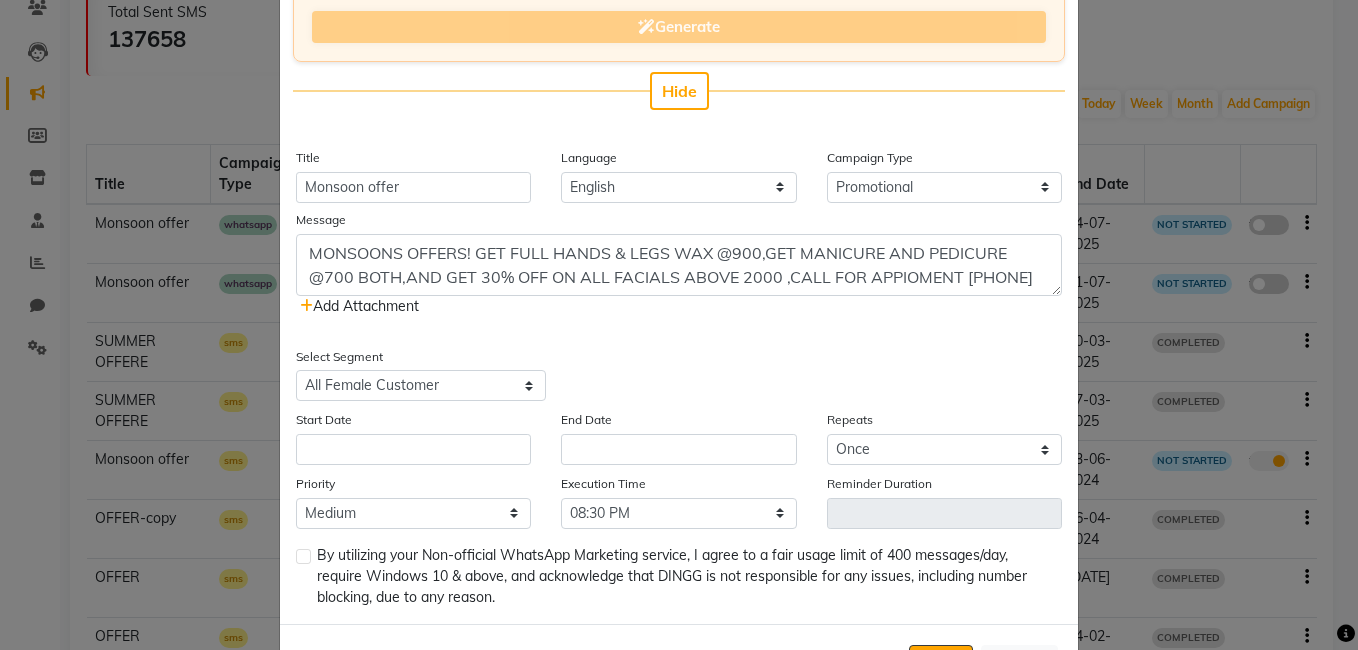 scroll, scrollTop: 410, scrollLeft: 0, axis: vertical 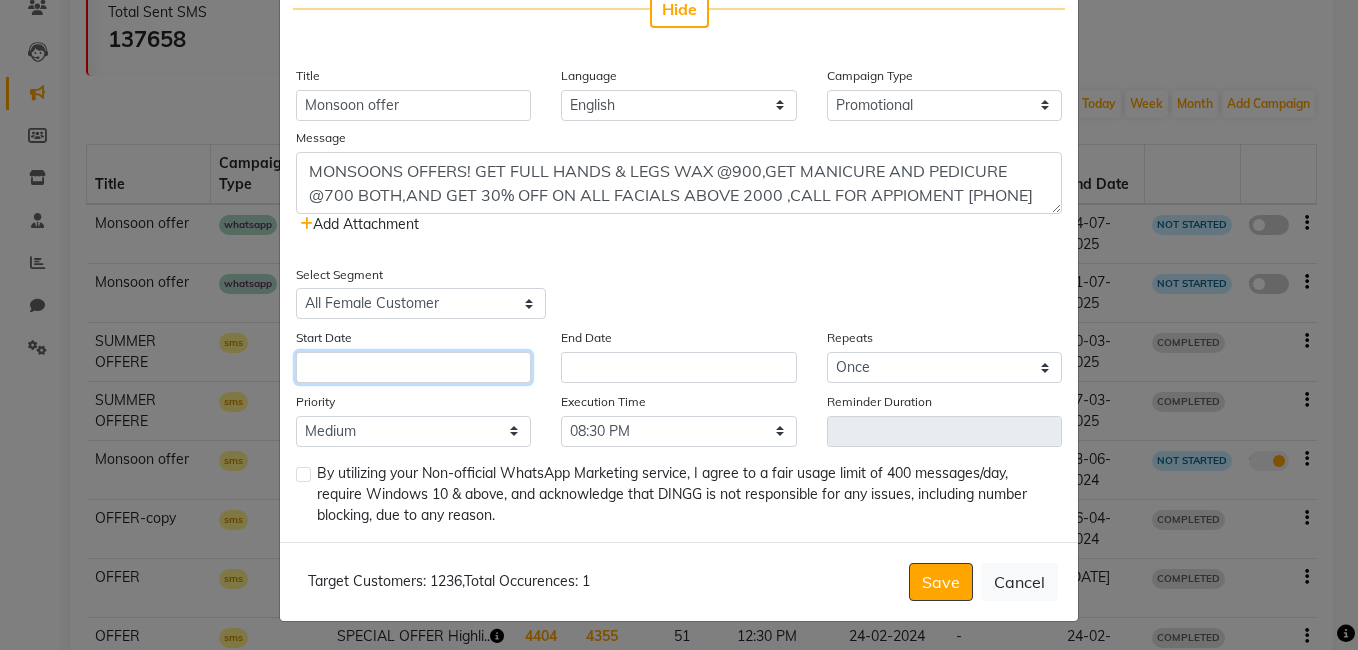 click 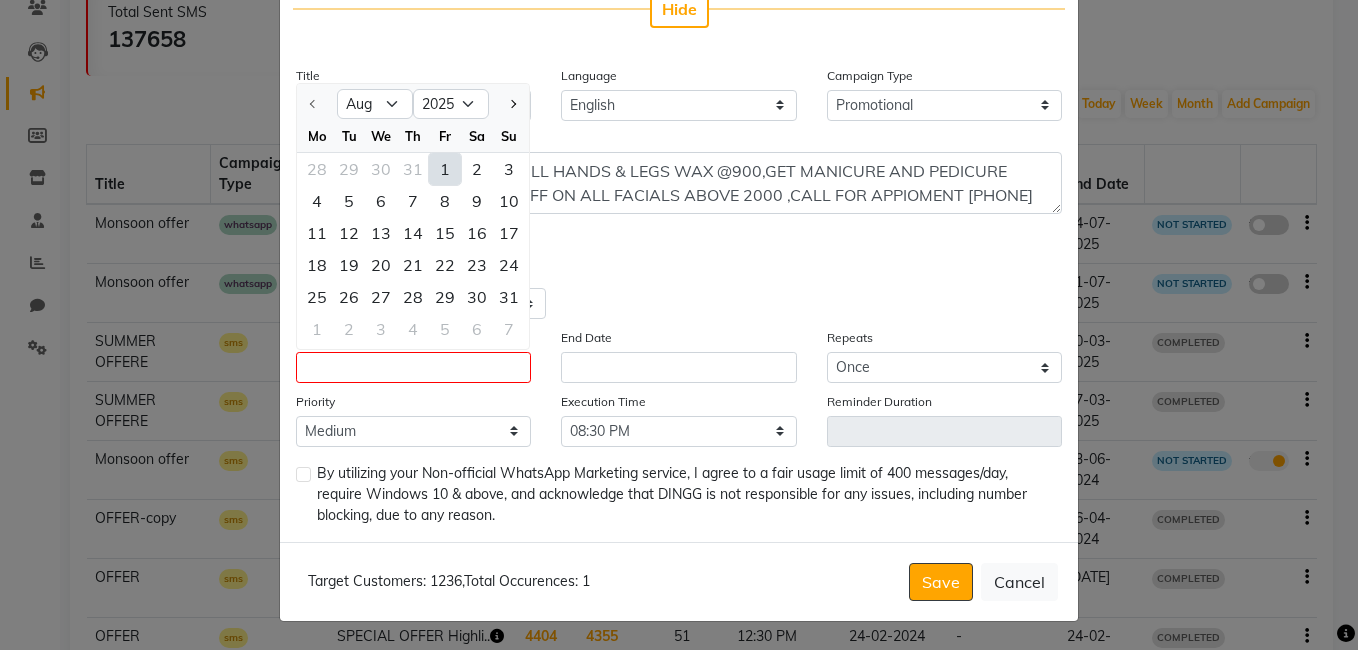 click on "1" 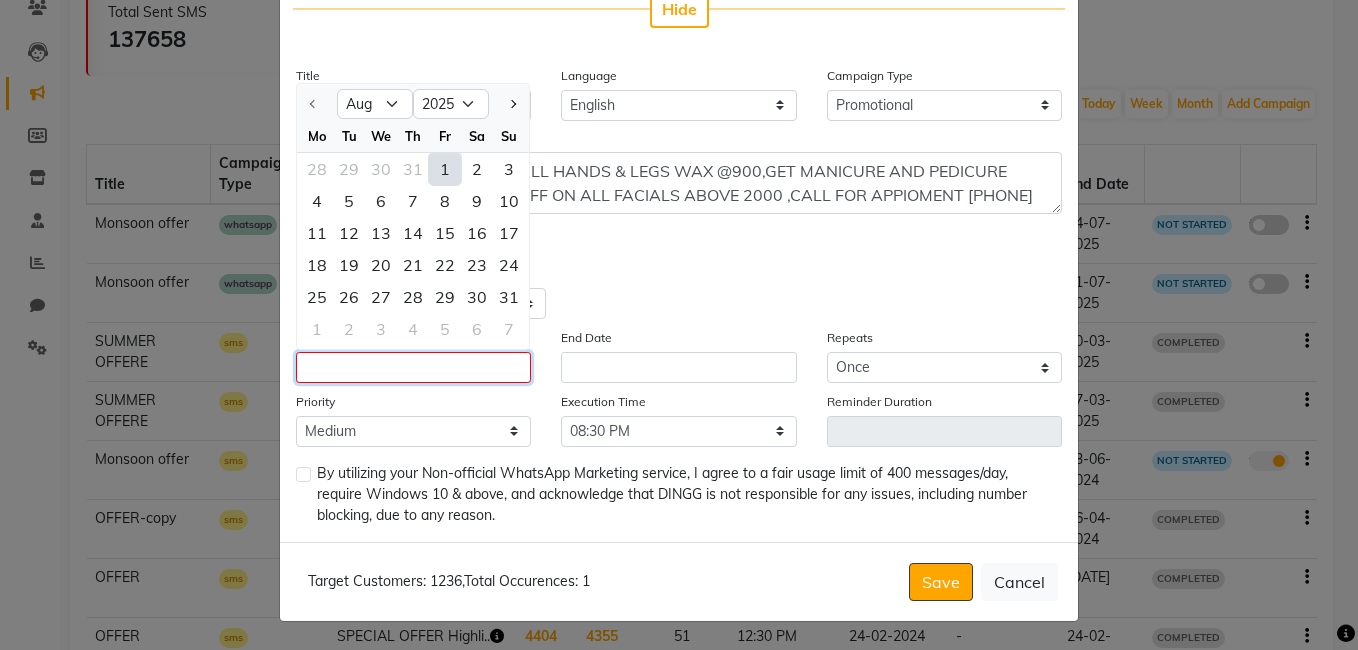 type on "01-08-2025" 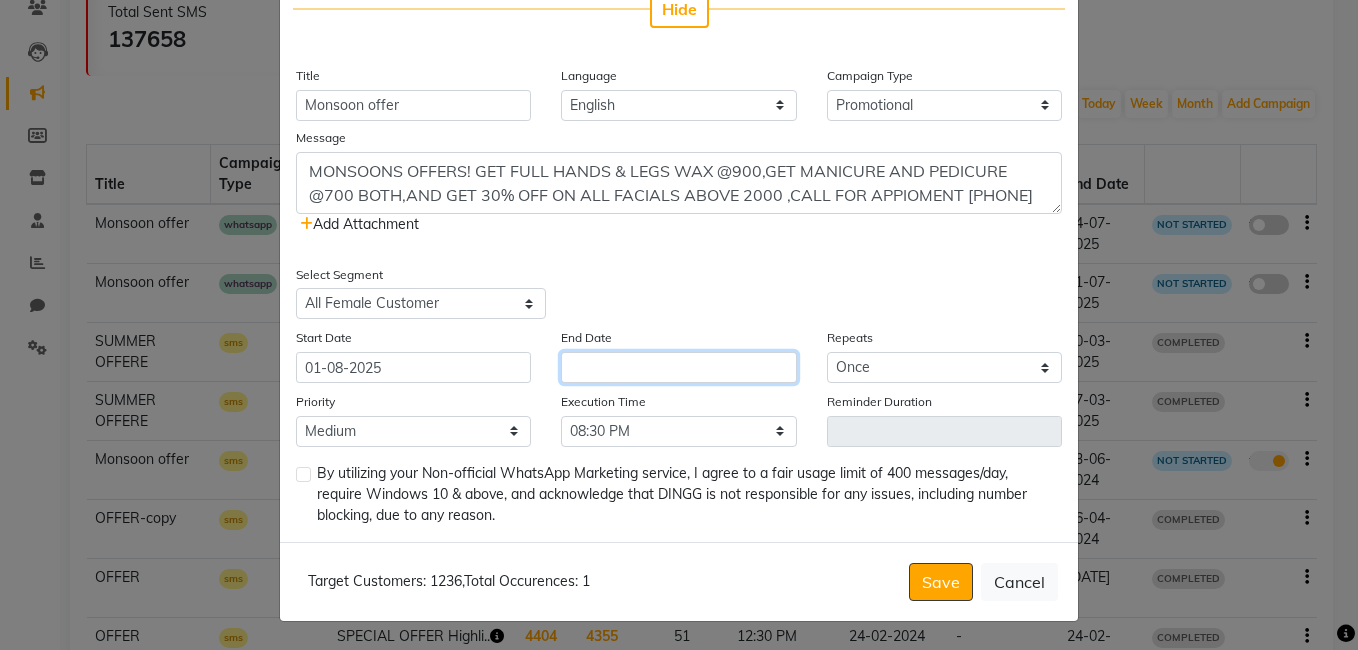 click 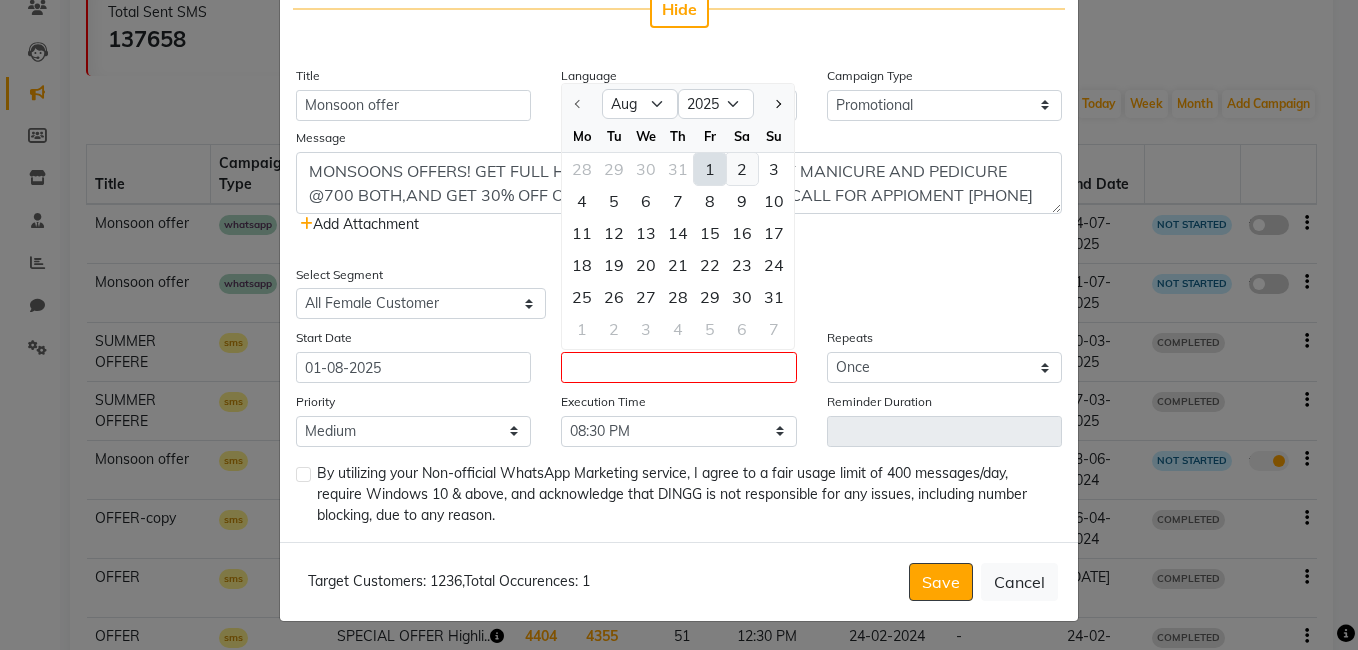 click on "2" 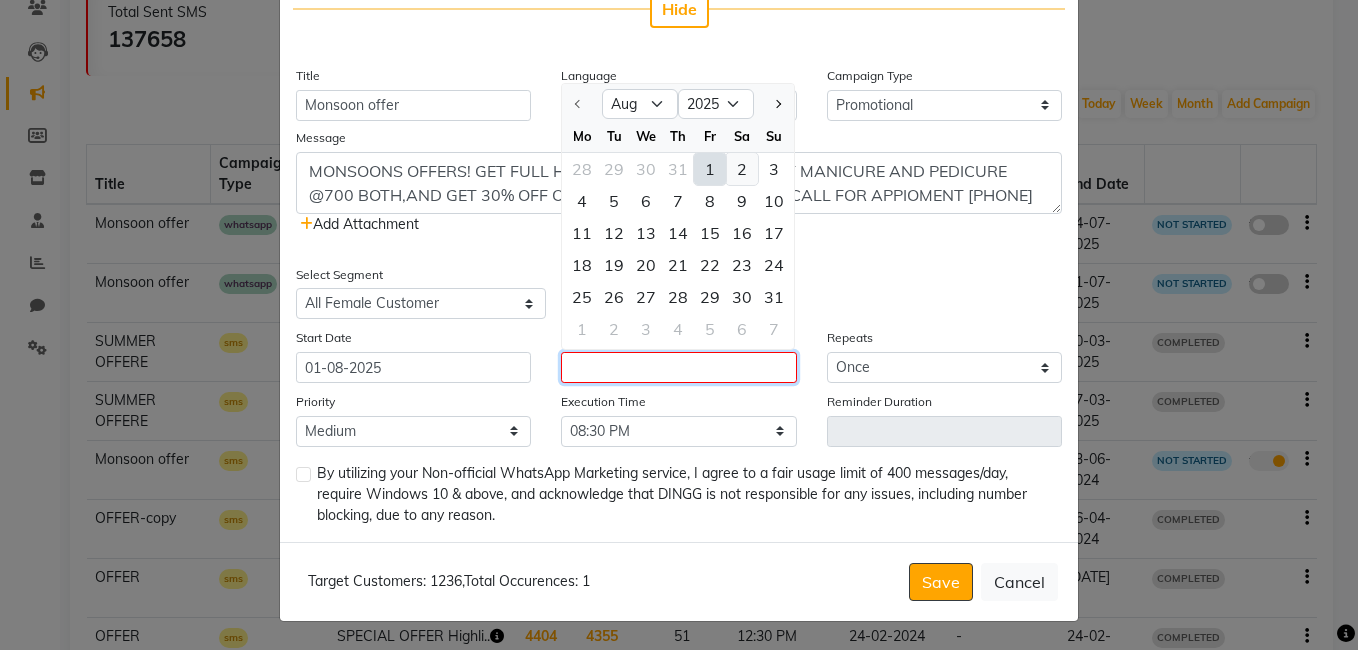 type on "02-08-2025" 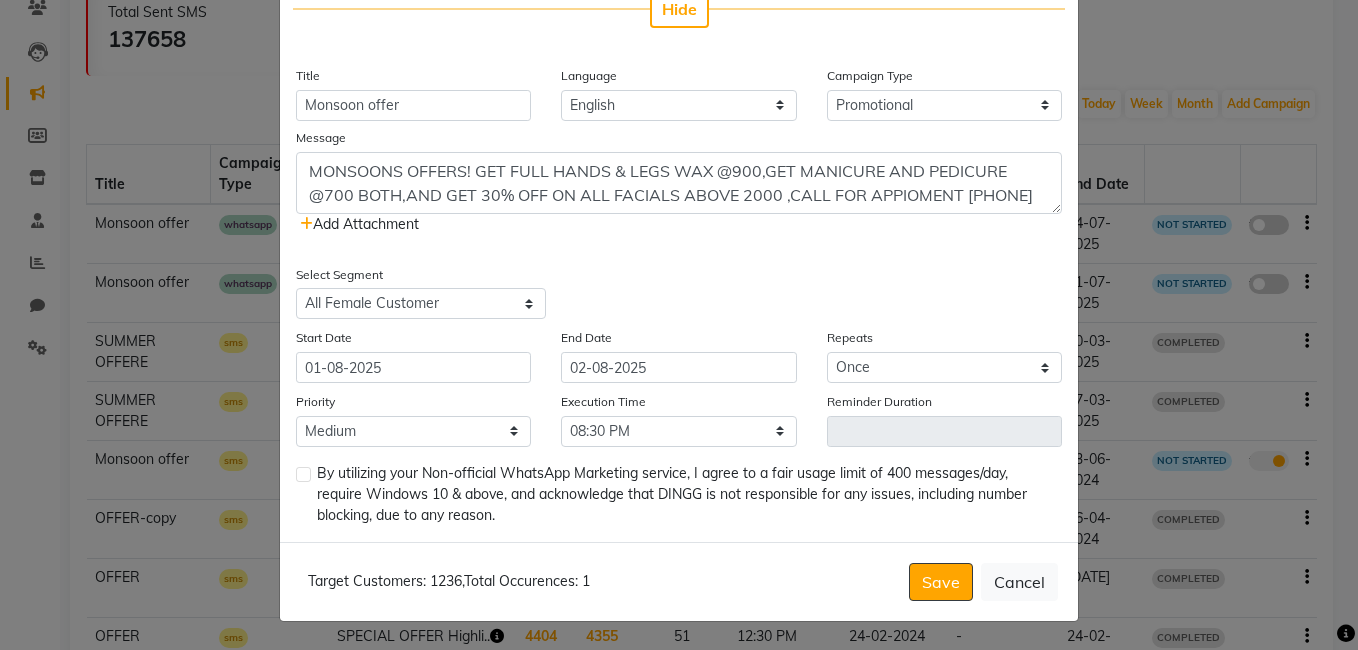 click 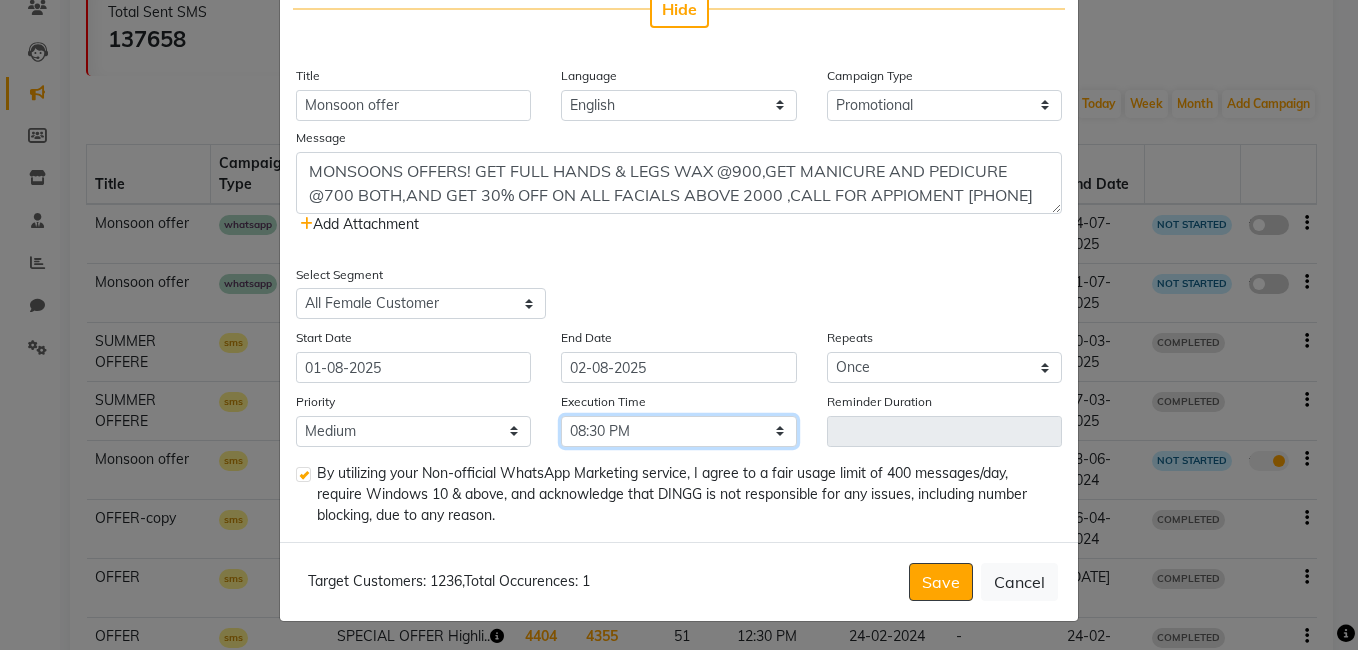 click on "Select 09:00 AM 09:15 AM 09:30 AM 09:45 AM 10:00 AM 10:15 AM 10:30 AM 10:45 AM 11:00 AM 11:15 AM 11:30 AM 11:45 AM 12:00 PM 12:15 PM 12:30 PM 12:45 PM 01:00 PM 01:15 PM 01:30 PM 01:45 PM 02:00 PM 02:15 PM 02:30 PM 02:45 PM 03:00 PM 03:15 PM 03:30 PM 03:45 PM 04:00 PM 04:15 PM 04:30 PM 04:45 PM 05:00 PM 05:15 PM 05:30 PM 05:45 PM 06:00 PM 06:15 PM 06:30 PM 06:45 PM 07:00 PM 07:15 PM 07:30 PM 07:45 PM 08:00 PM 08:15 PM 08:30 PM 08:45 PM 09:00 PM 09:15 PM 09:30 PM 09:45 PM" at bounding box center (678, 431) 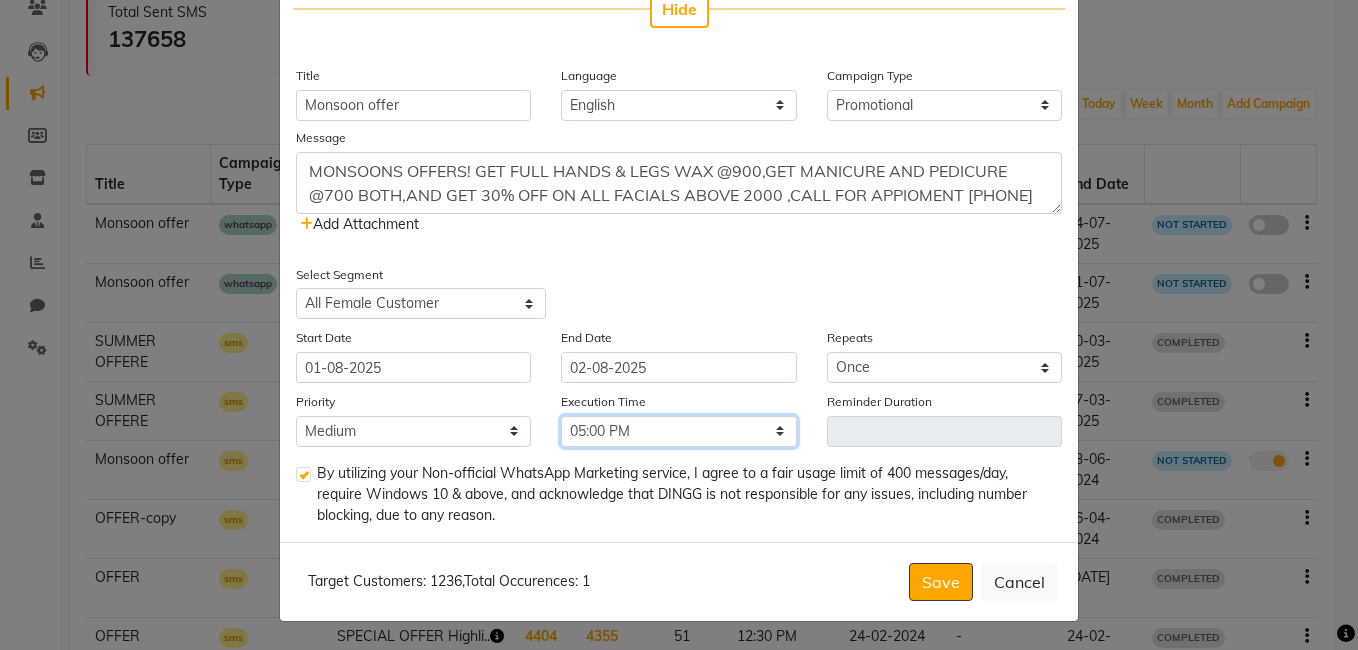 click on "Select 09:00 AM 09:15 AM 09:30 AM 09:45 AM 10:00 AM 10:15 AM 10:30 AM 10:45 AM 11:00 AM 11:15 AM 11:30 AM 11:45 AM 12:00 PM 12:15 PM 12:30 PM 12:45 PM 01:00 PM 01:15 PM 01:30 PM 01:45 PM 02:00 PM 02:15 PM 02:30 PM 02:45 PM 03:00 PM 03:15 PM 03:30 PM 03:45 PM 04:00 PM 04:15 PM 04:30 PM 04:45 PM 05:00 PM 05:15 PM 05:30 PM 05:45 PM 06:00 PM 06:15 PM 06:30 PM 06:45 PM 07:00 PM 07:15 PM 07:30 PM 07:45 PM 08:00 PM 08:15 PM 08:30 PM 08:45 PM 09:00 PM 09:15 PM 09:30 PM 09:45 PM" at bounding box center [678, 431] 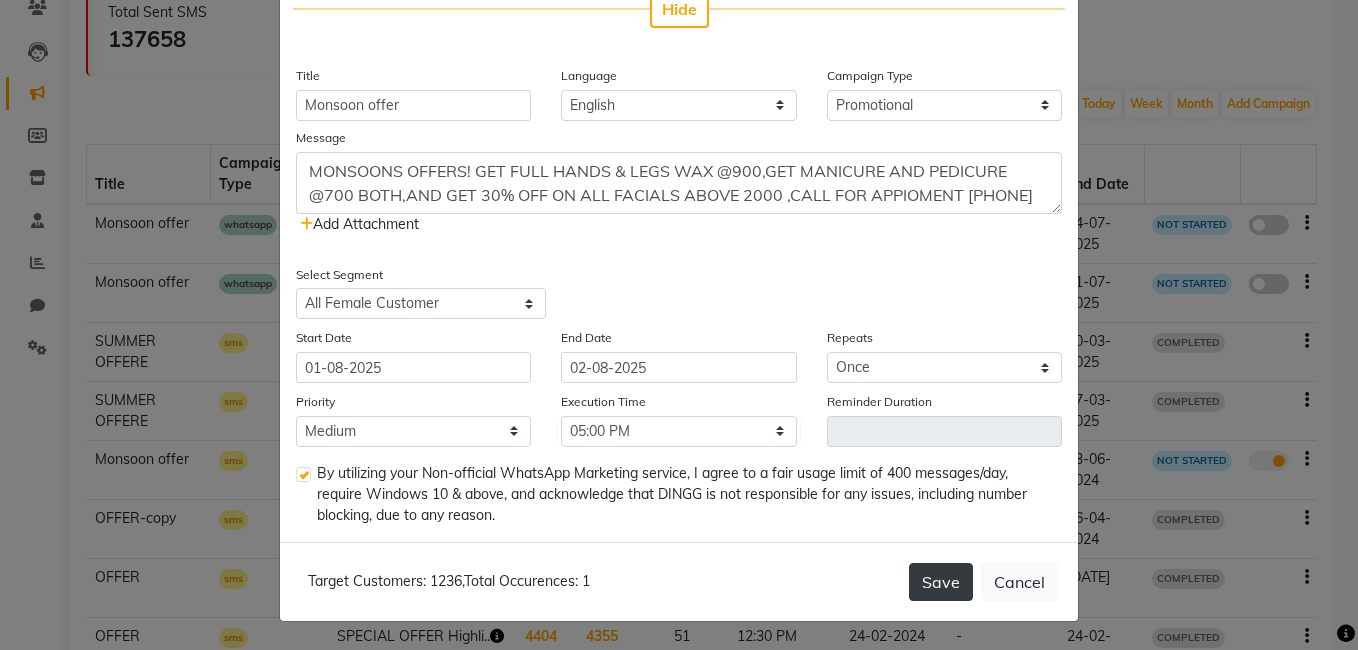click on "Save" 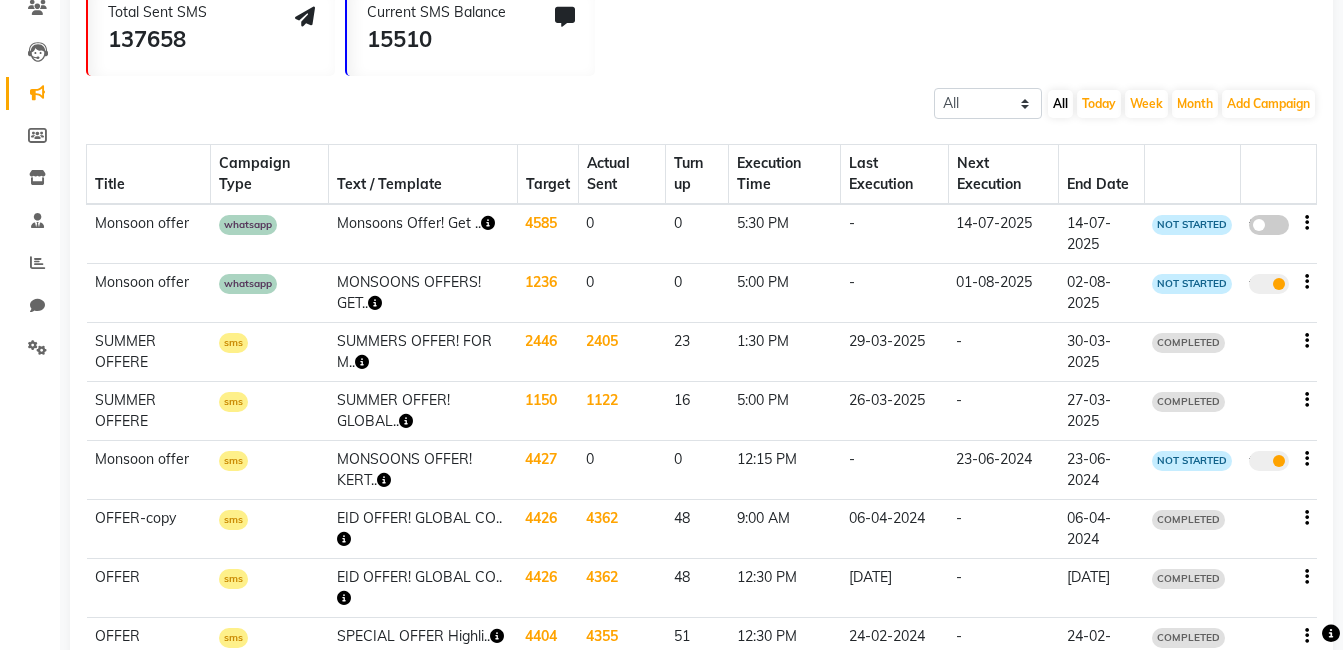 click 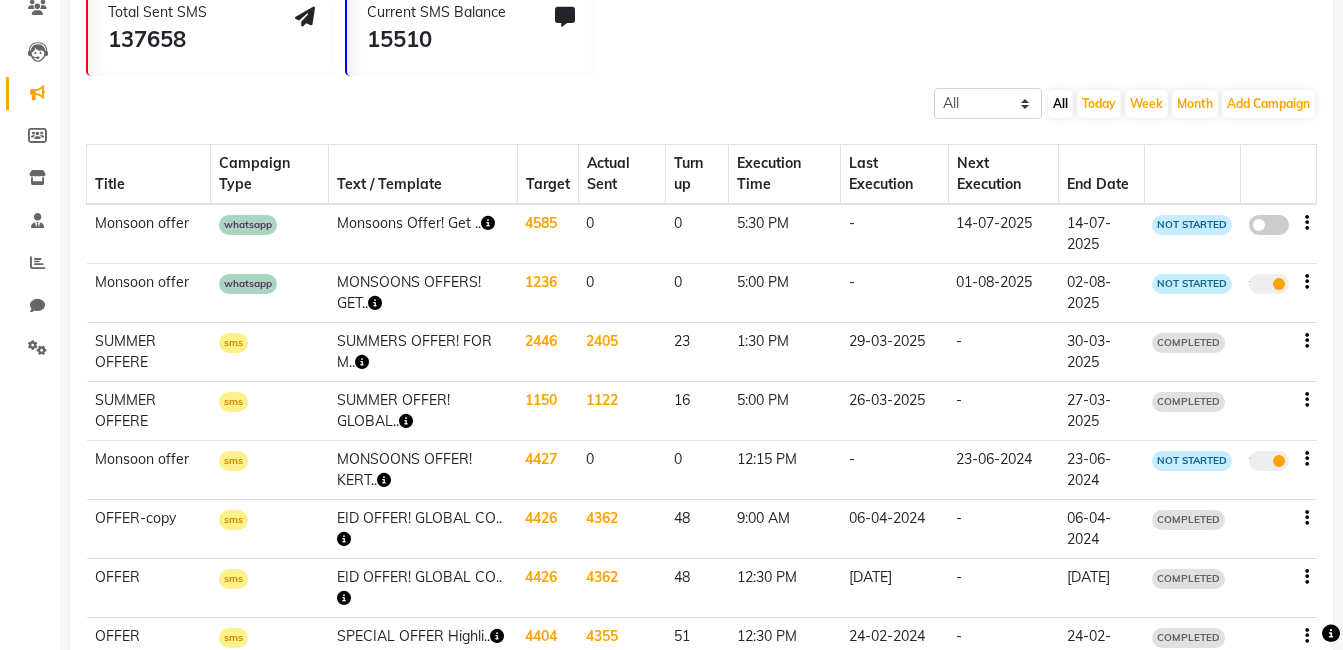 click on "false" 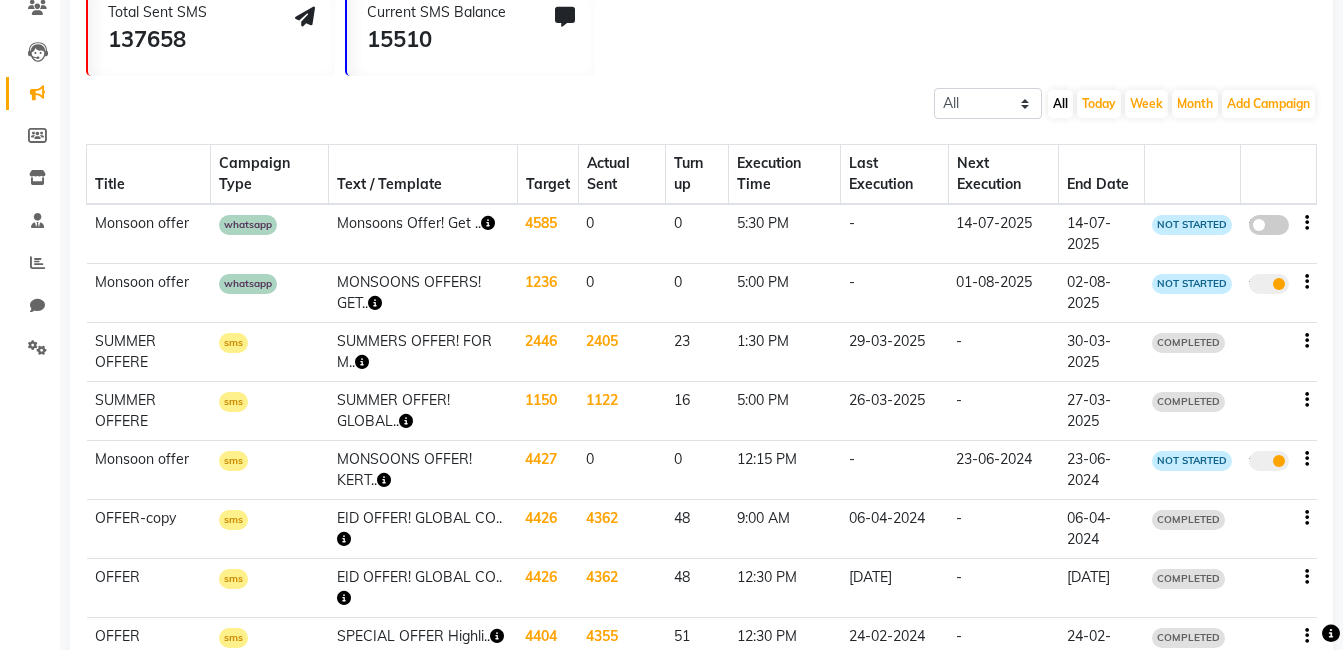 select on "3" 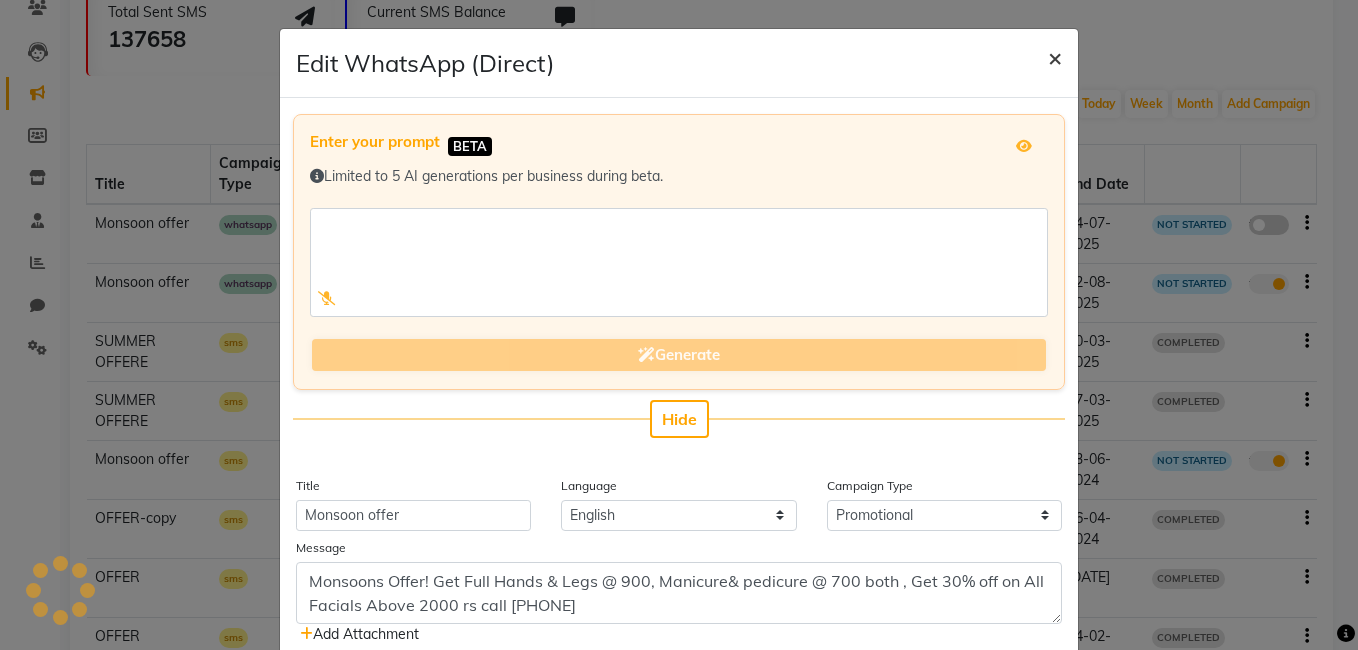 click on "×" 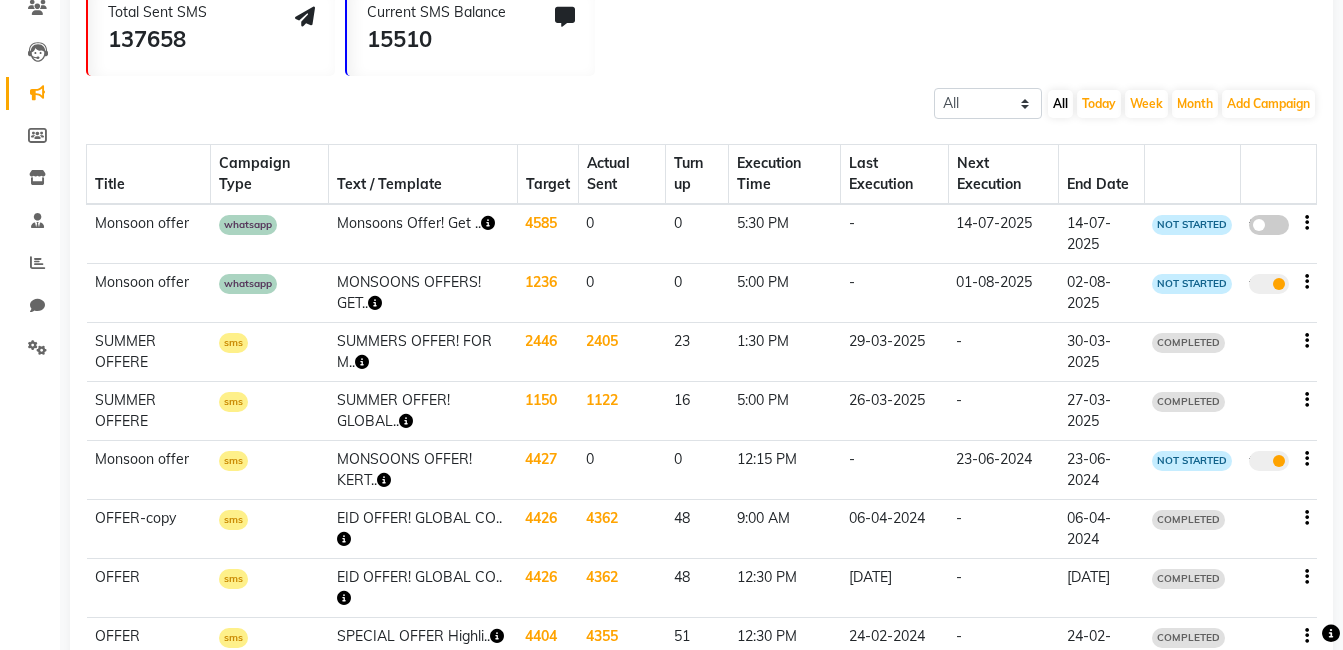 click 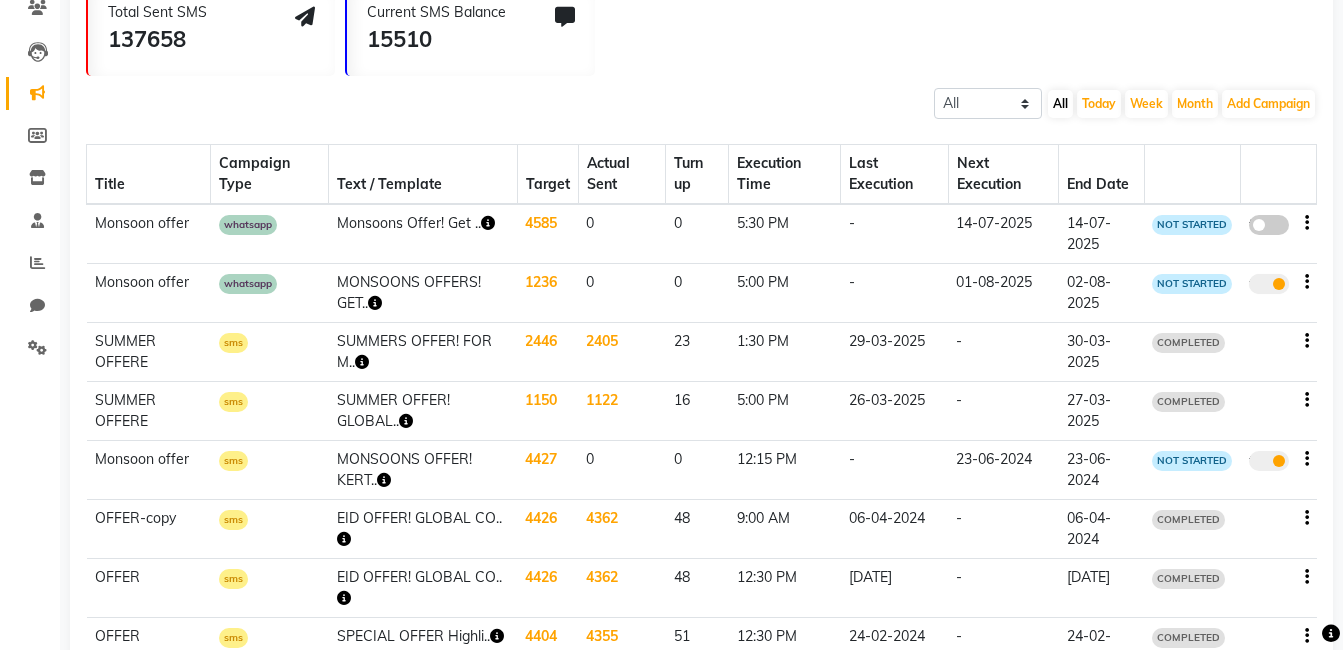 click on "true" 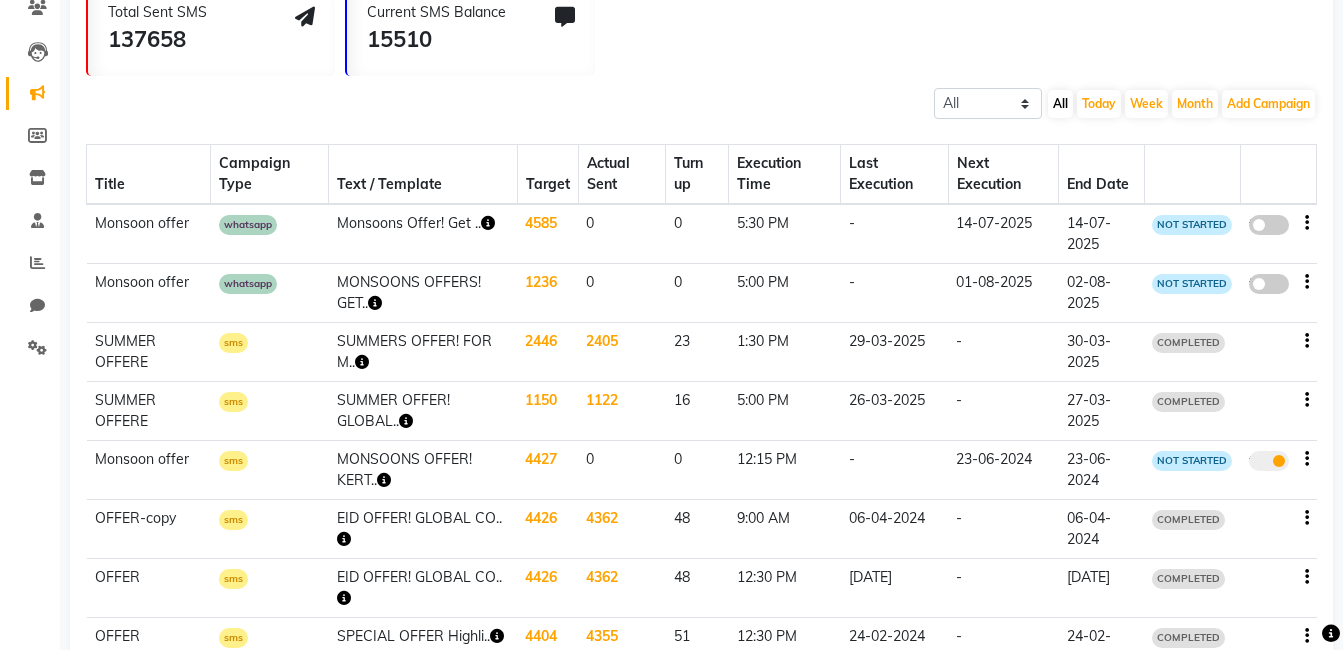 click 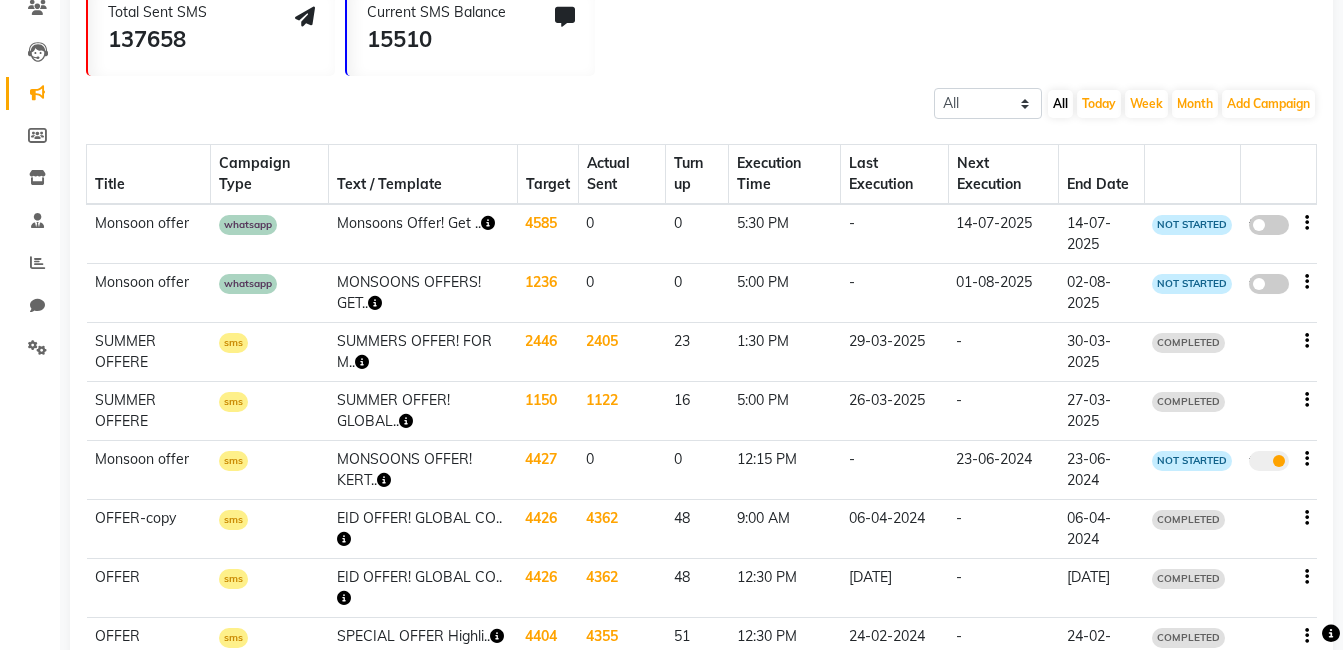 click on "false" 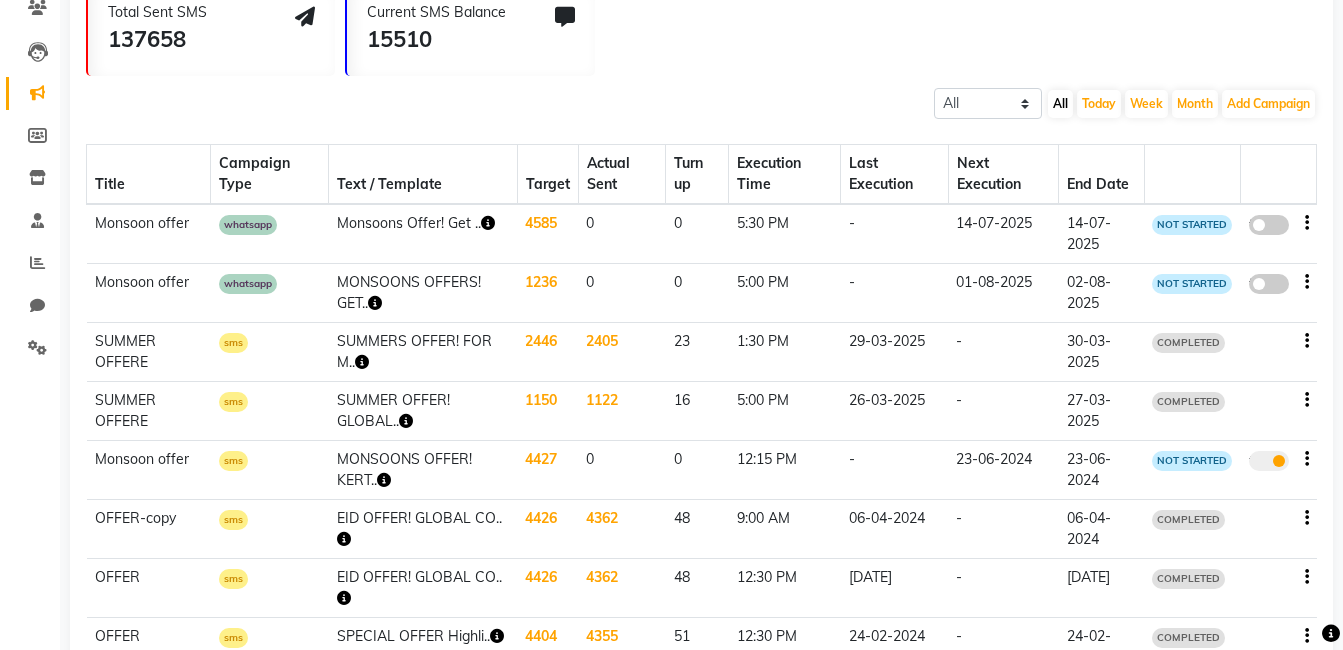 select on "3" 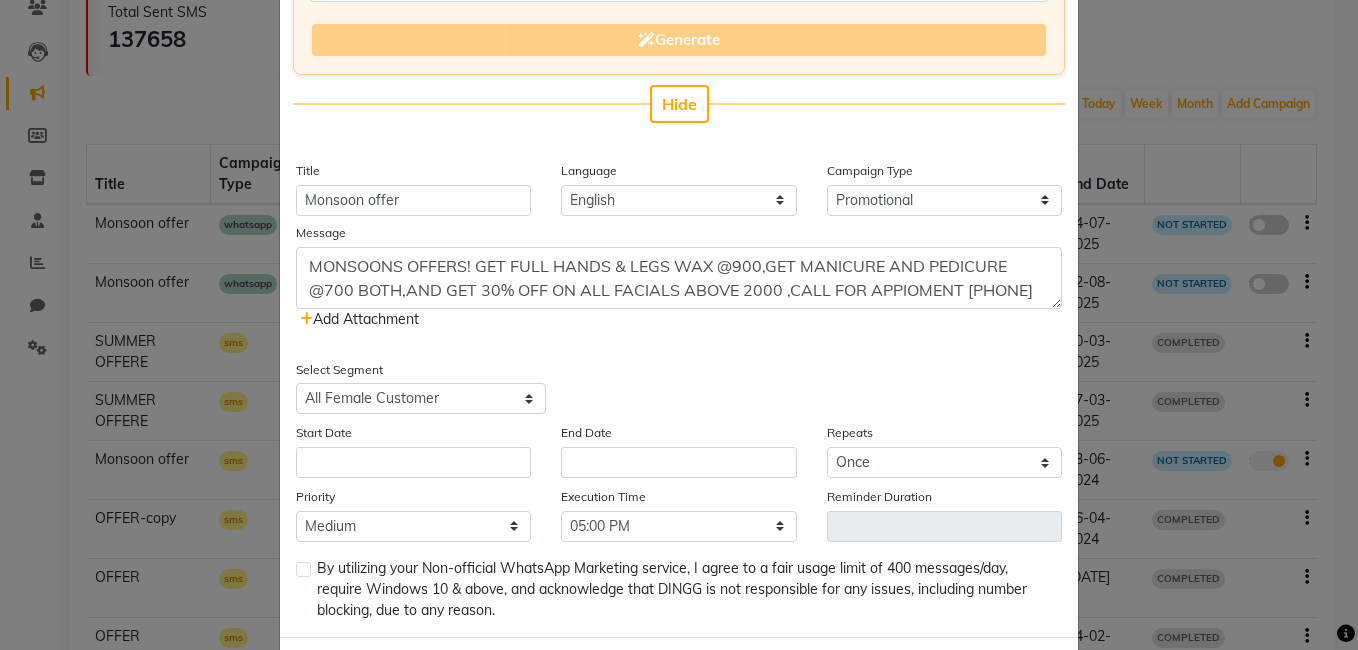 scroll, scrollTop: 324, scrollLeft: 0, axis: vertical 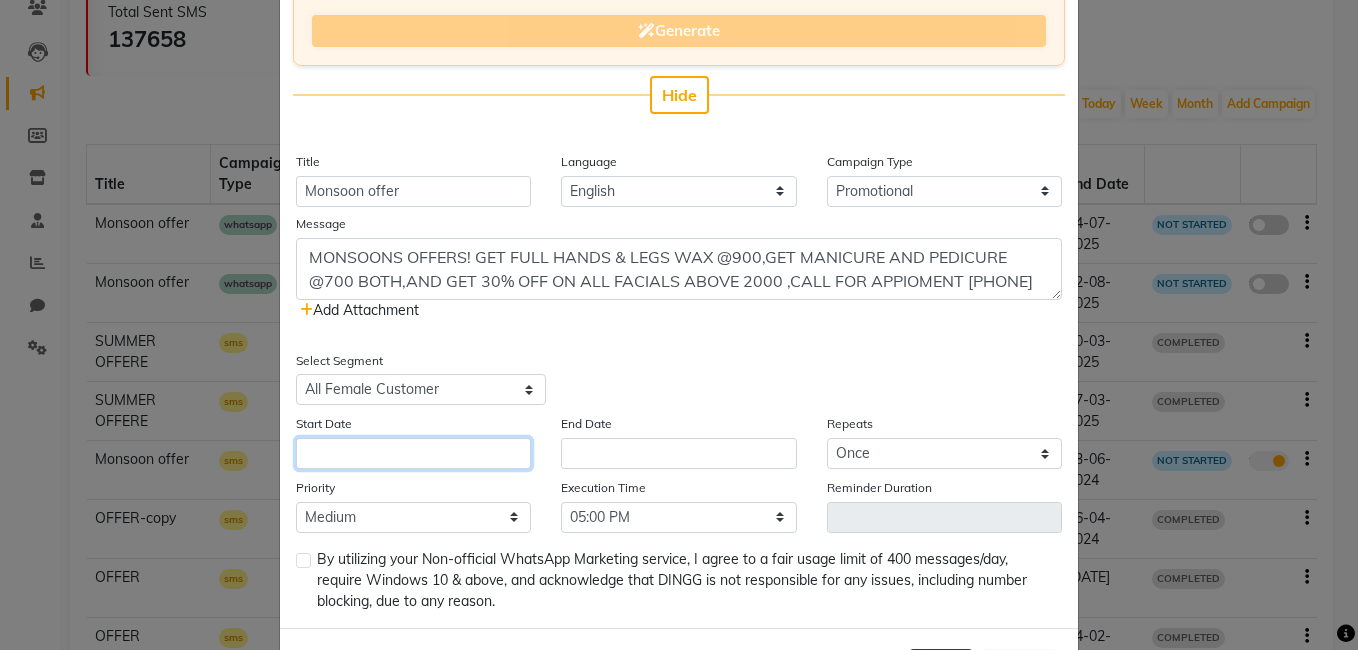 click 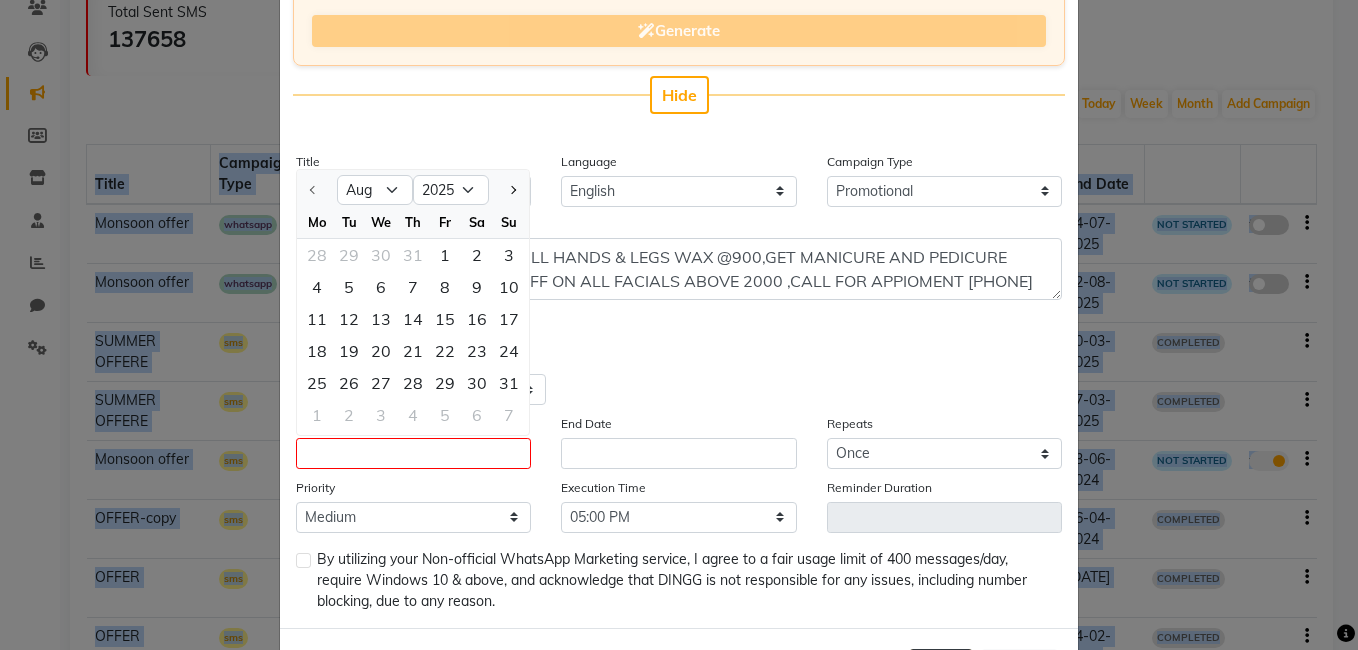 drag, startPoint x: 1073, startPoint y: 408, endPoint x: 1361, endPoint y: 543, distance: 318.07074 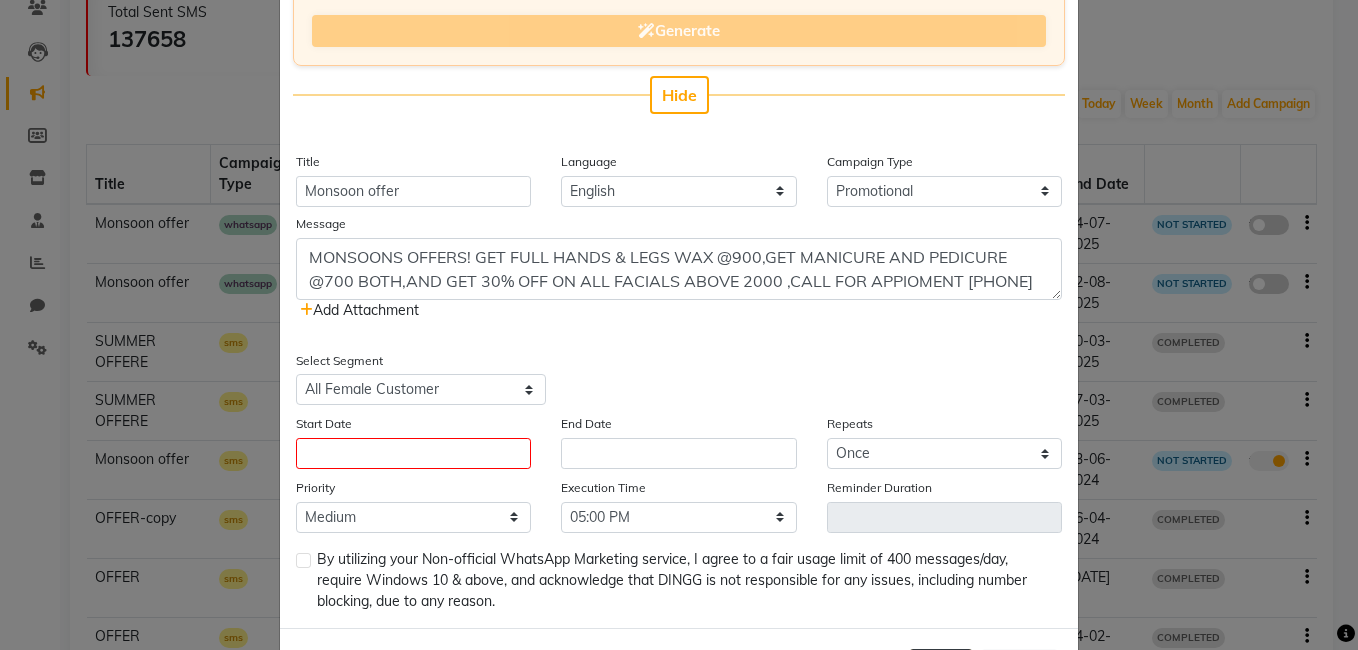 scroll, scrollTop: 0, scrollLeft: 0, axis: both 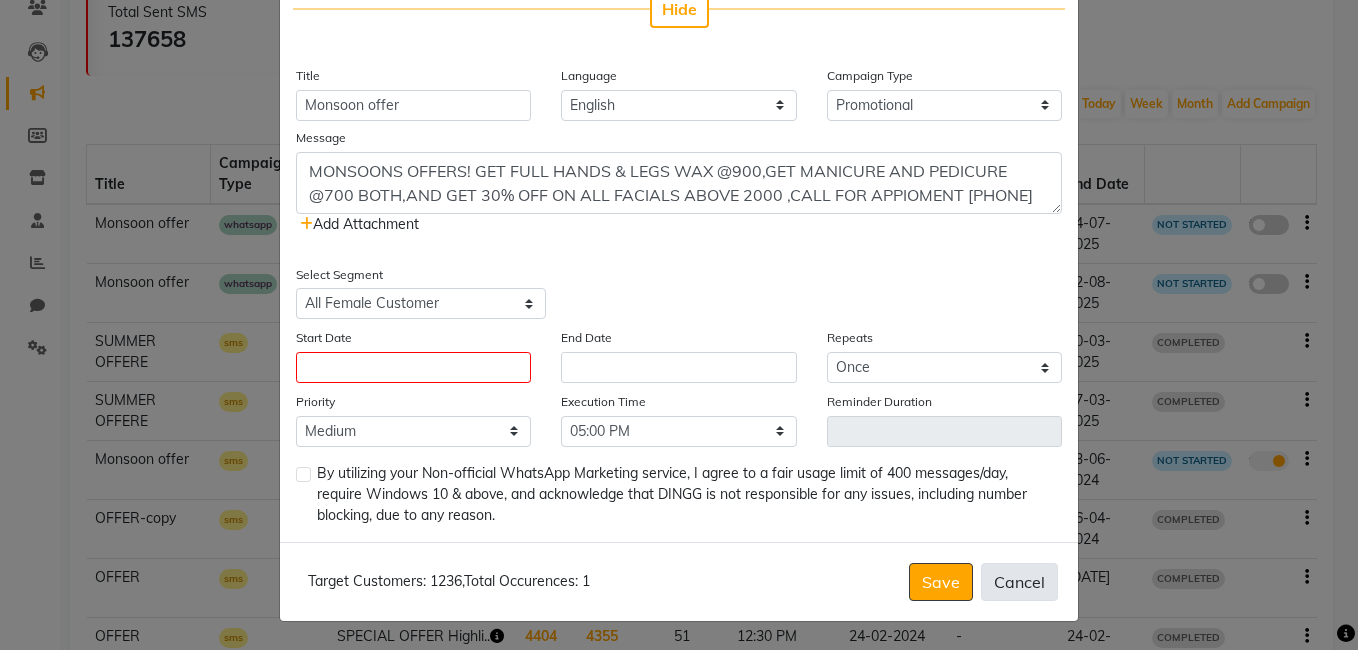 click on "Cancel" 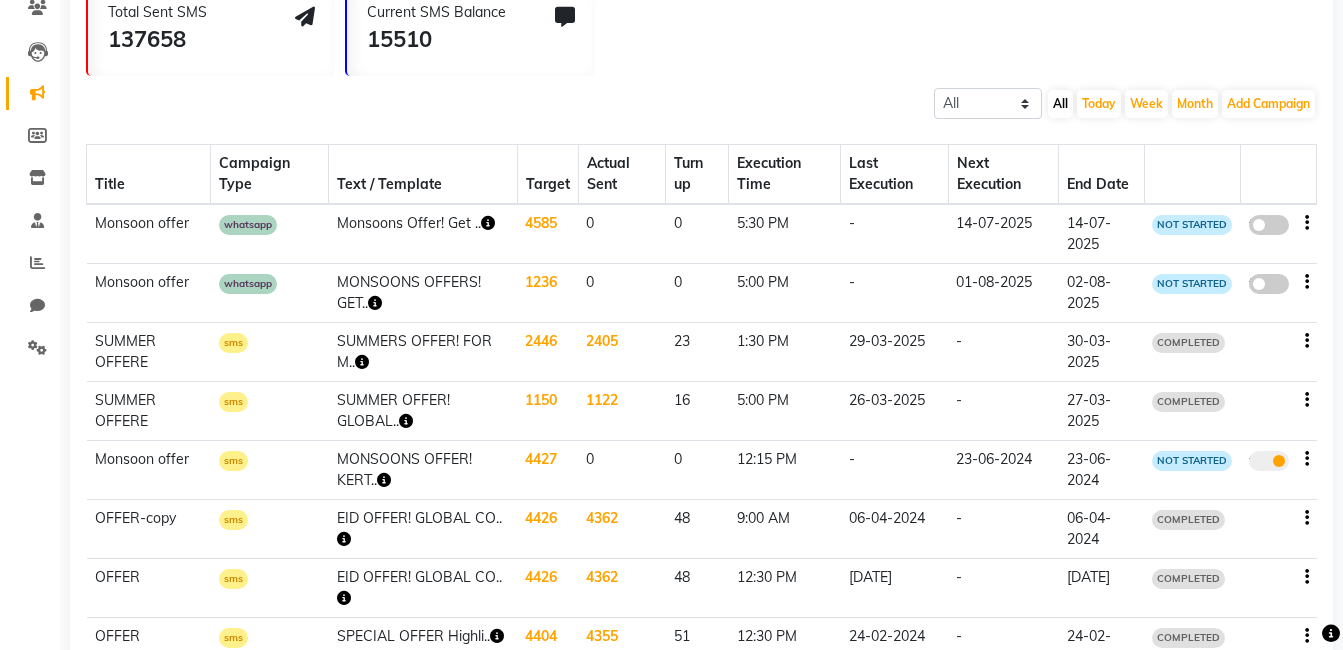 click on "-" 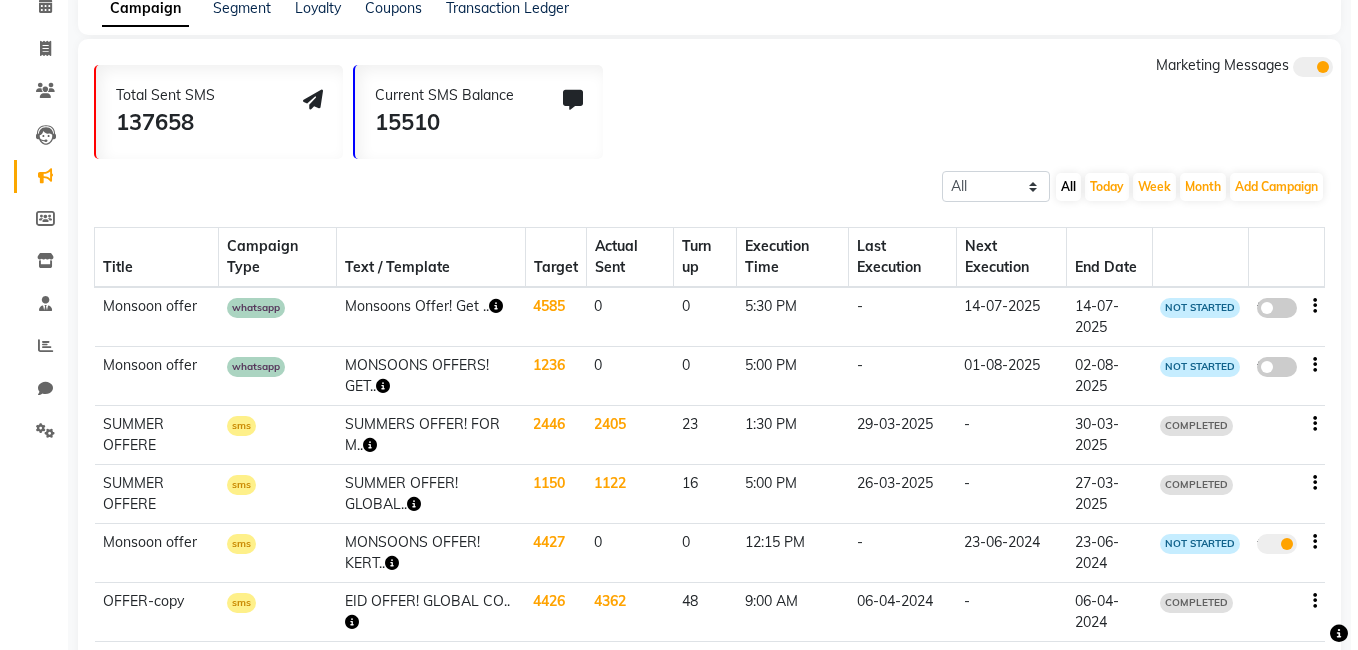 scroll, scrollTop: 92, scrollLeft: 0, axis: vertical 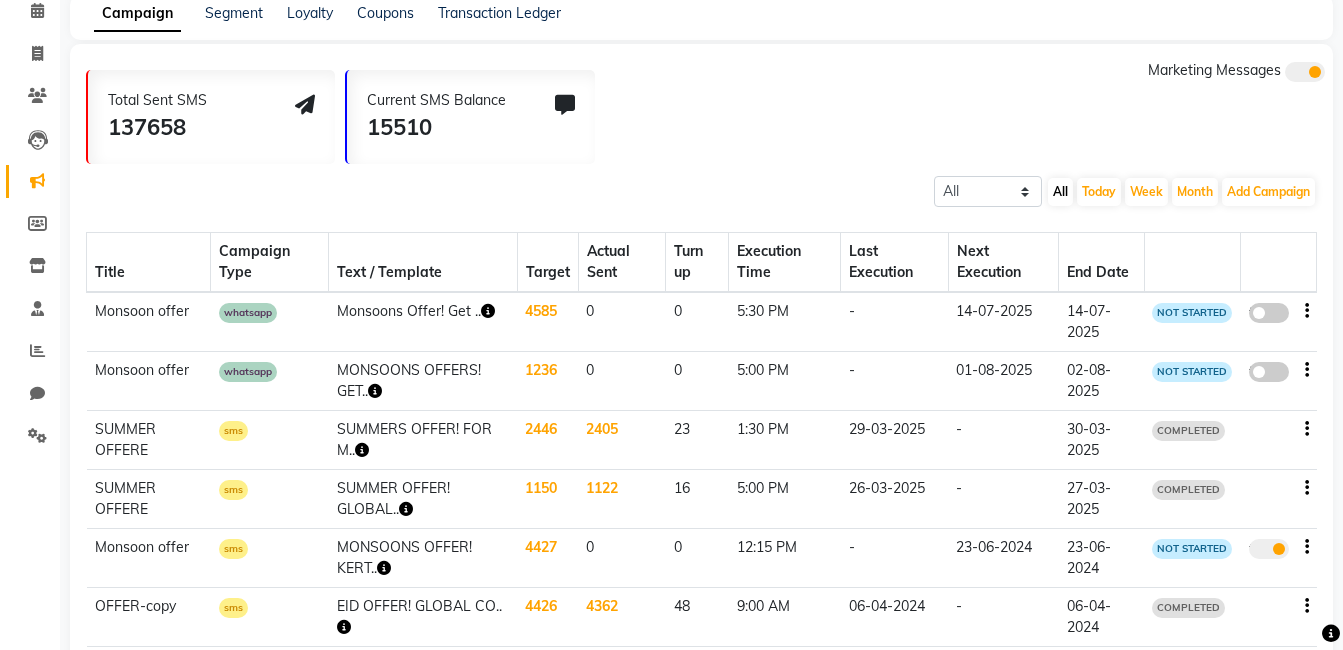 click on "false" 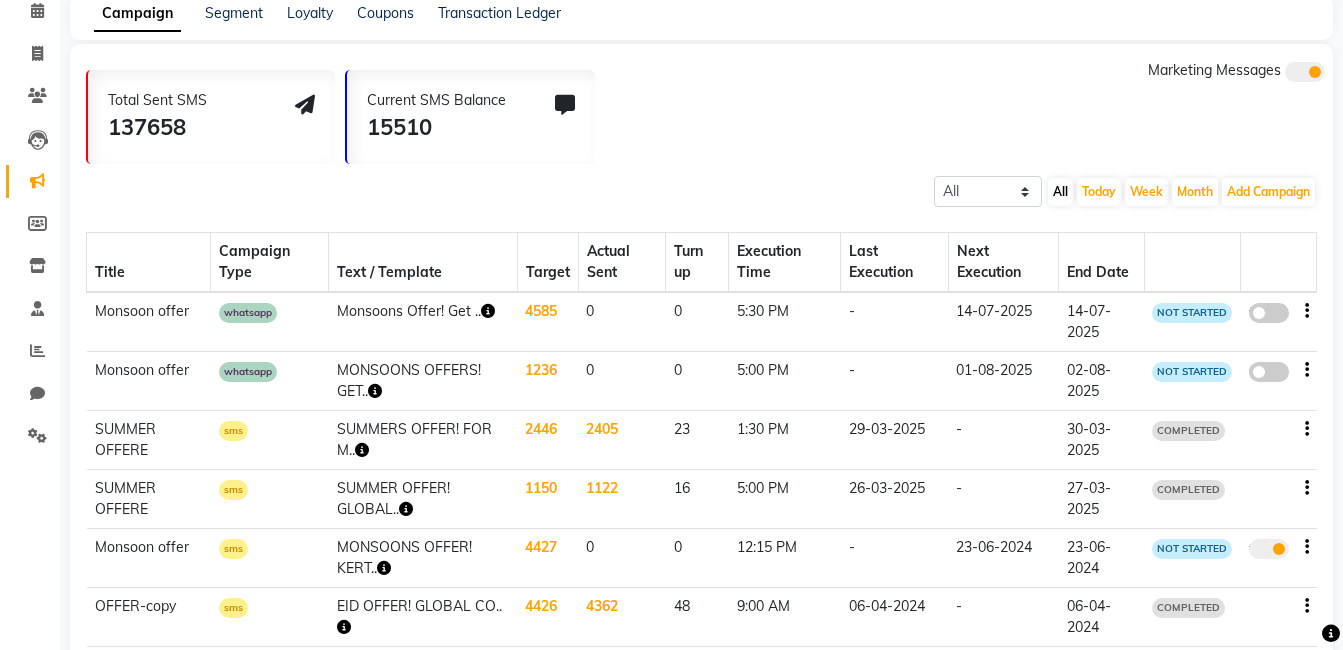 click on "false" 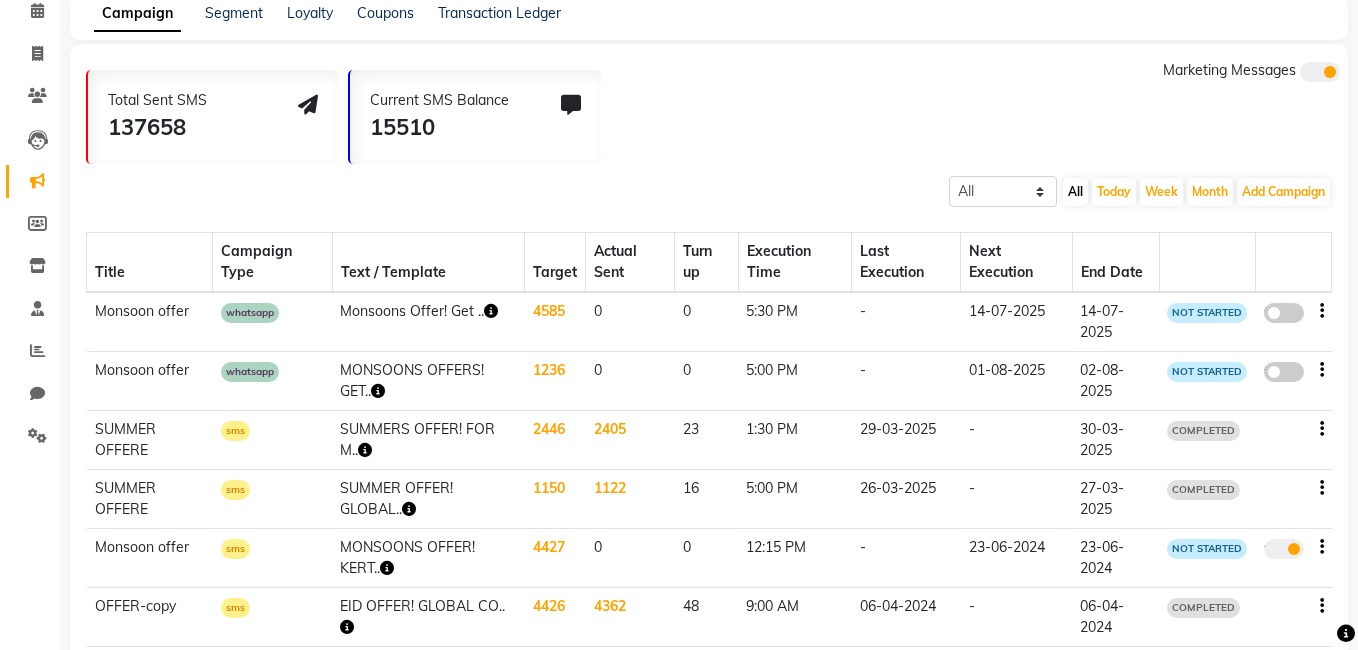 select on "3" 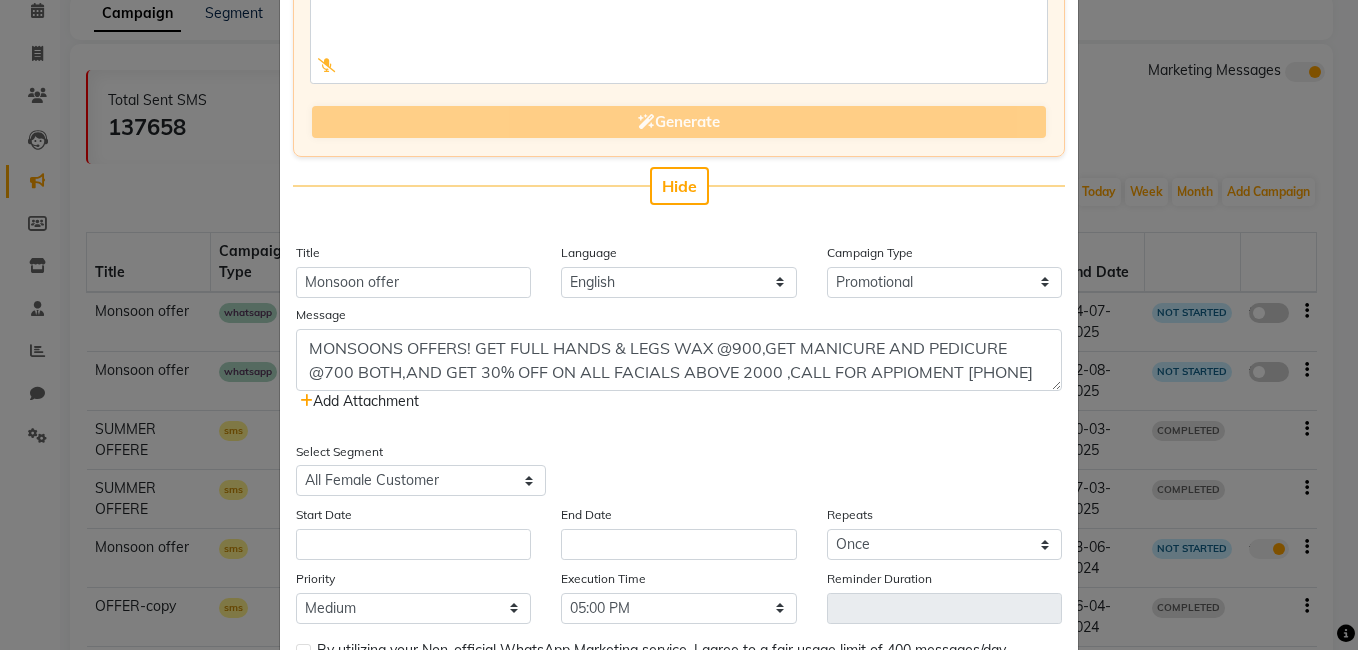 scroll, scrollTop: 235, scrollLeft: 0, axis: vertical 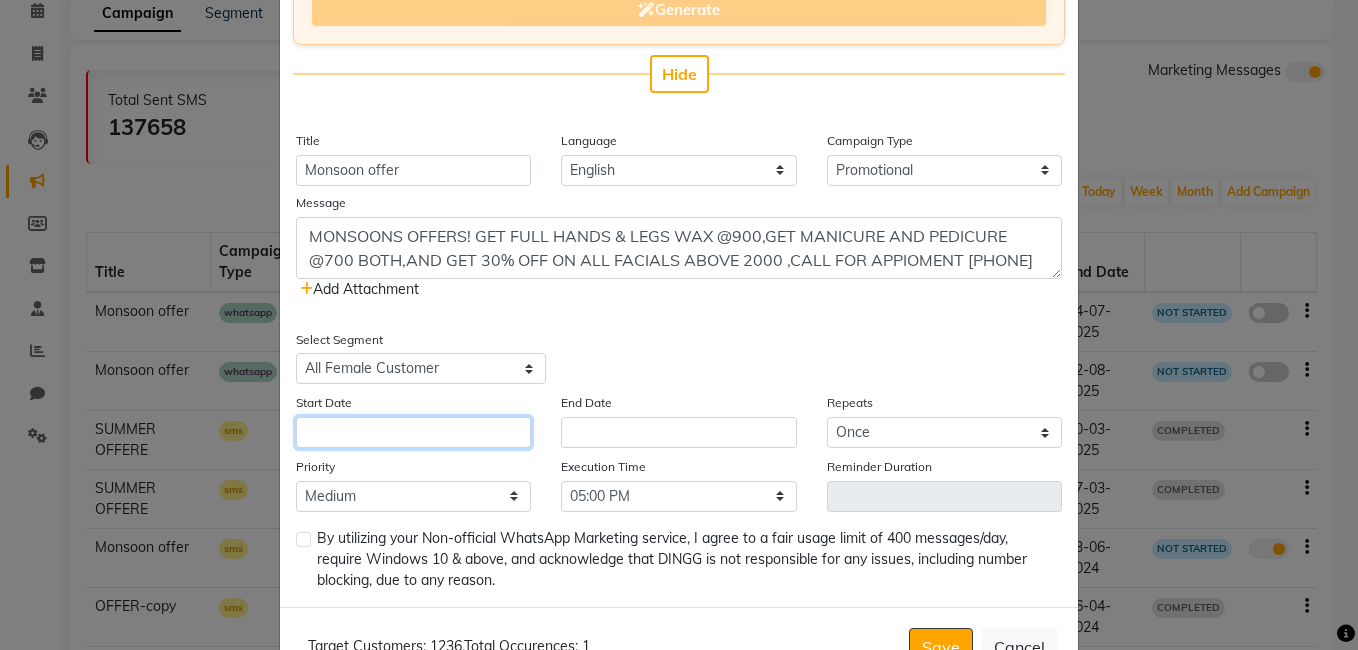 click 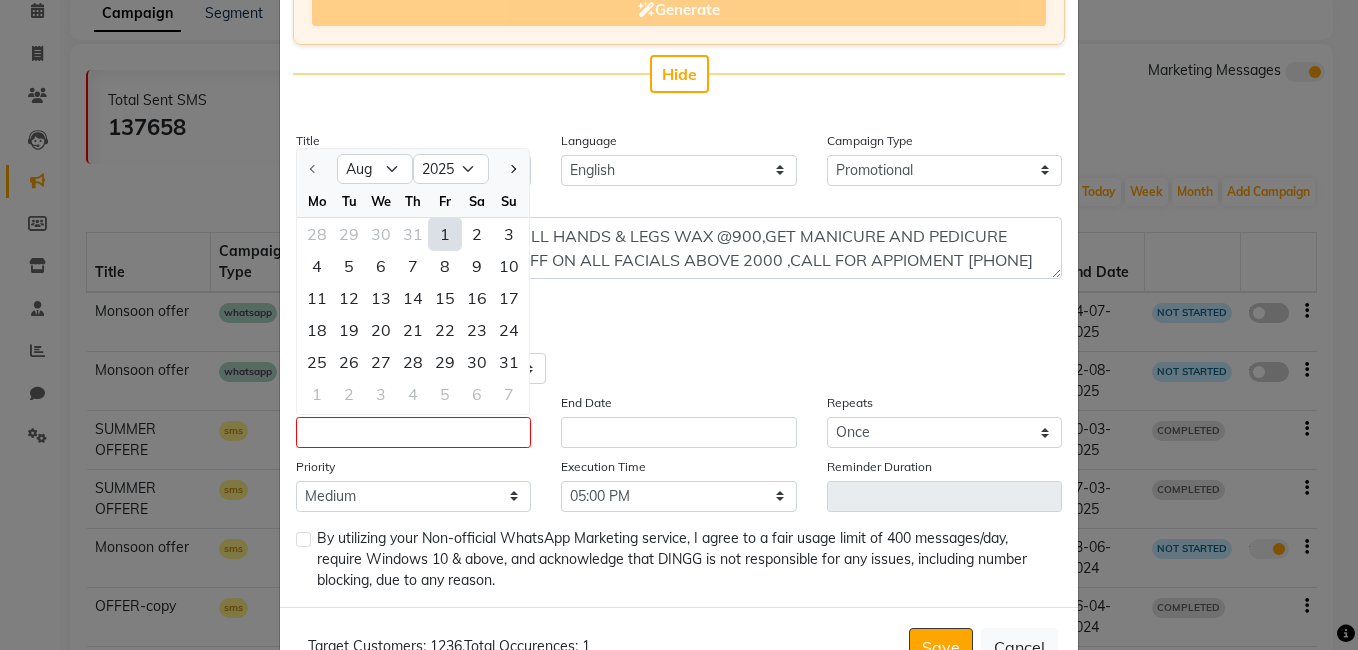 click on "1" 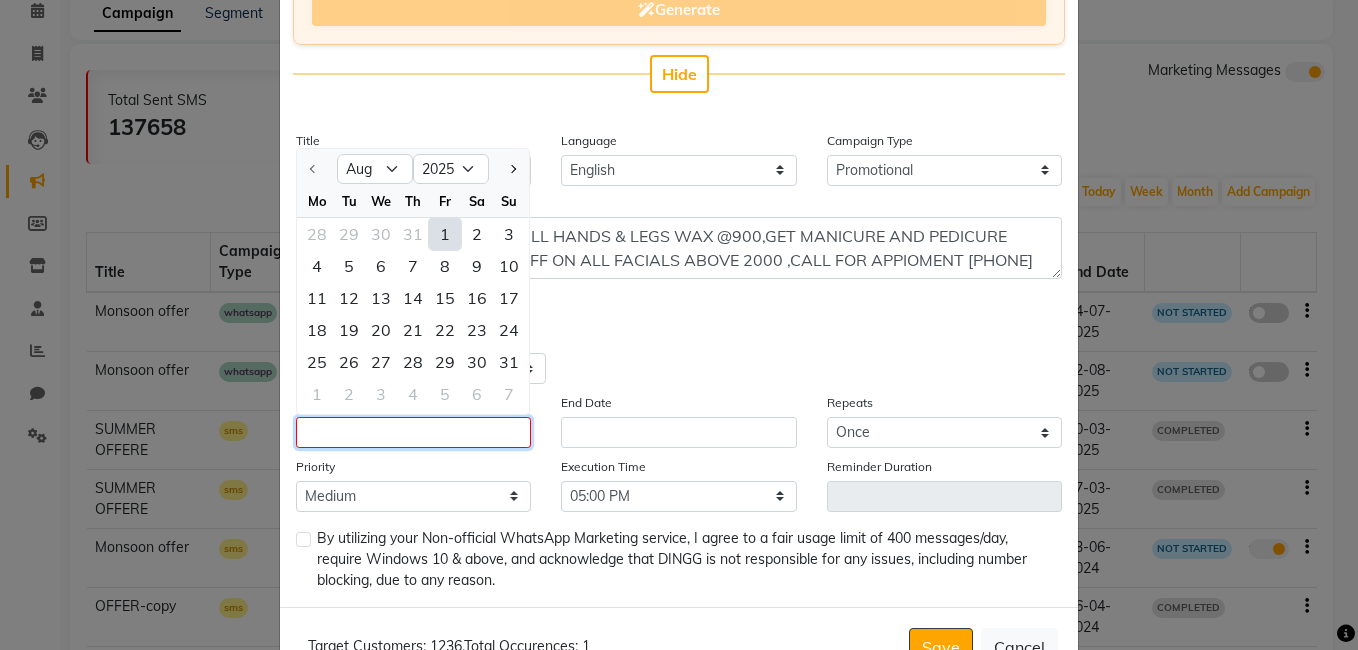 type on "01-08-2025" 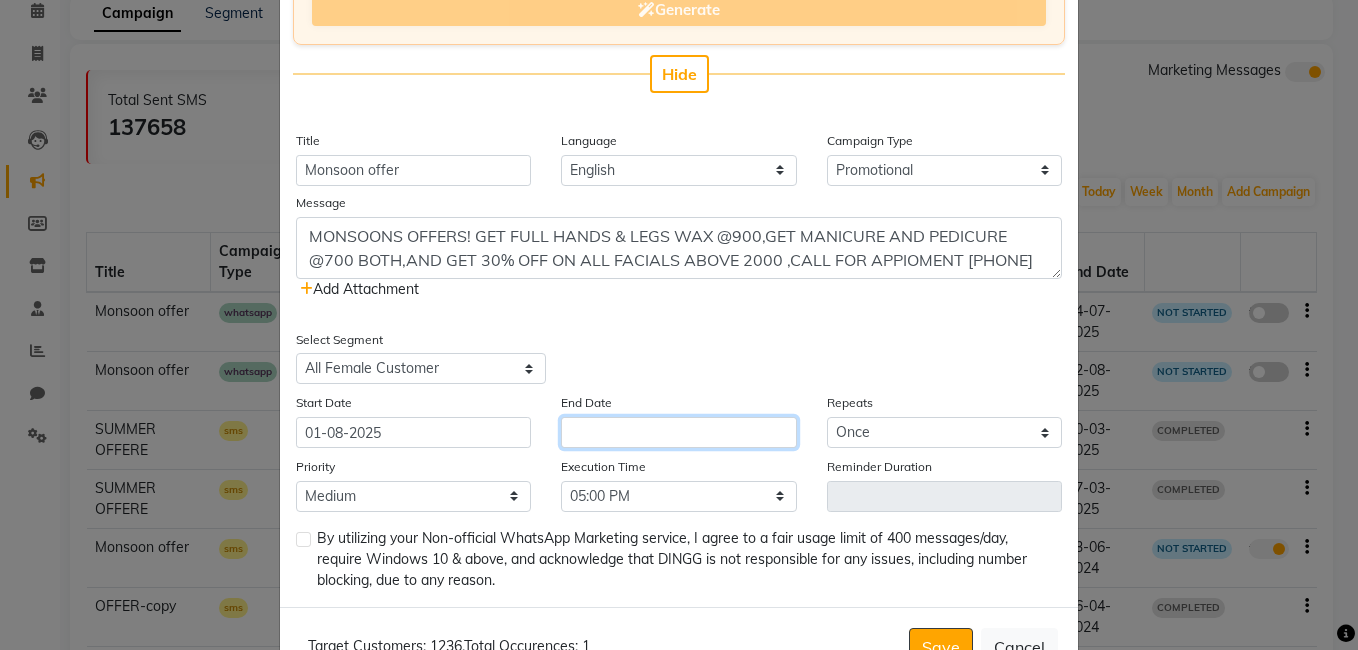 click 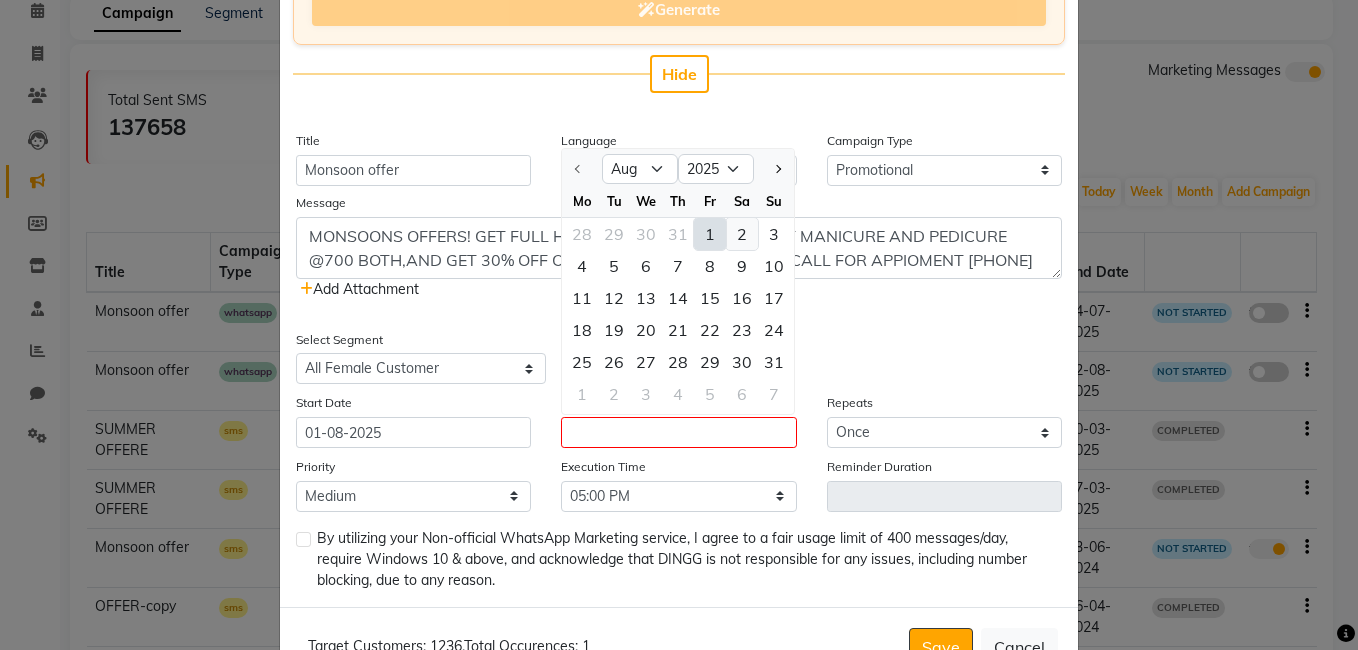 click on "2" 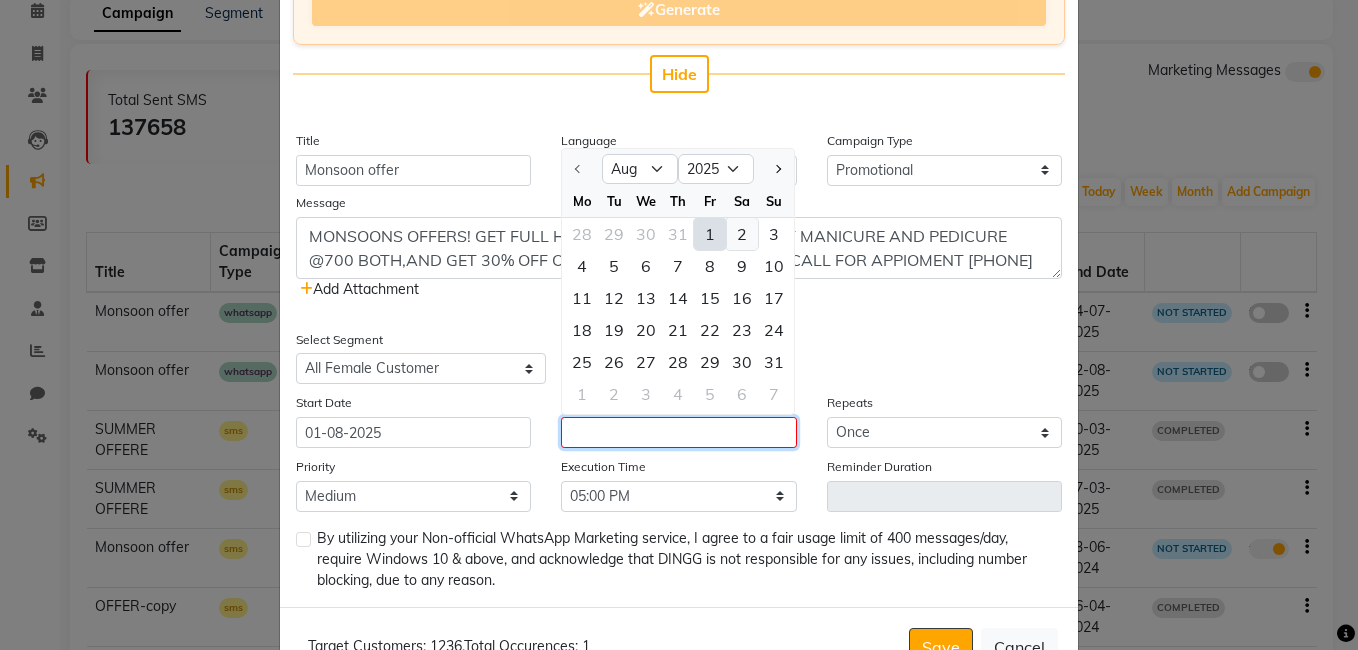 type on "02-08-2025" 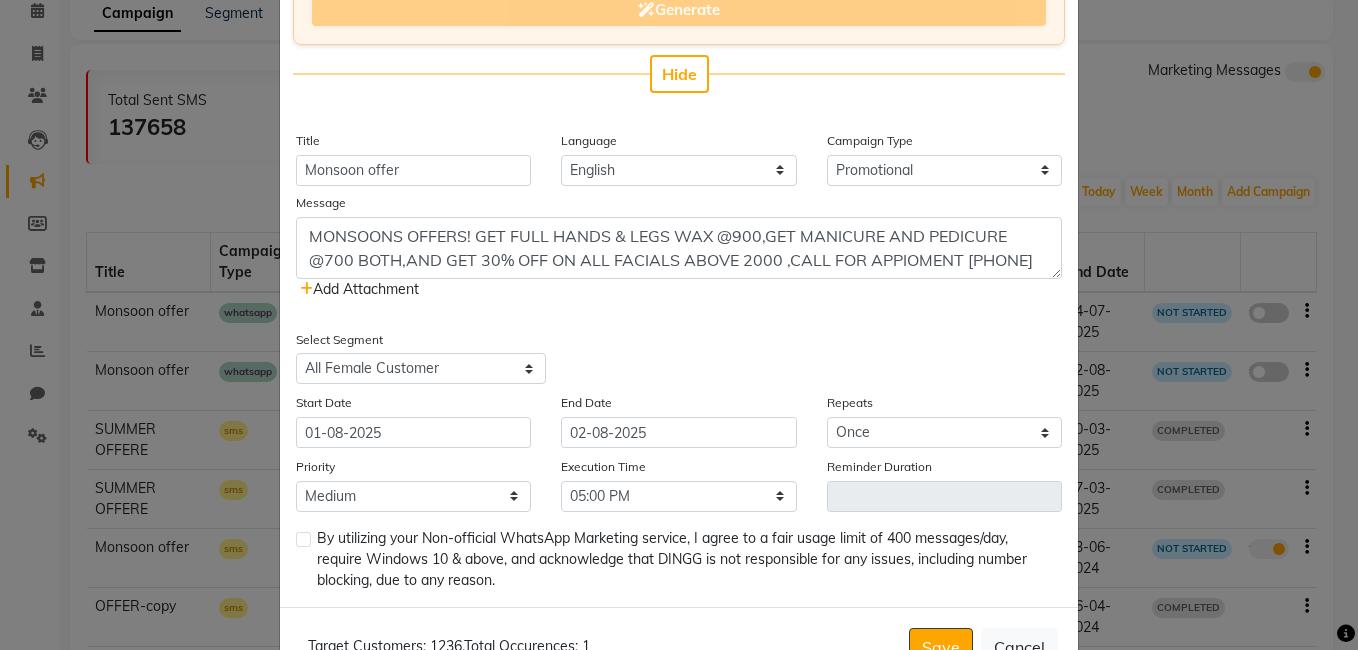 click 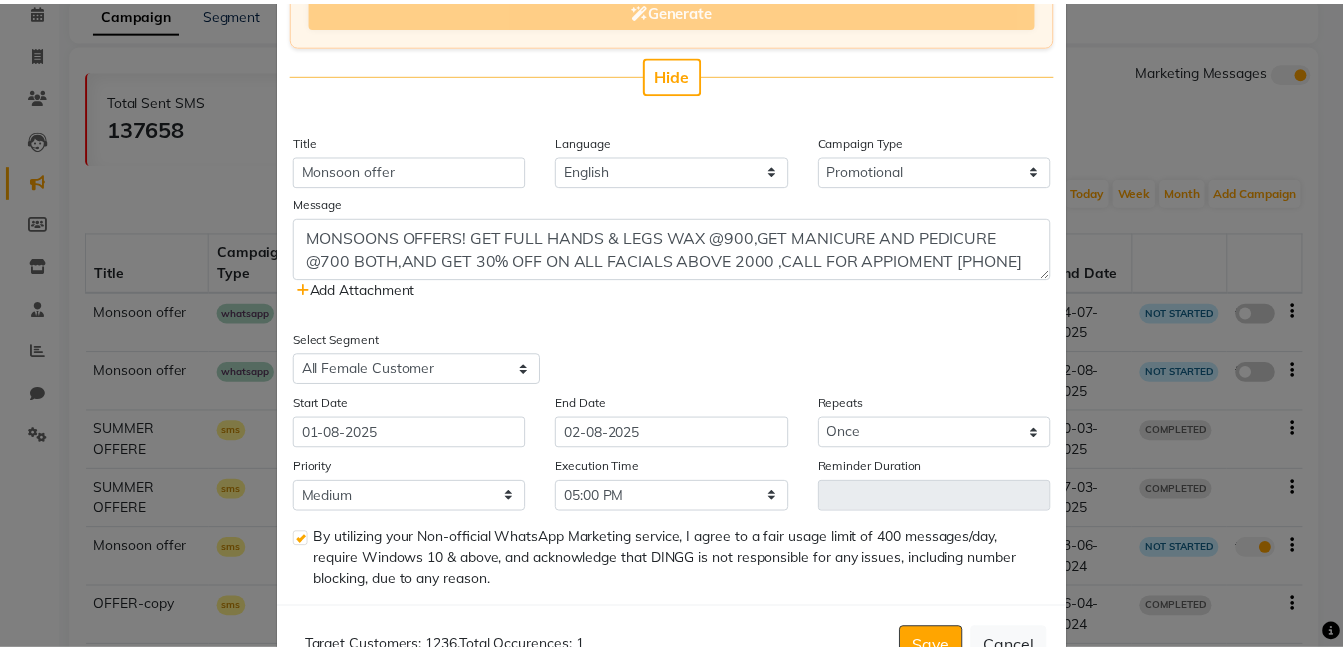scroll, scrollTop: 410, scrollLeft: 0, axis: vertical 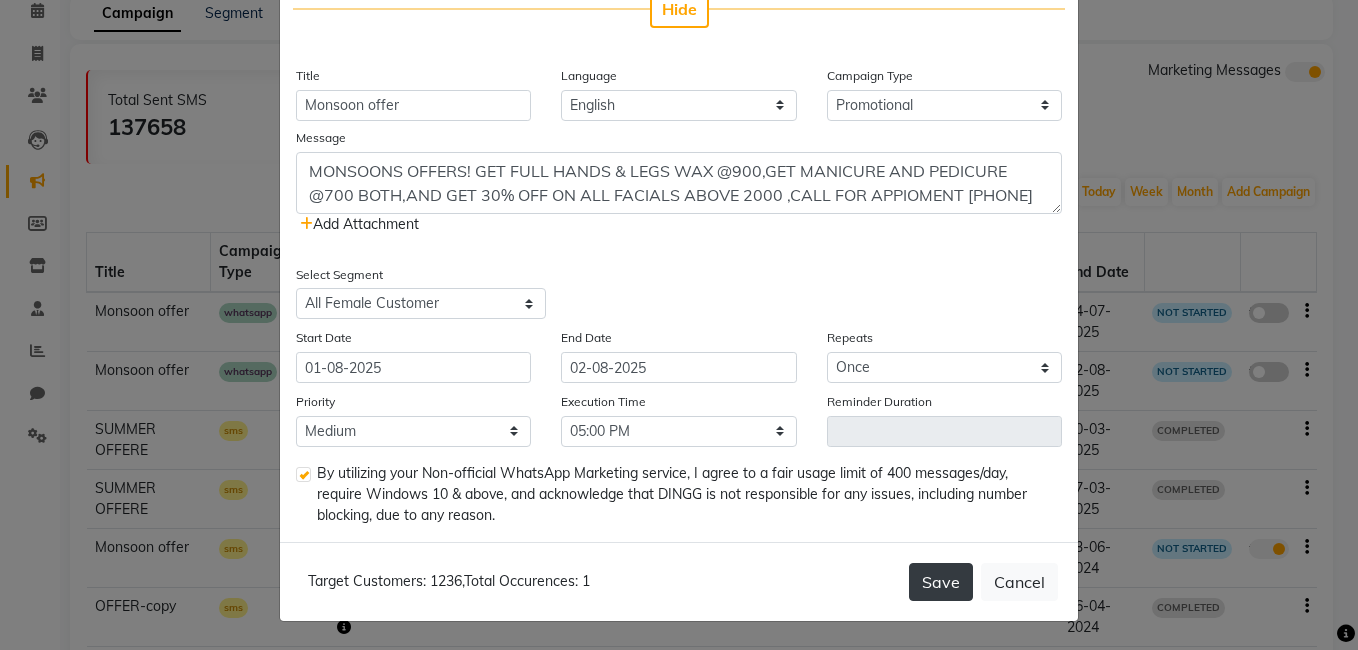 click on "Save" 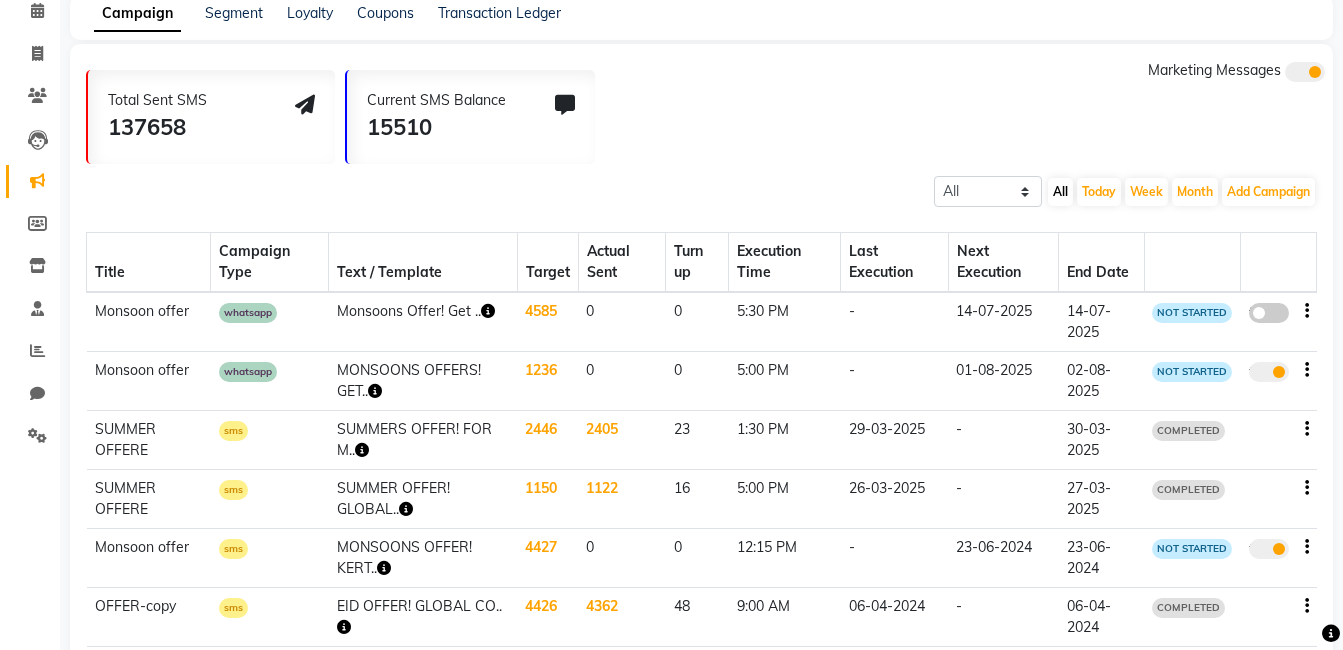 drag, startPoint x: 942, startPoint y: 589, endPoint x: 941, endPoint y: 541, distance: 48.010414 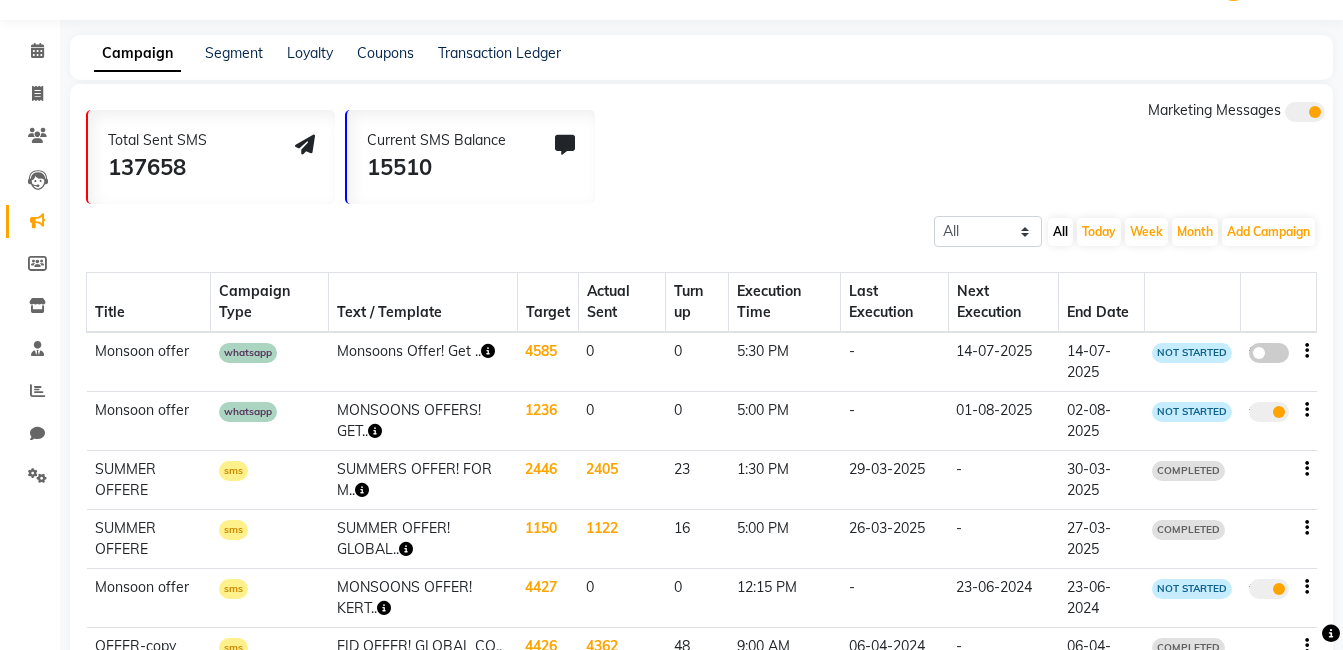 scroll, scrollTop: 12, scrollLeft: 0, axis: vertical 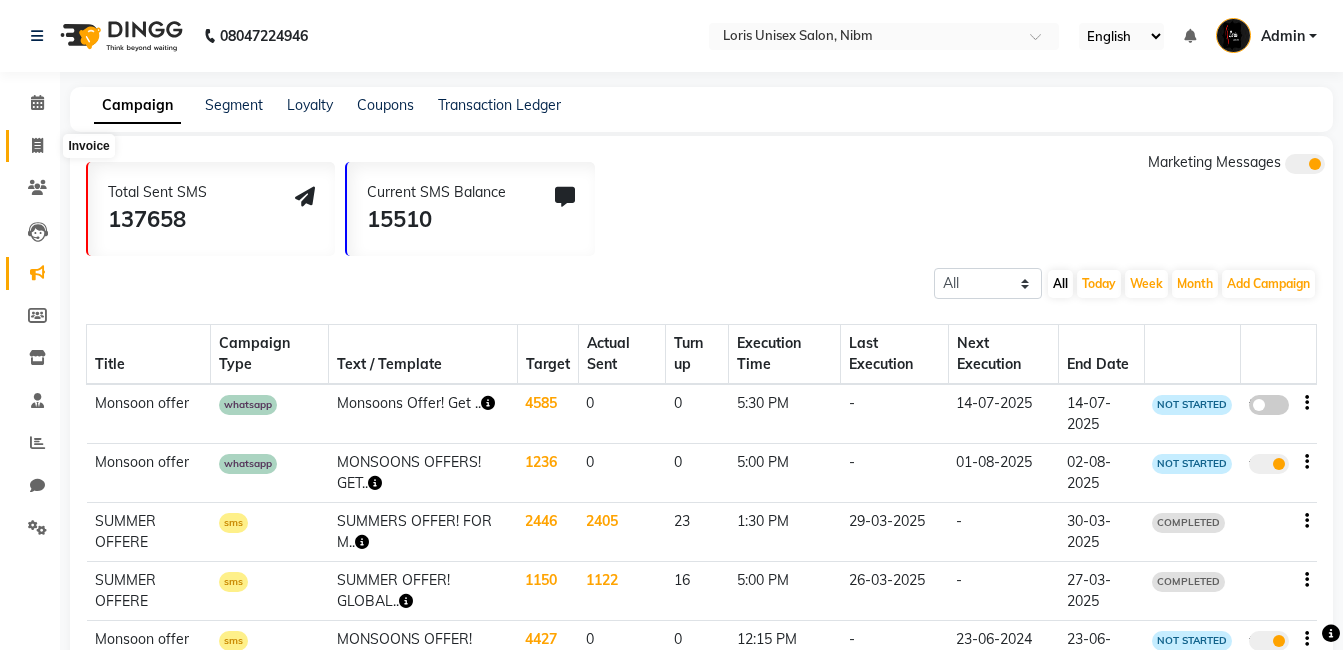 click 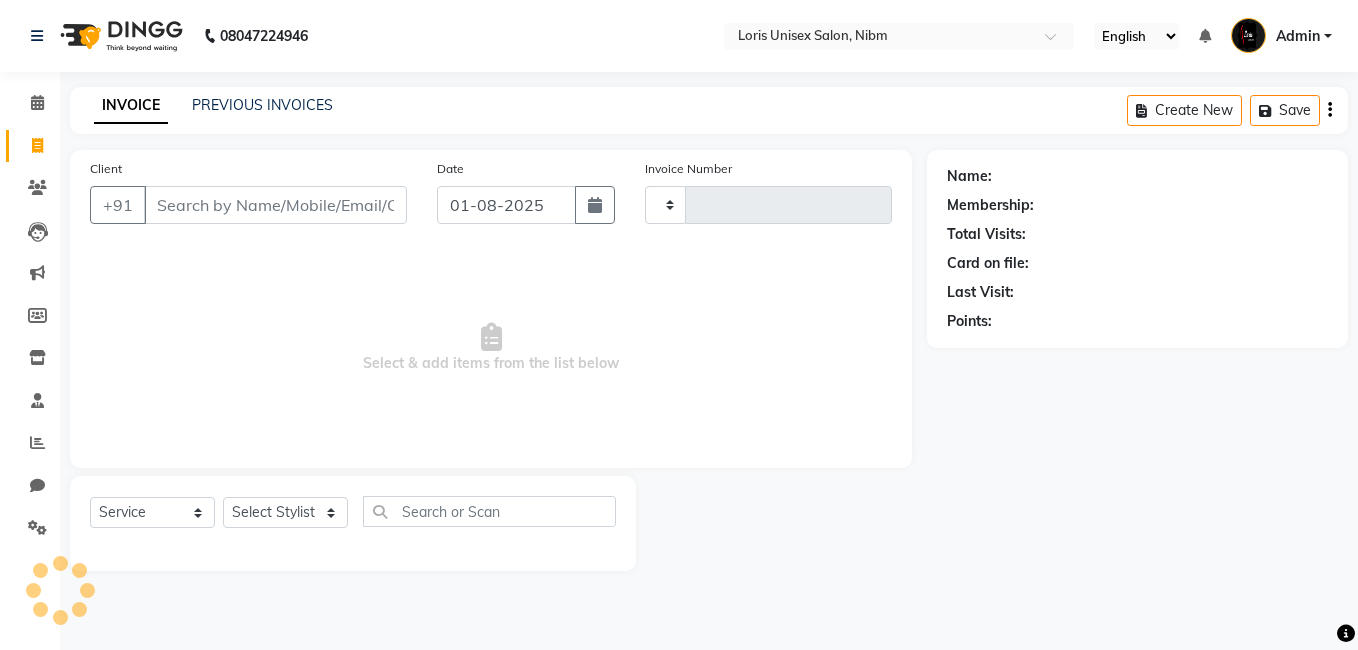 type on "0223" 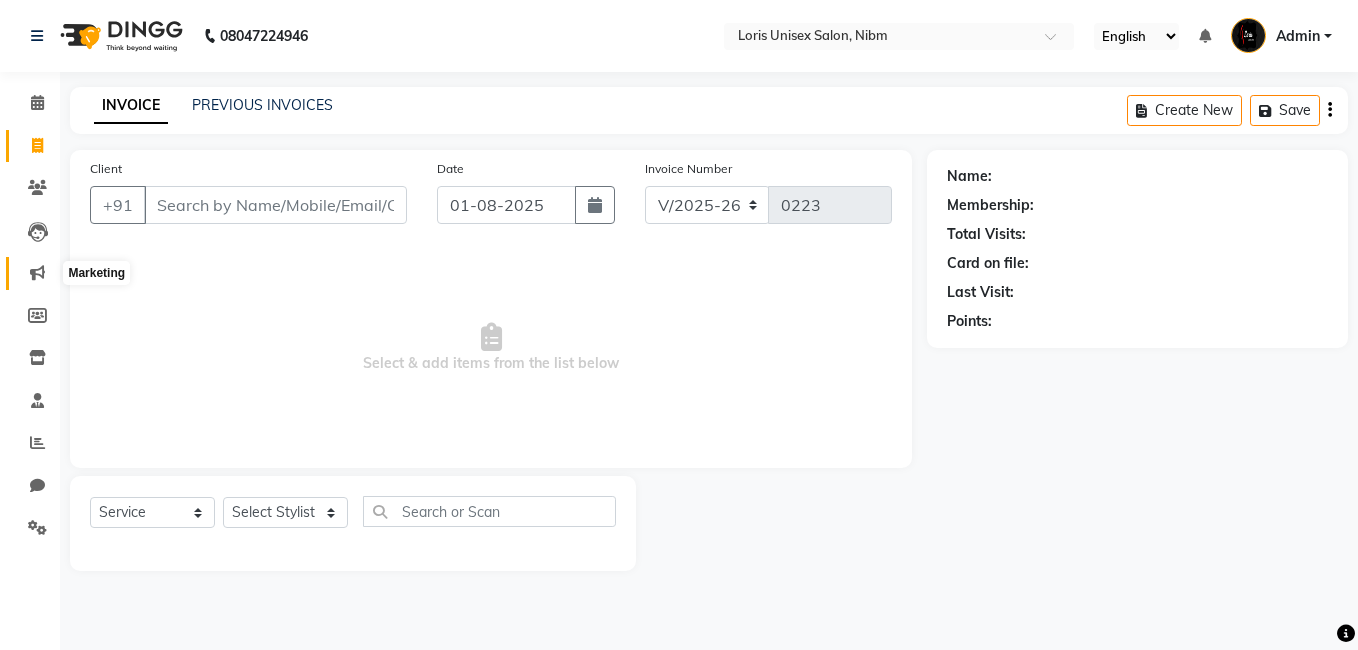 click 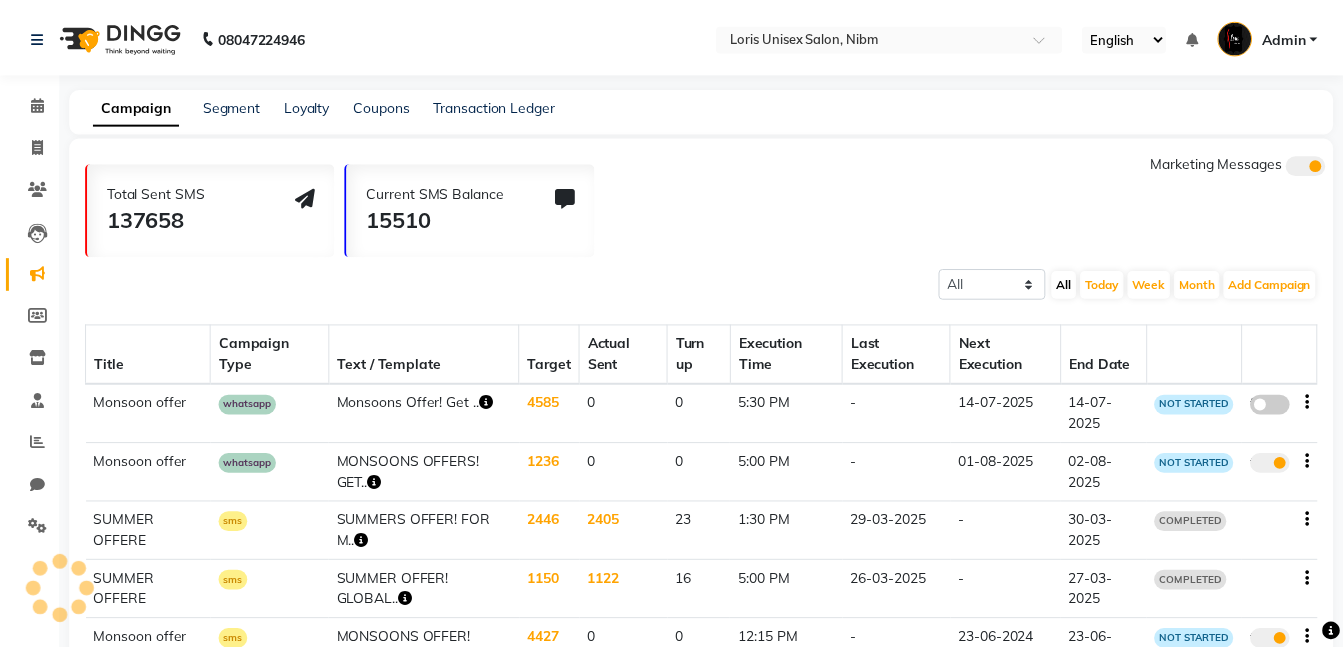 scroll, scrollTop: 0, scrollLeft: 0, axis: both 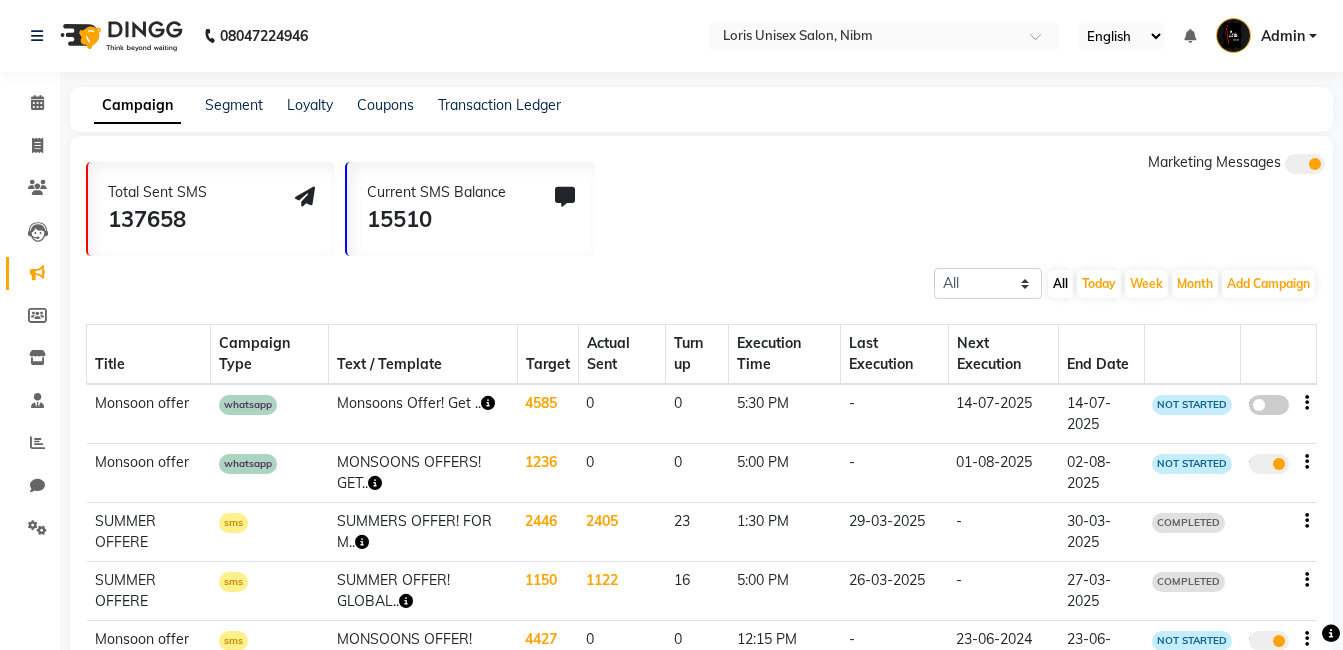 click 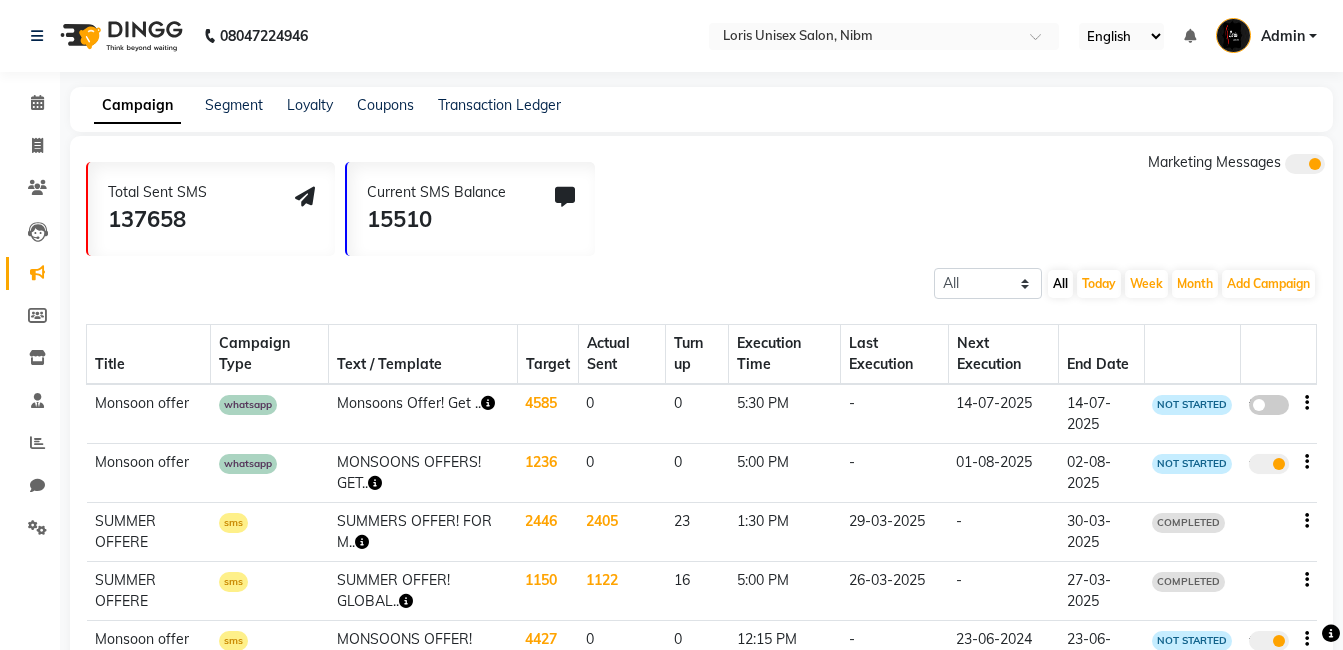 click on "true" 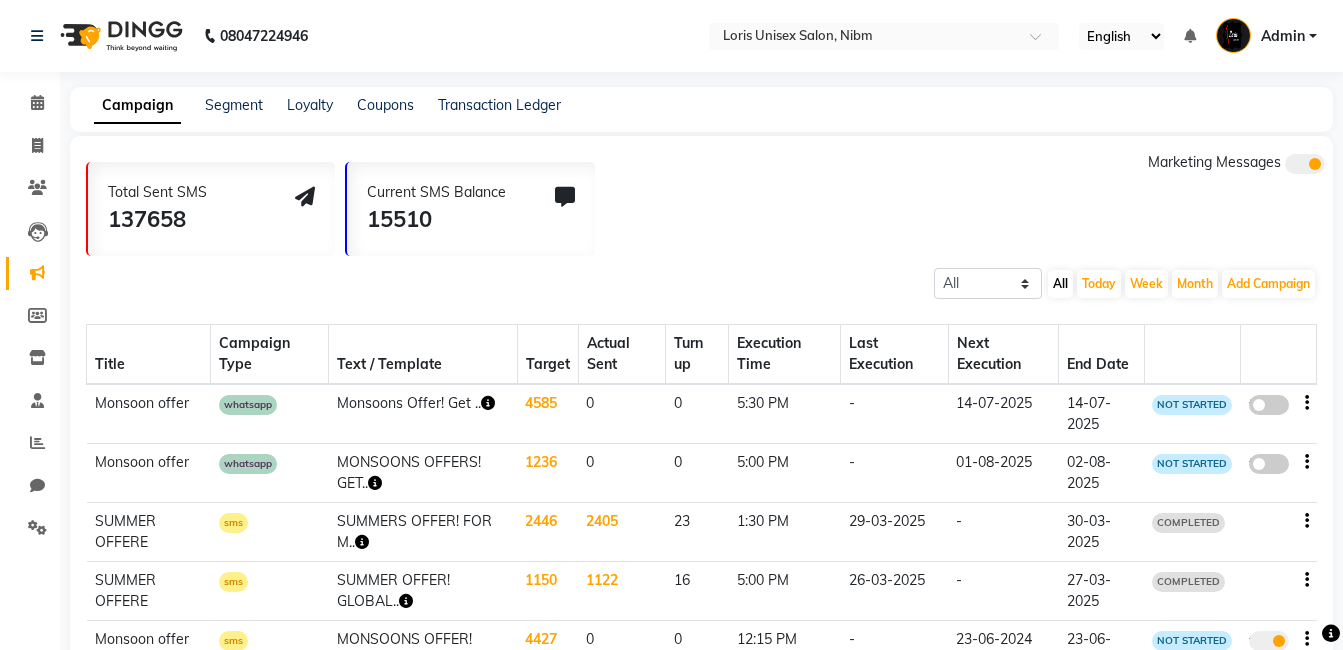 click 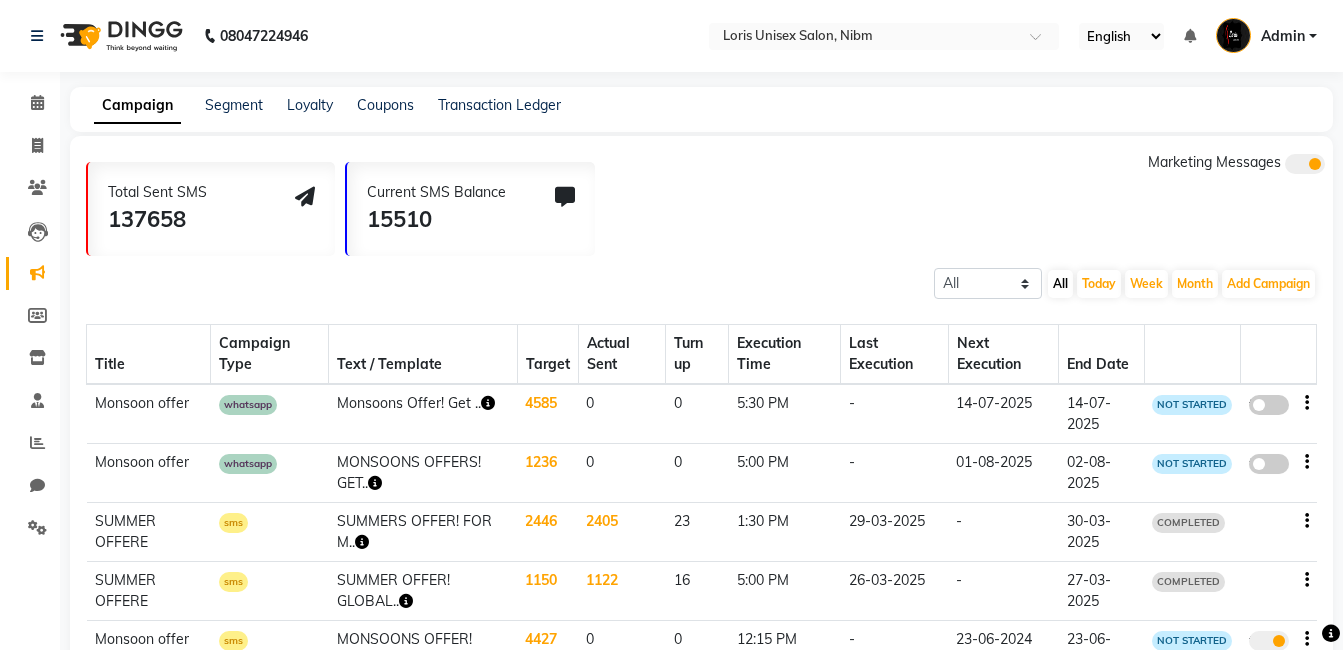 click on "false" 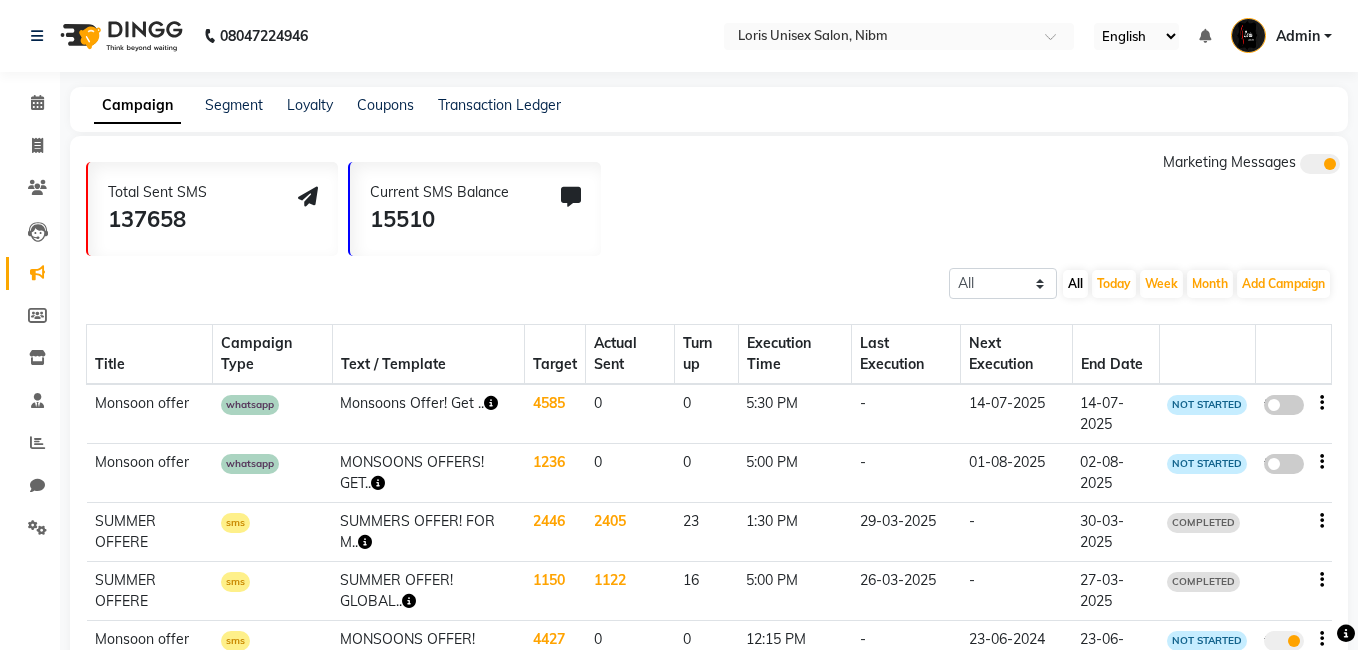 select on "3" 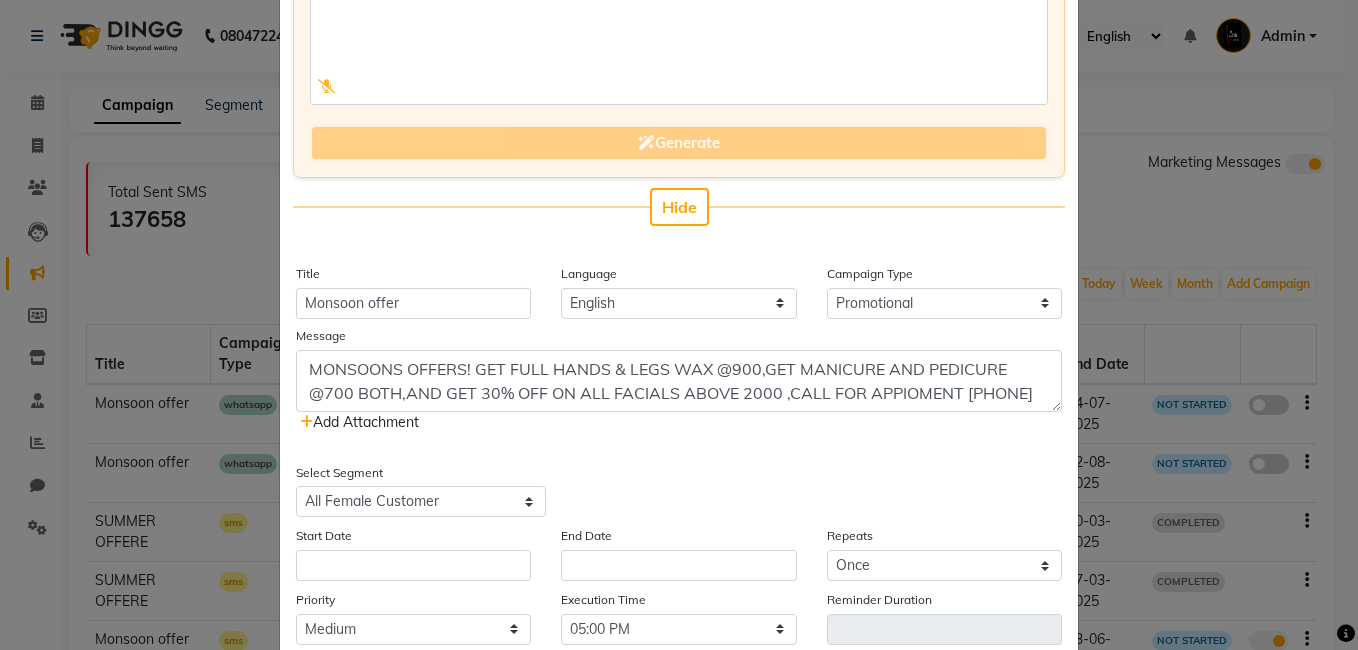scroll, scrollTop: 272, scrollLeft: 0, axis: vertical 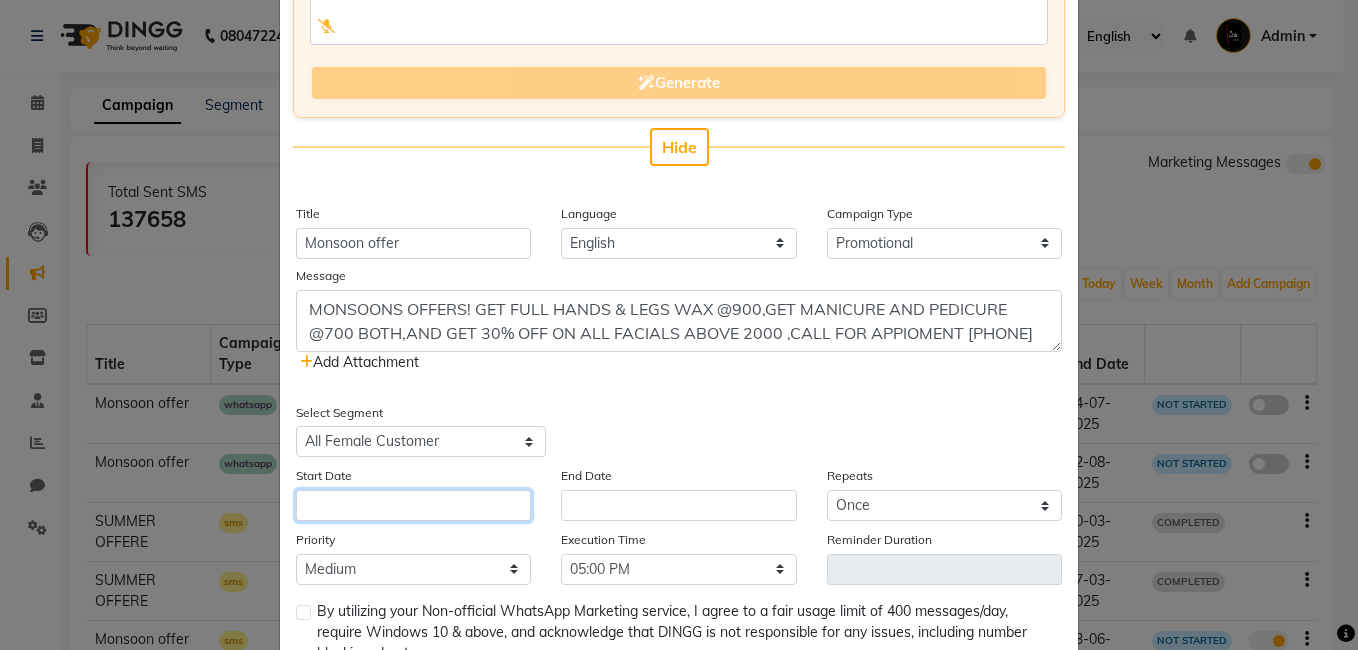 click 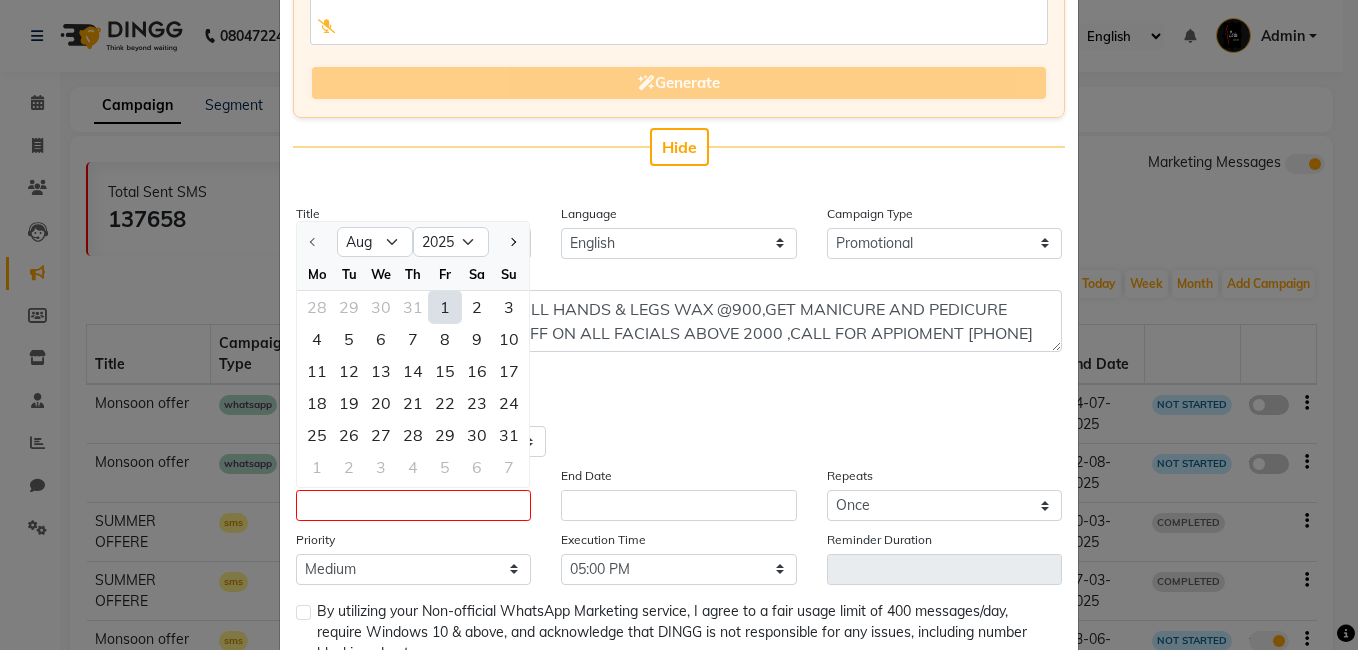 click on "1" 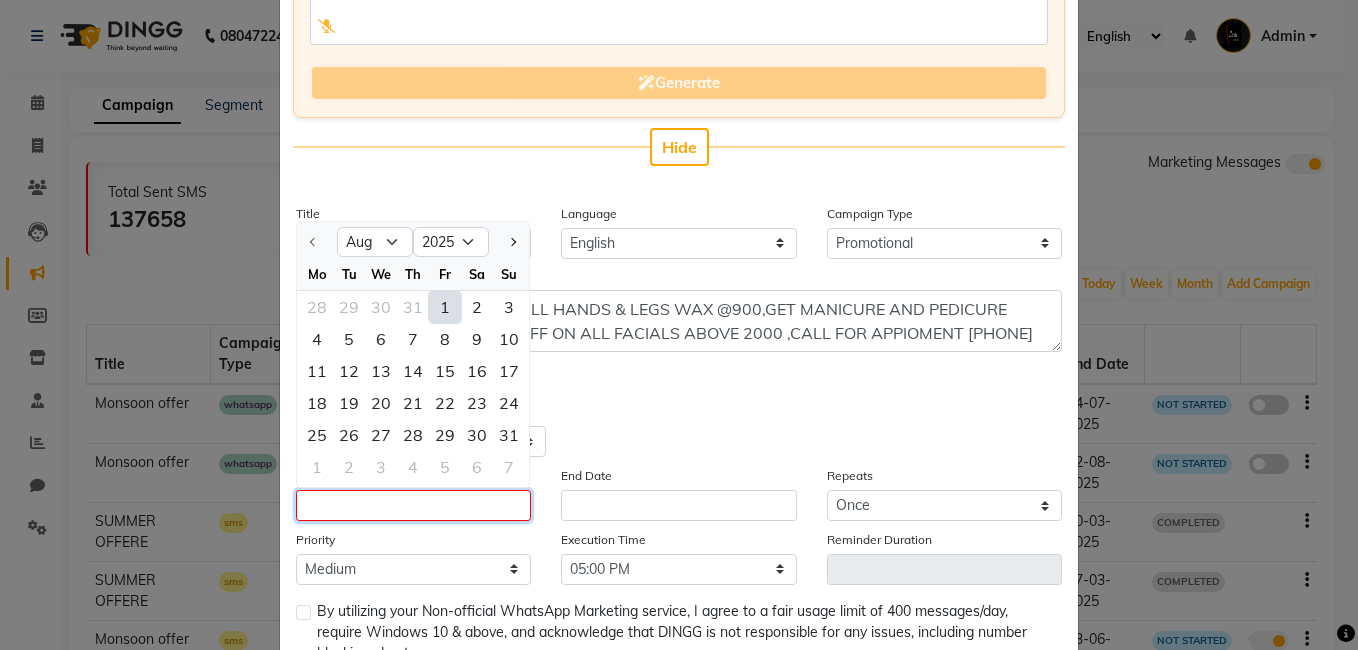 type on "01-08-2025" 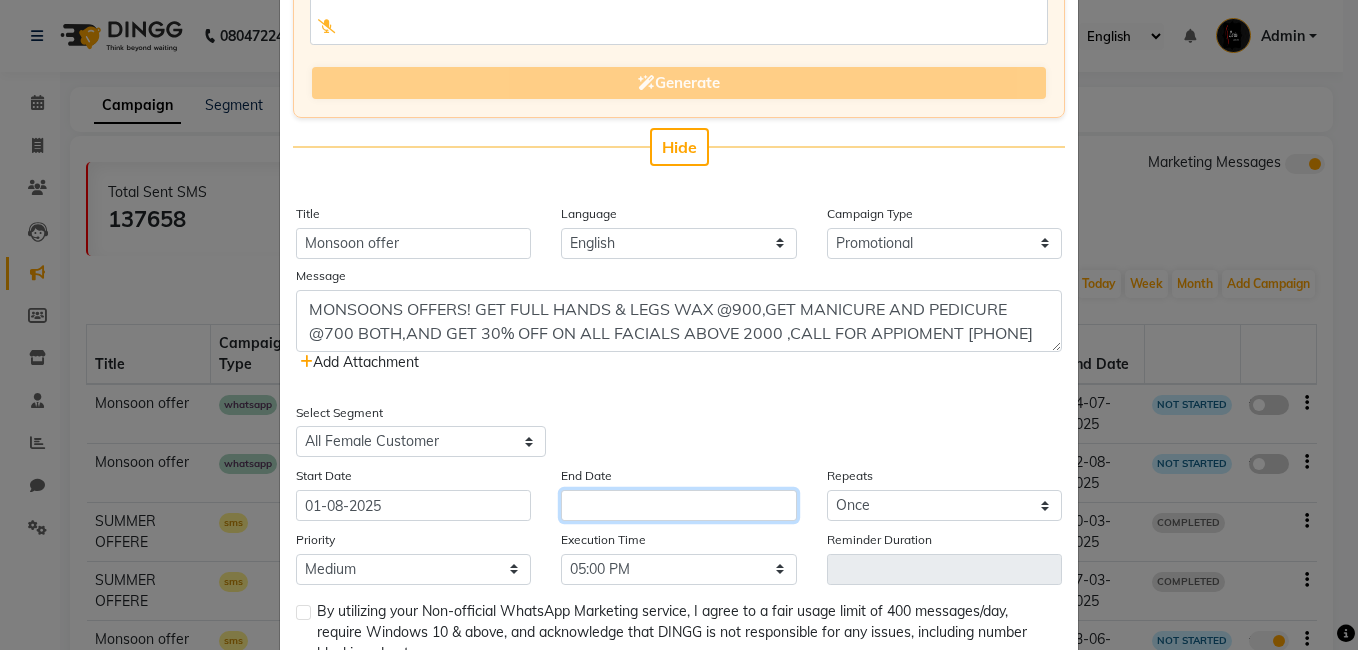 click 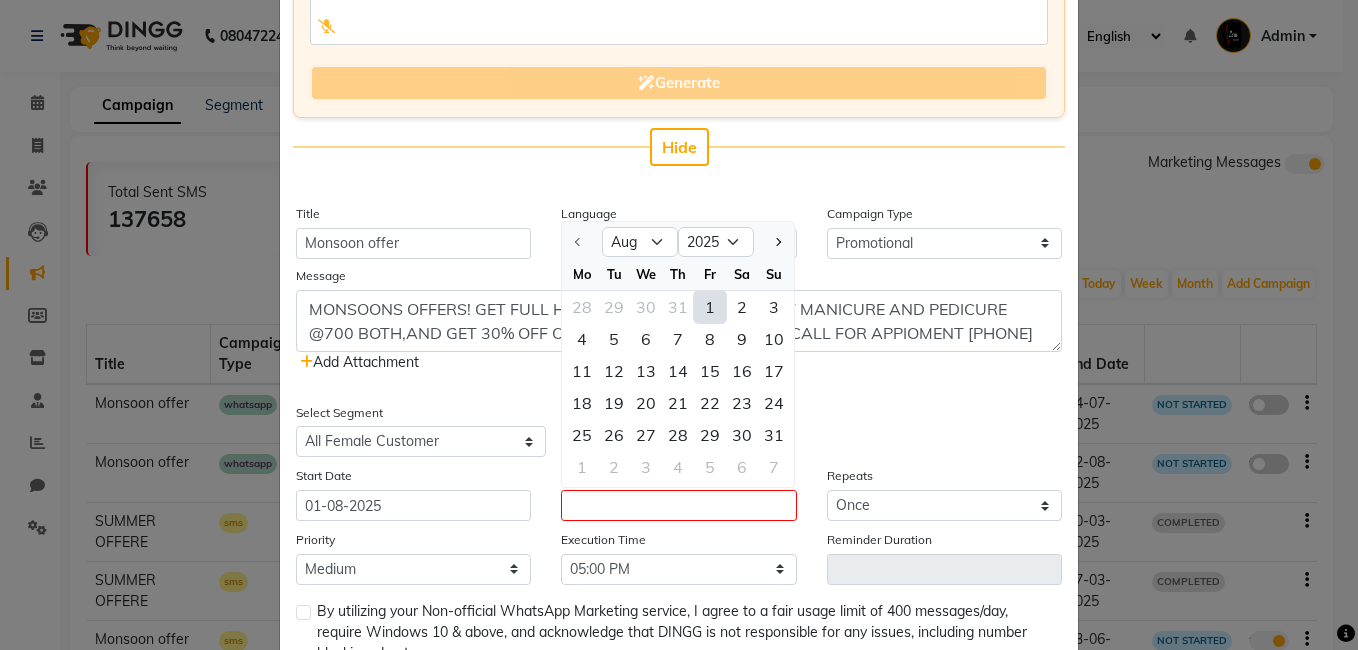 click on "1" 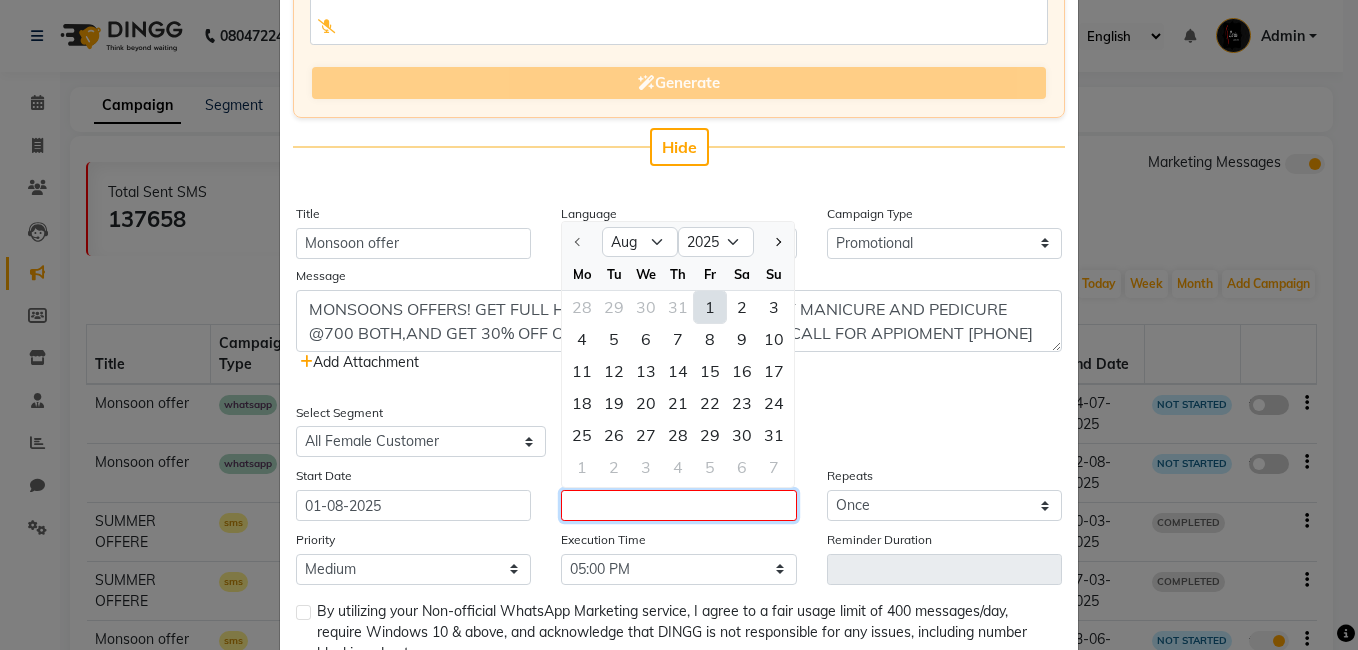 type on "01-08-2025" 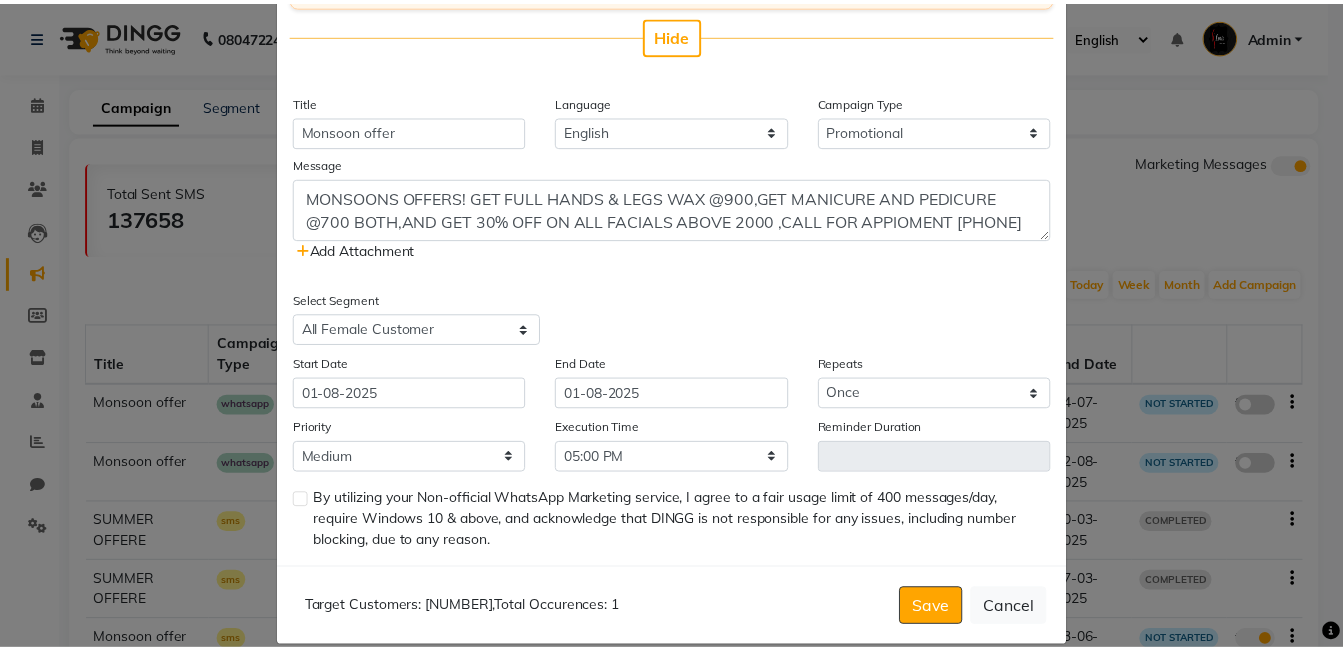 scroll, scrollTop: 410, scrollLeft: 0, axis: vertical 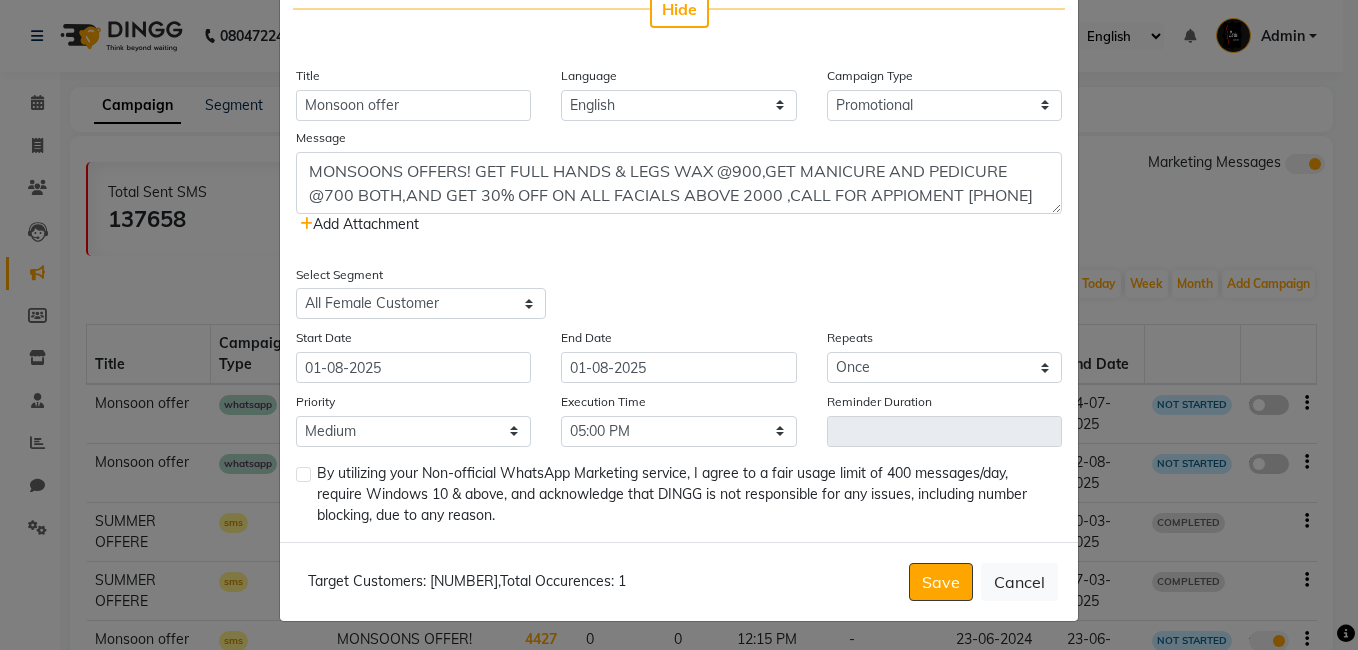 click on "By utilizing your Non-official WhatsApp Marketing service, I agree to a fair usage limit of 400 messages/day, require Windows 10 & above, and acknowledge that DINGG is not responsible for any issues, including number blocking, due to any reason." 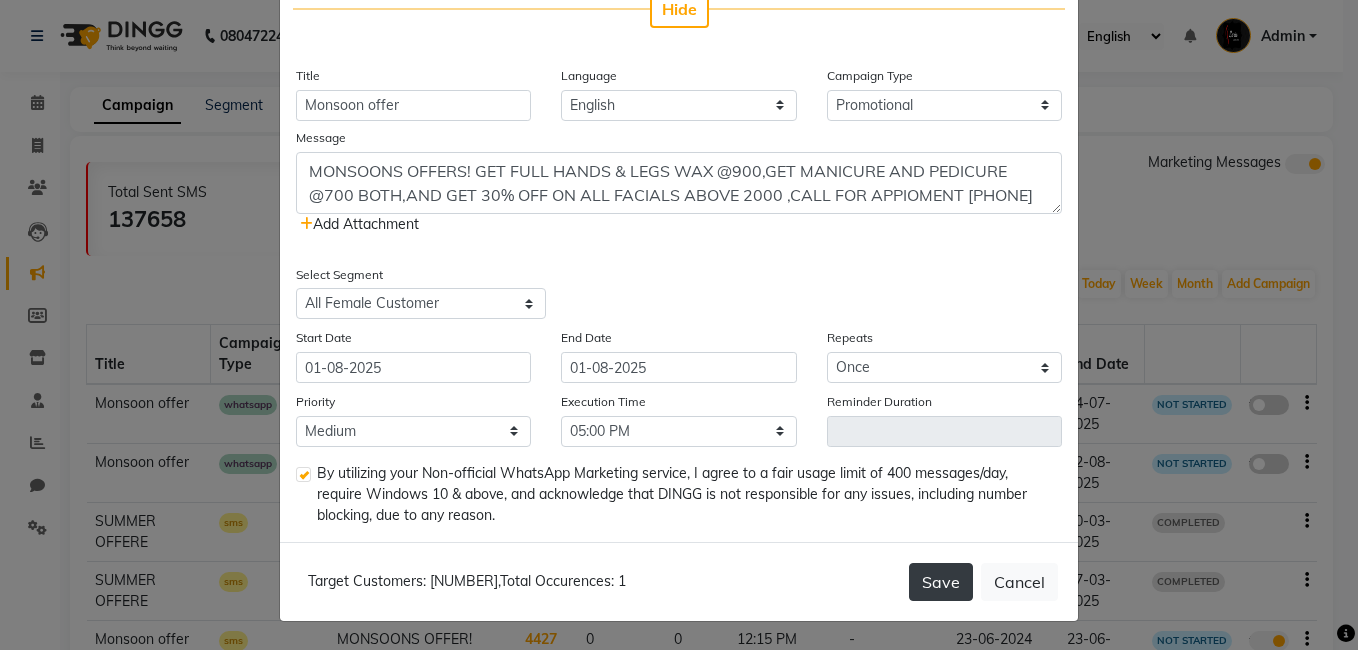 click on "Save" 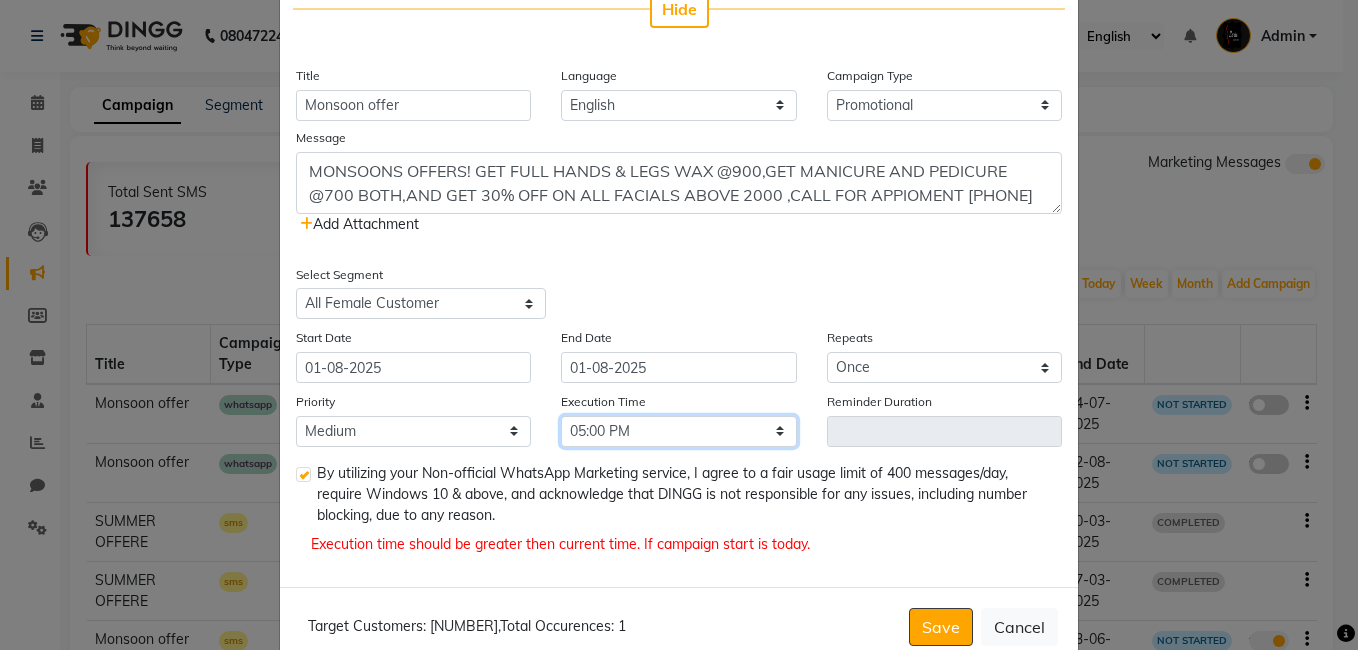 click on "Select 09:00 AM 09:15 AM 09:30 AM 09:45 AM 10:00 AM 10:15 AM 10:30 AM 10:45 AM 11:00 AM 11:15 AM 11:30 AM 11:45 AM 12:00 PM 12:15 PM 12:30 PM 12:45 PM 01:00 PM 01:15 PM 01:30 PM 01:45 PM 02:00 PM 02:15 PM 02:30 PM 02:45 PM 03:00 PM 03:15 PM 03:30 PM 03:45 PM 04:00 PM 04:15 PM 04:30 PM 04:45 PM 05:00 PM 05:15 PM 05:30 PM 05:45 PM 06:00 PM 06:15 PM 06:30 PM 06:45 PM 07:00 PM 07:15 PM 07:30 PM 07:45 PM 08:00 PM 08:15 PM 08:30 PM 08:45 PM 09:00 PM 09:15 PM 09:30 PM 09:45 PM" at bounding box center (678, 431) 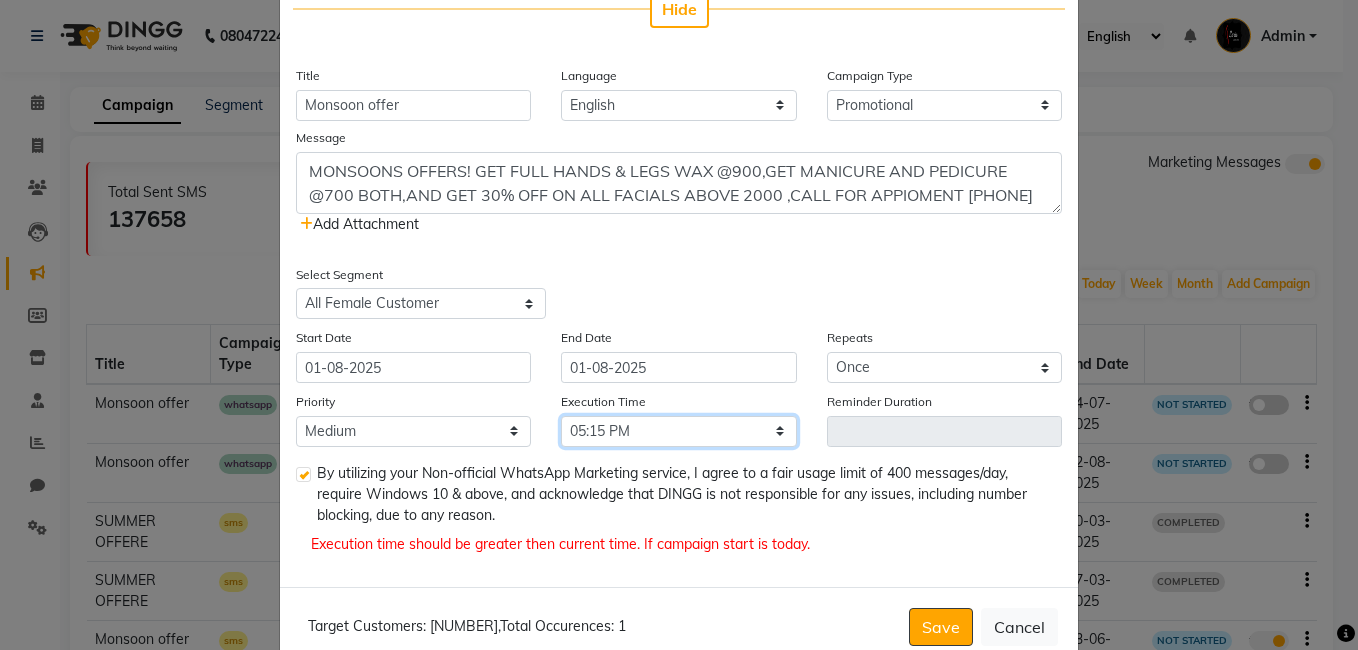 click on "Select 09:00 AM 09:15 AM 09:30 AM 09:45 AM 10:00 AM 10:15 AM 10:30 AM 10:45 AM 11:00 AM 11:15 AM 11:30 AM 11:45 AM 12:00 PM 12:15 PM 12:30 PM 12:45 PM 01:00 PM 01:15 PM 01:30 PM 01:45 PM 02:00 PM 02:15 PM 02:30 PM 02:45 PM 03:00 PM 03:15 PM 03:30 PM 03:45 PM 04:00 PM 04:15 PM 04:30 PM 04:45 PM 05:00 PM 05:15 PM 05:30 PM 05:45 PM 06:00 PM 06:15 PM 06:30 PM 06:45 PM 07:00 PM 07:15 PM 07:30 PM 07:45 PM 08:00 PM 08:15 PM 08:30 PM 08:45 PM 09:00 PM 09:15 PM 09:30 PM 09:45 PM" at bounding box center (678, 431) 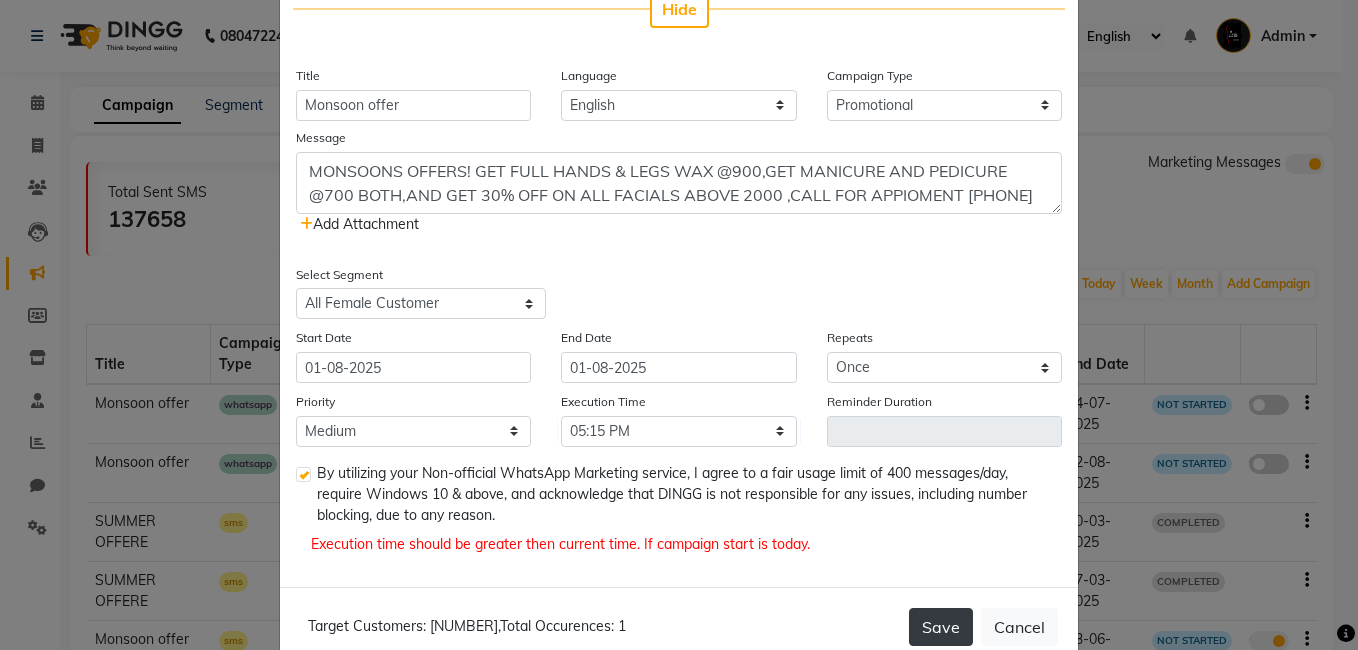 click on "Save" 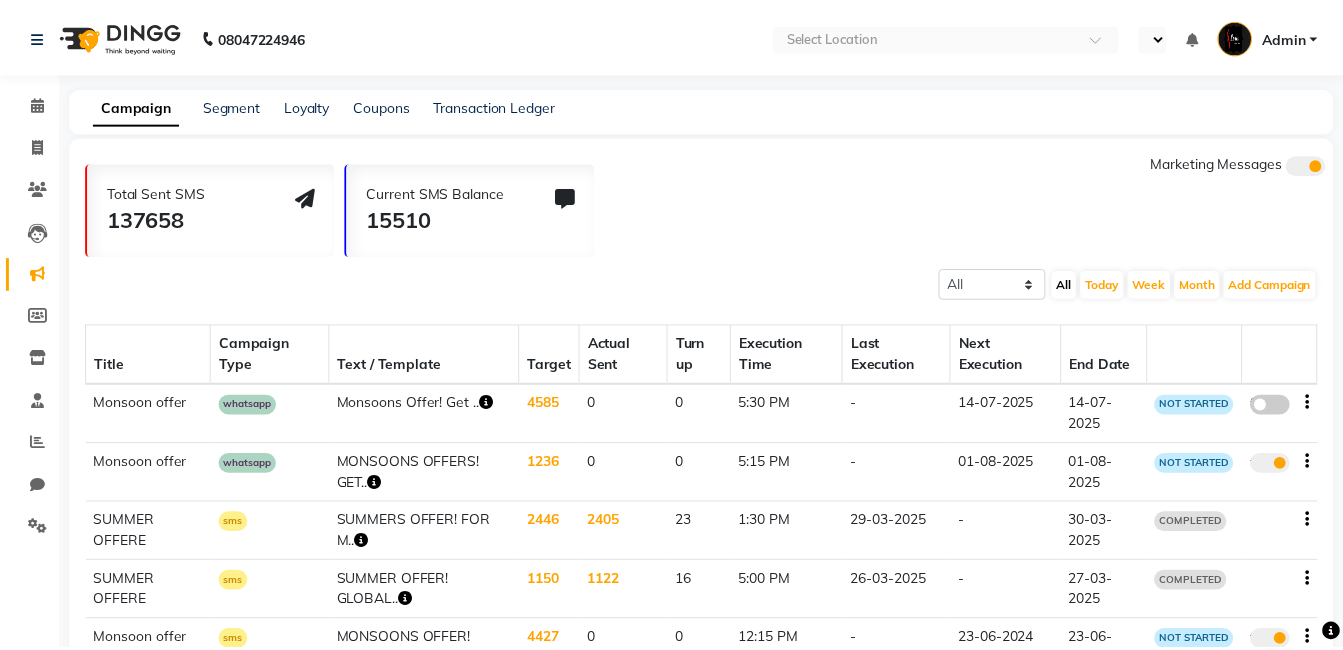 scroll, scrollTop: 0, scrollLeft: 0, axis: both 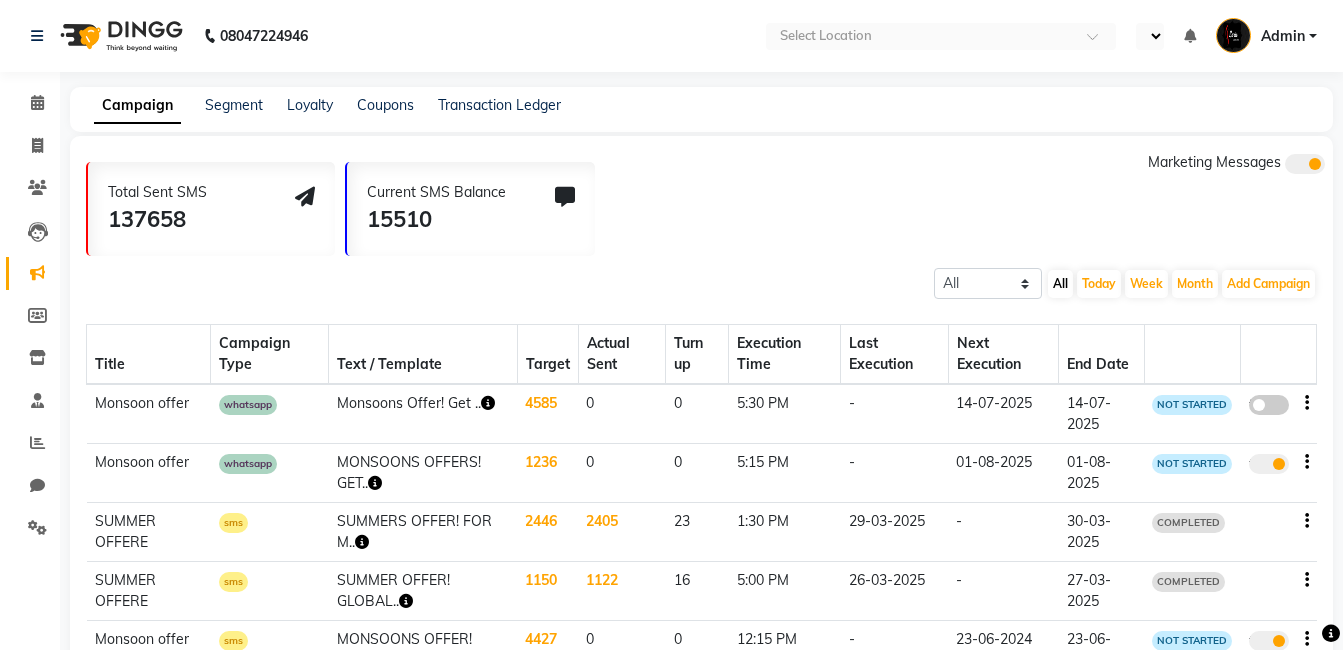 select on "en" 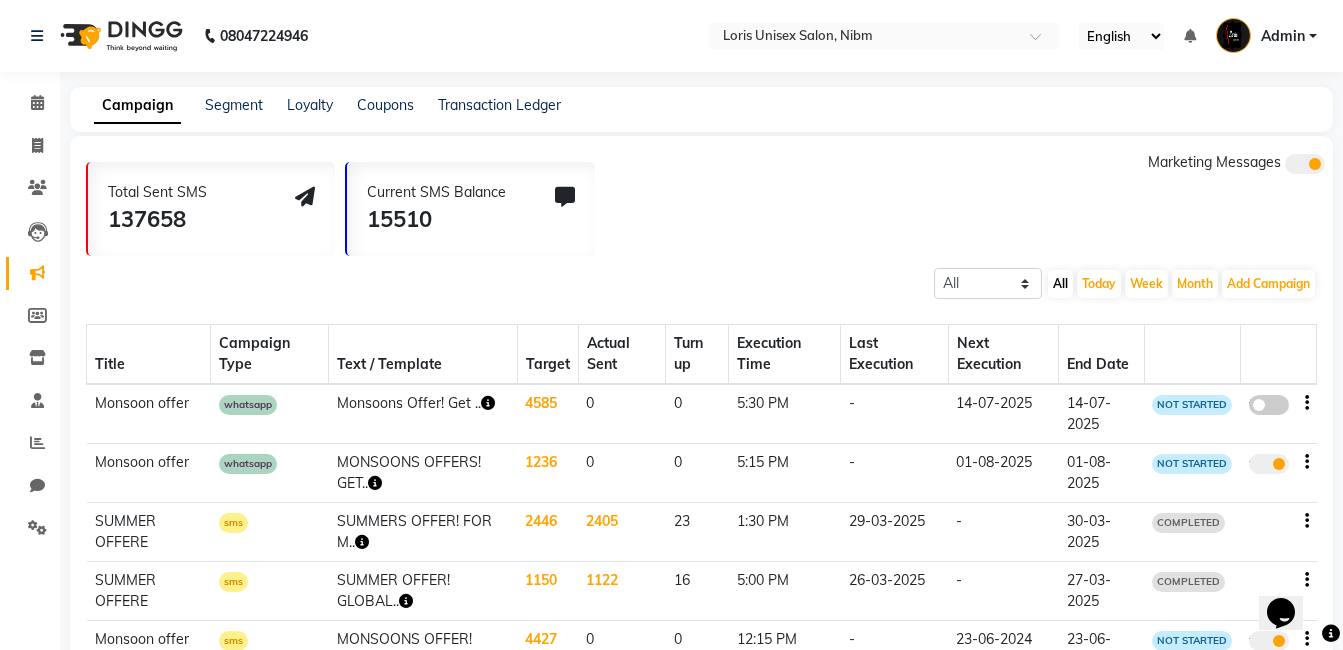 scroll, scrollTop: 0, scrollLeft: 0, axis: both 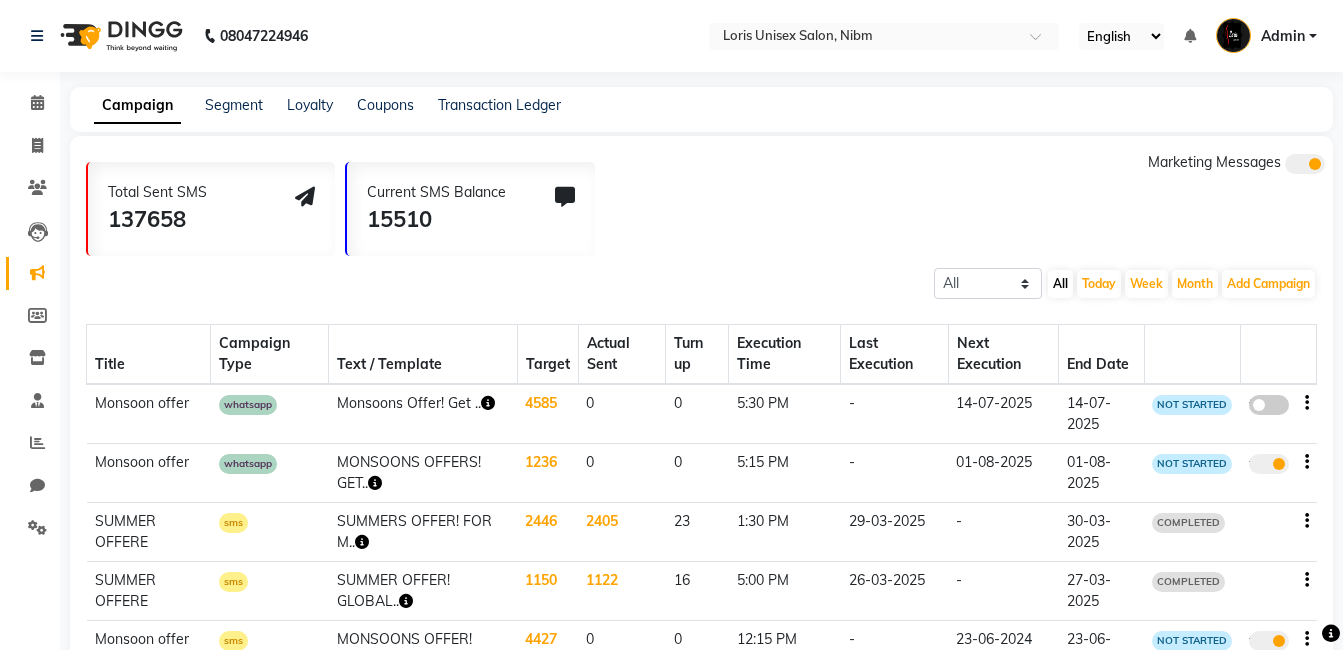 click 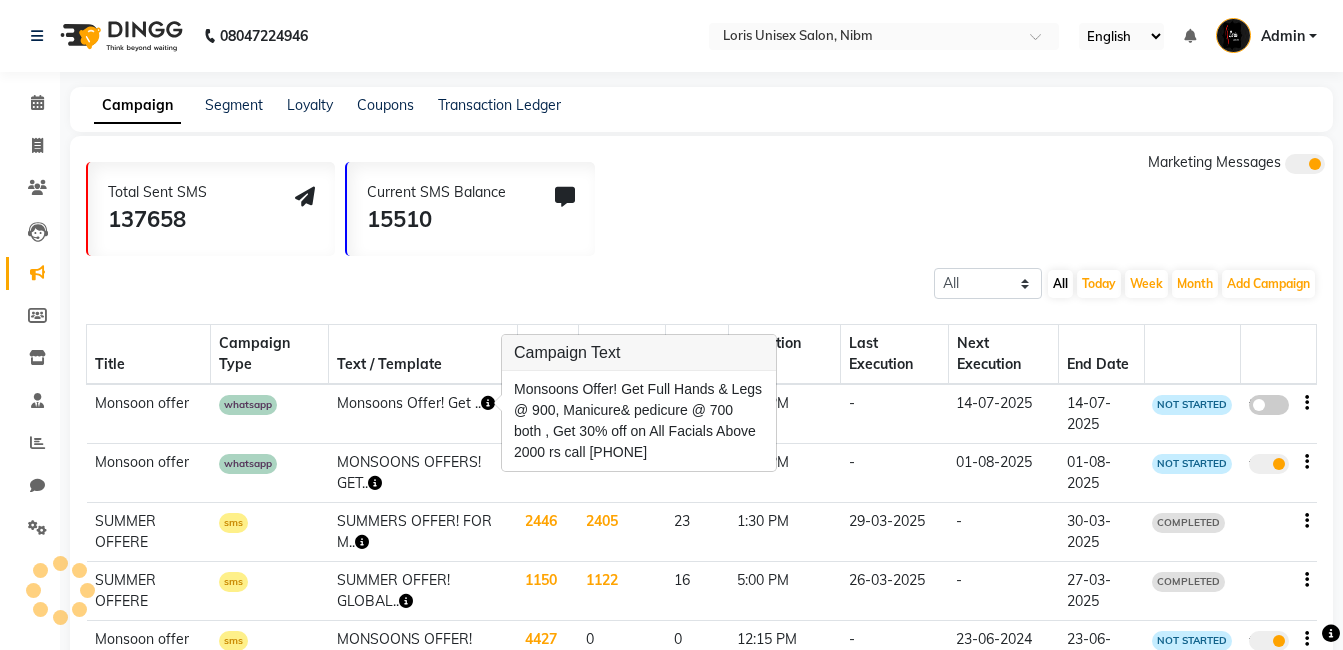click 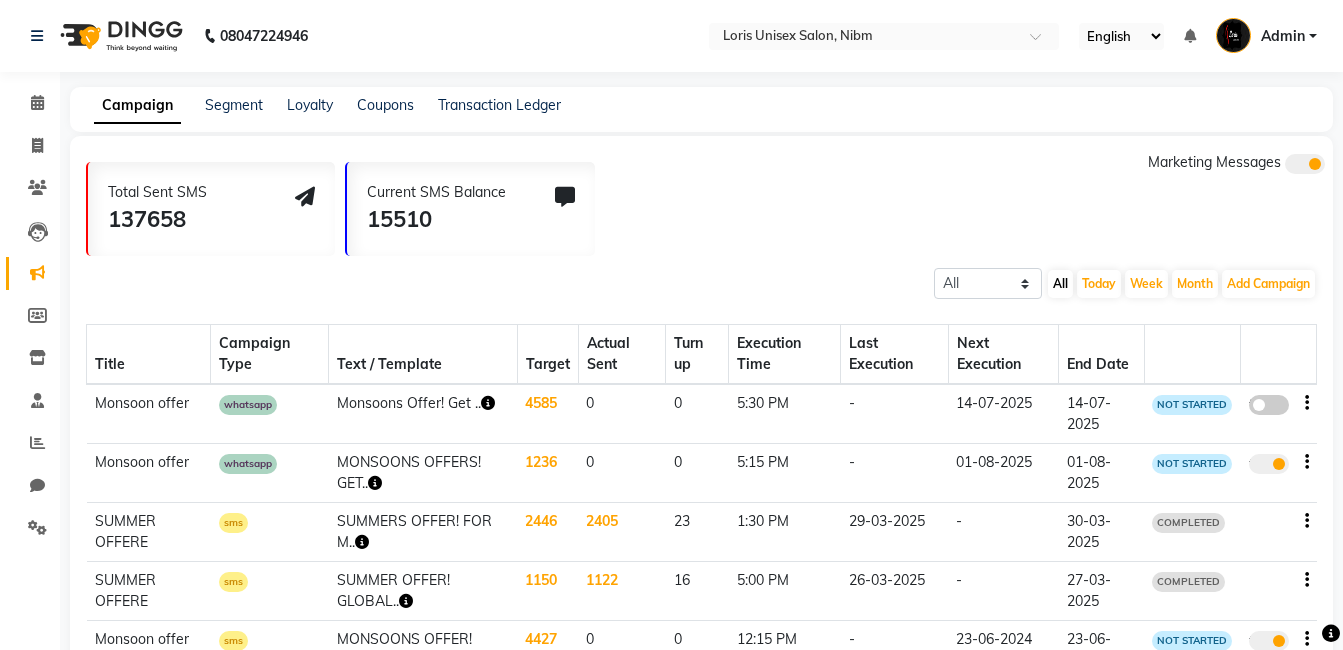 click on "All Scheduled Completed All Today Week Month  Add Campaign  SMS Campaign Email Campaign WhatsApp (Direct) WhatsApp (Official API)" 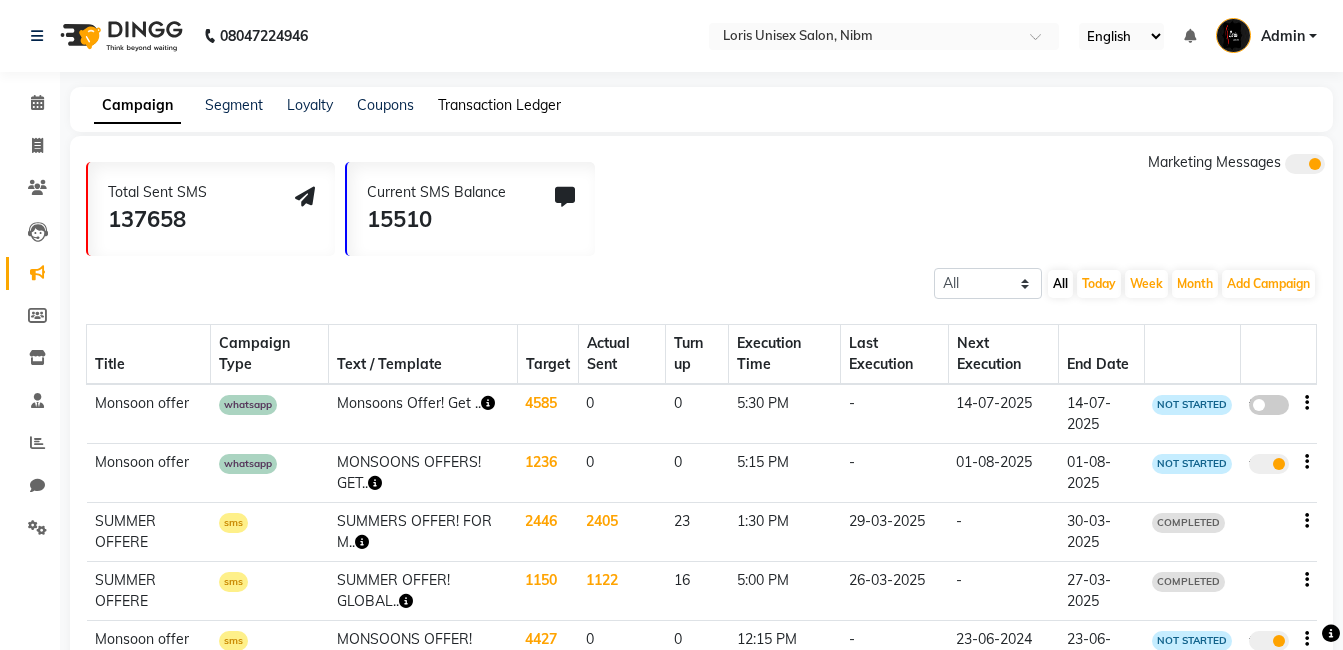 click on "Transaction Ledger" 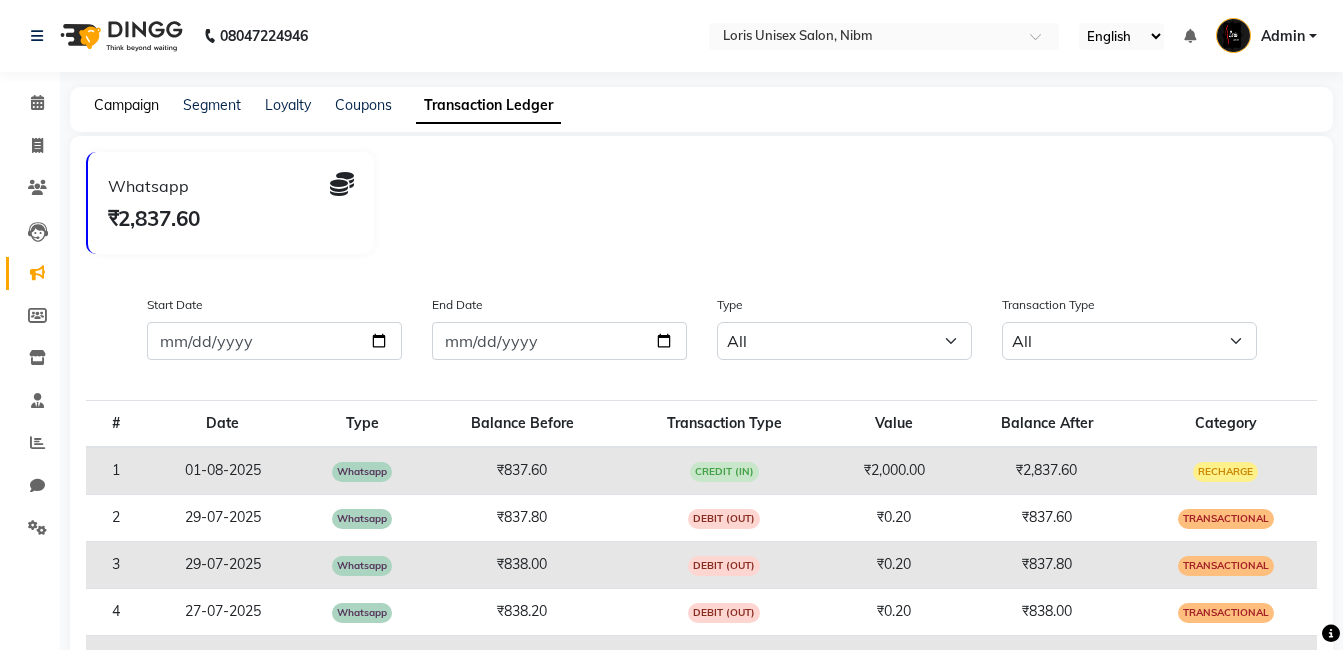click on "Campaign" 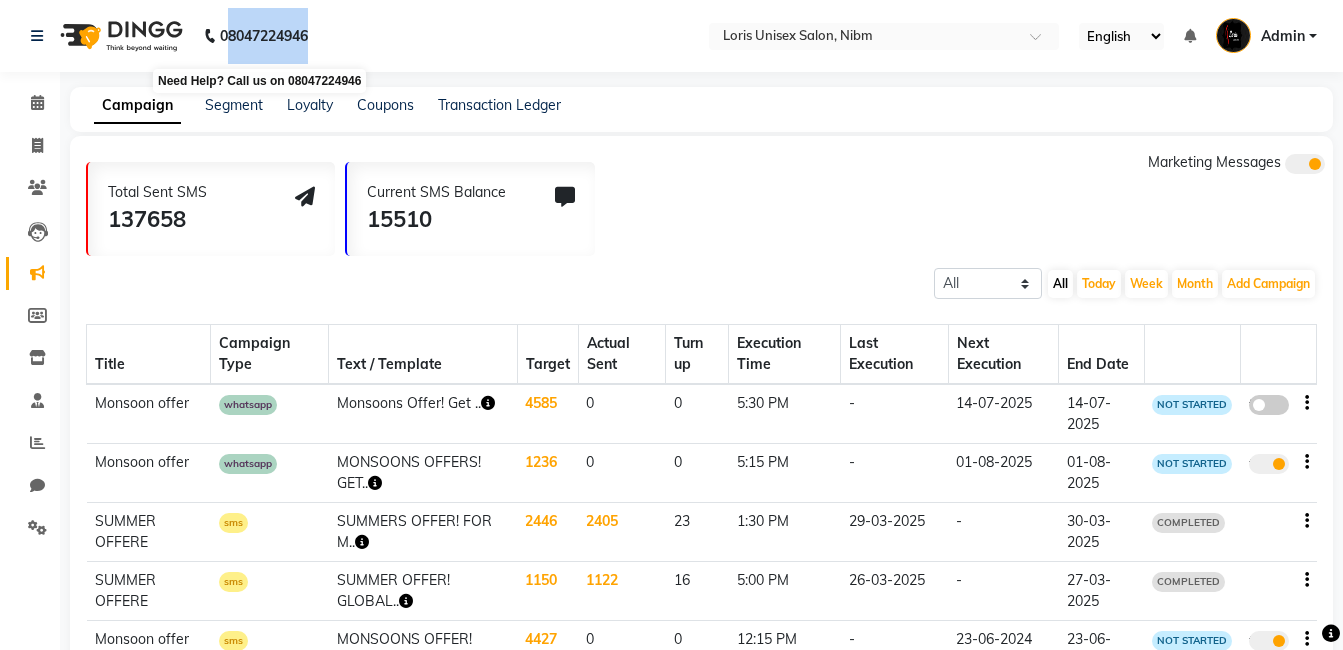 drag, startPoint x: 228, startPoint y: 31, endPoint x: 313, endPoint y: 28, distance: 85.052925 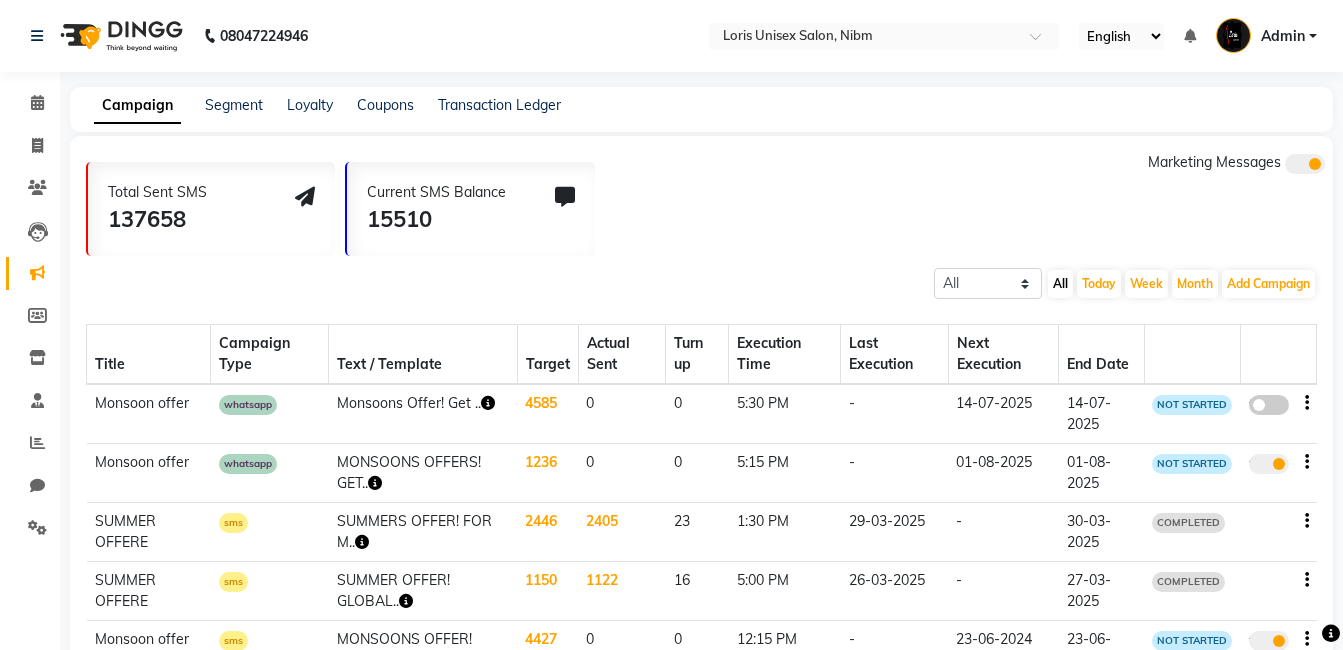 click on "Total Sent SMS 137658 Current SMS Balance 15510 Marketing Messages" 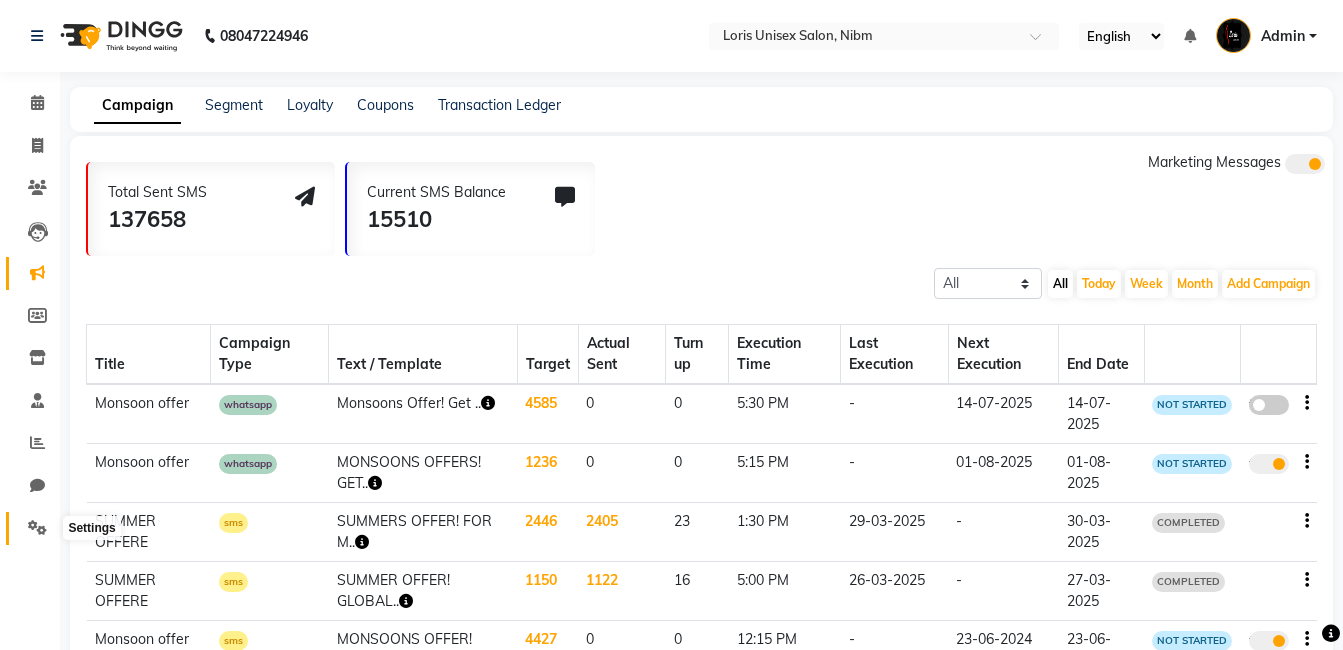 click 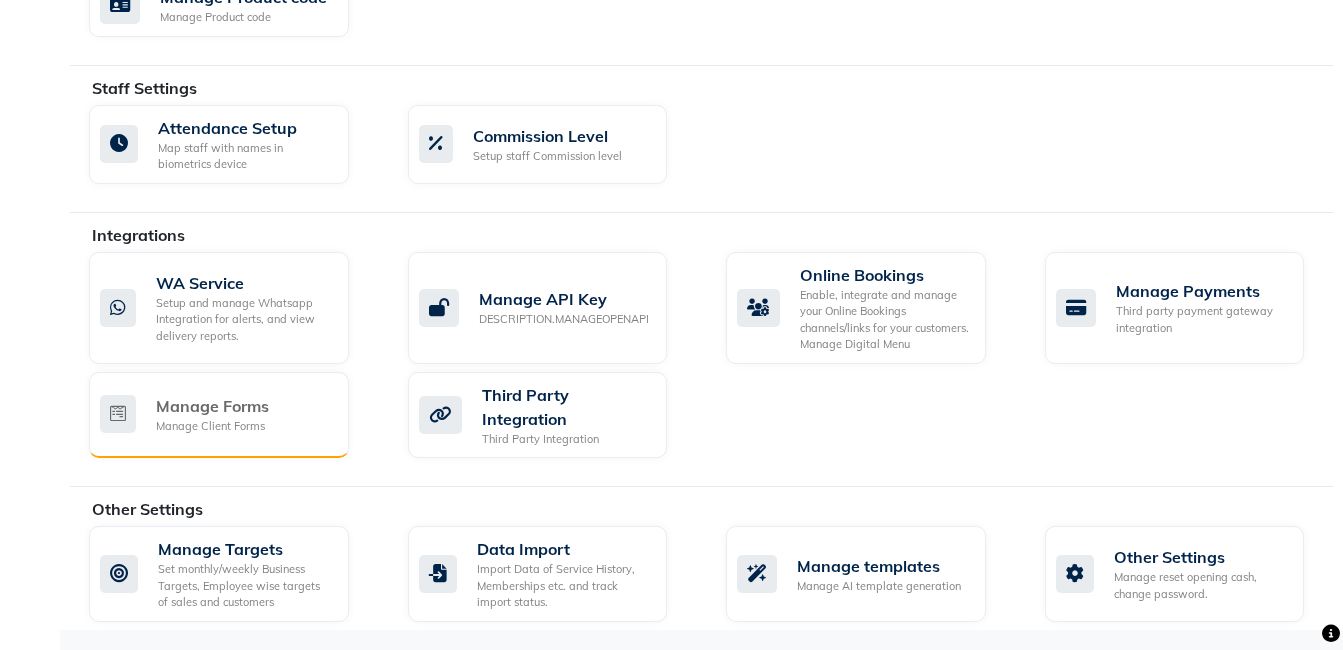 scroll, scrollTop: 1059, scrollLeft: 0, axis: vertical 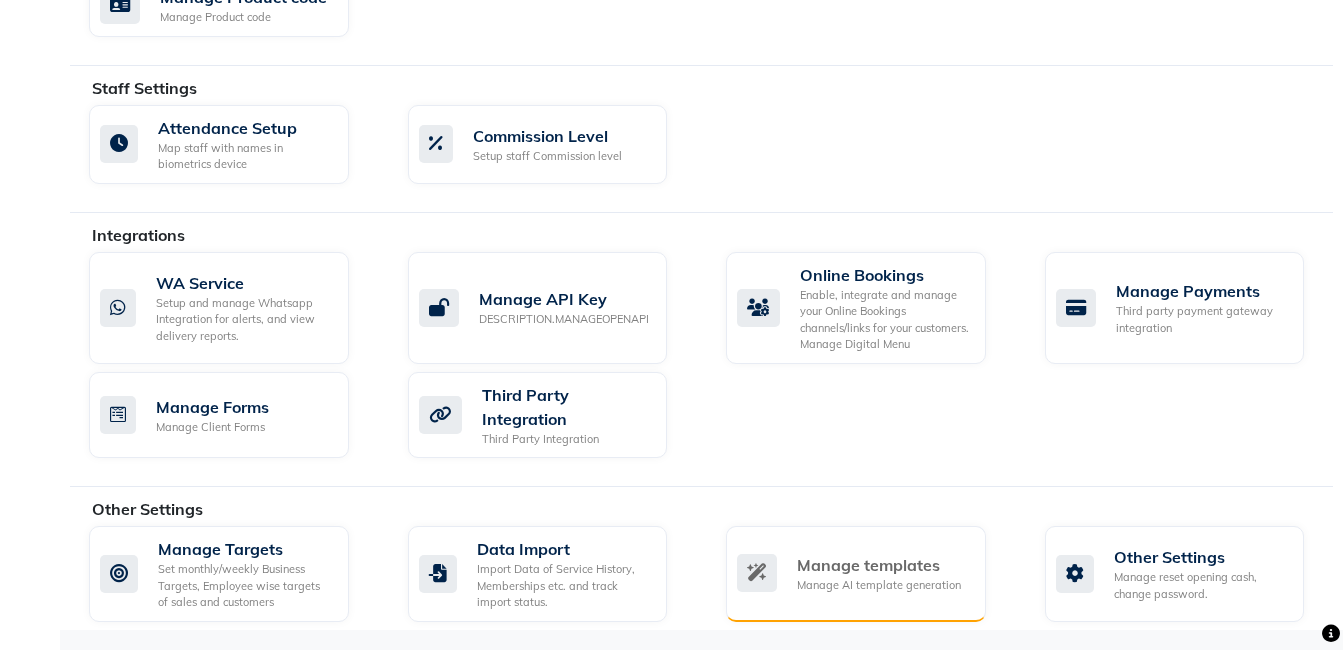 click on "Manage templates Manage AI template generation" 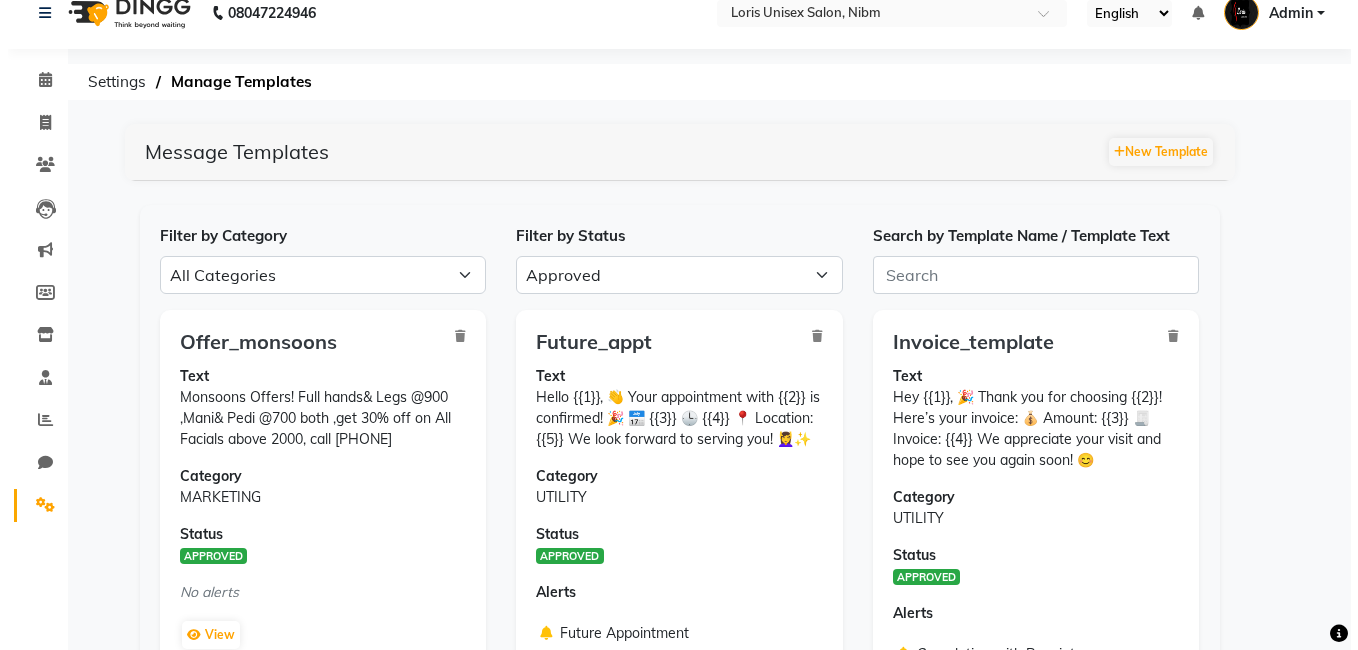 scroll, scrollTop: 0, scrollLeft: 0, axis: both 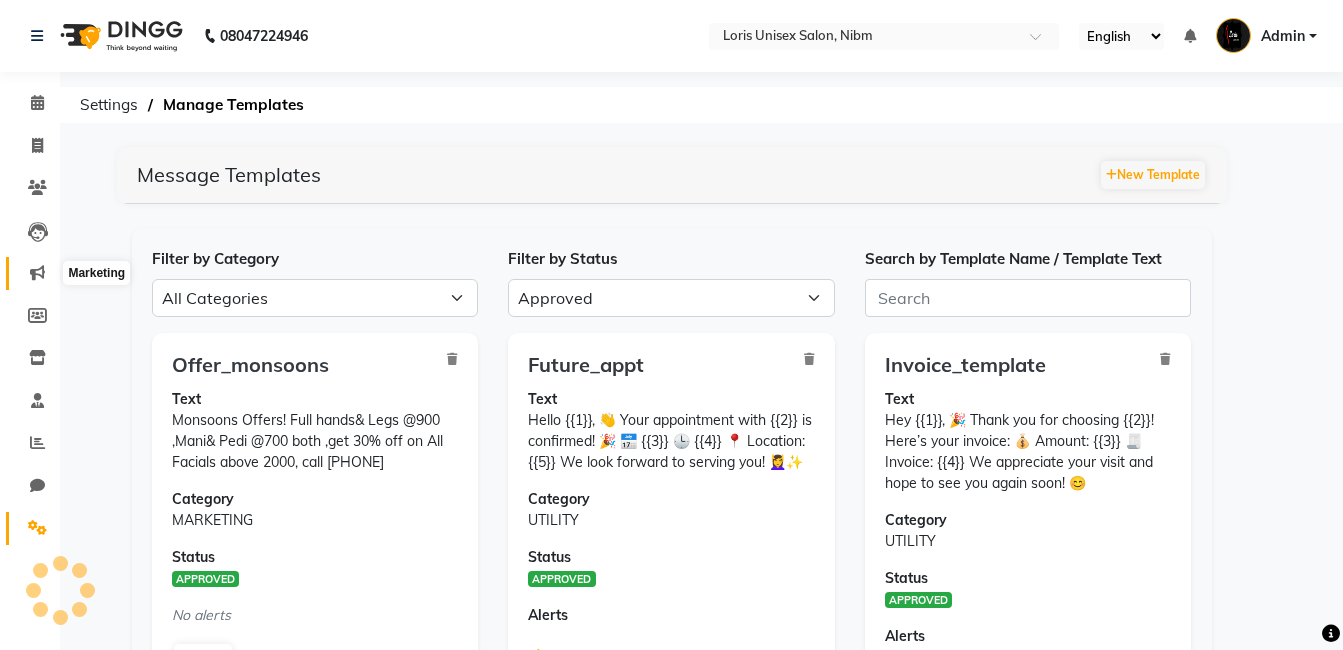 click 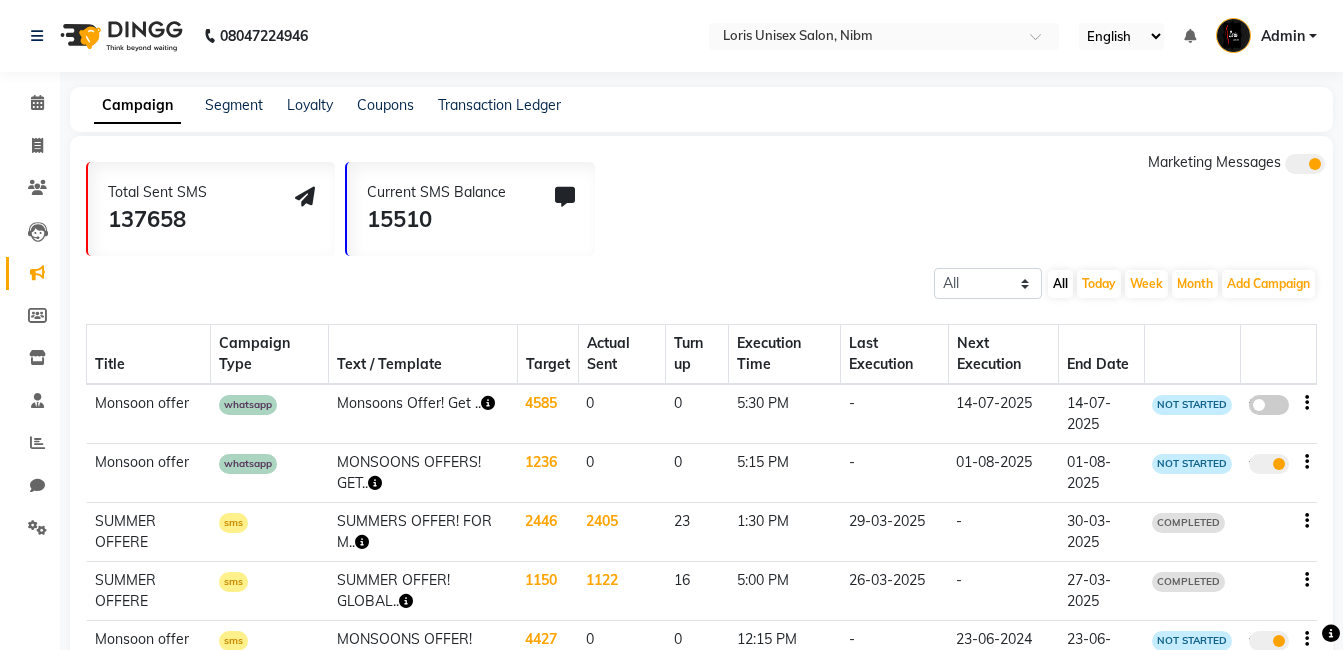 click 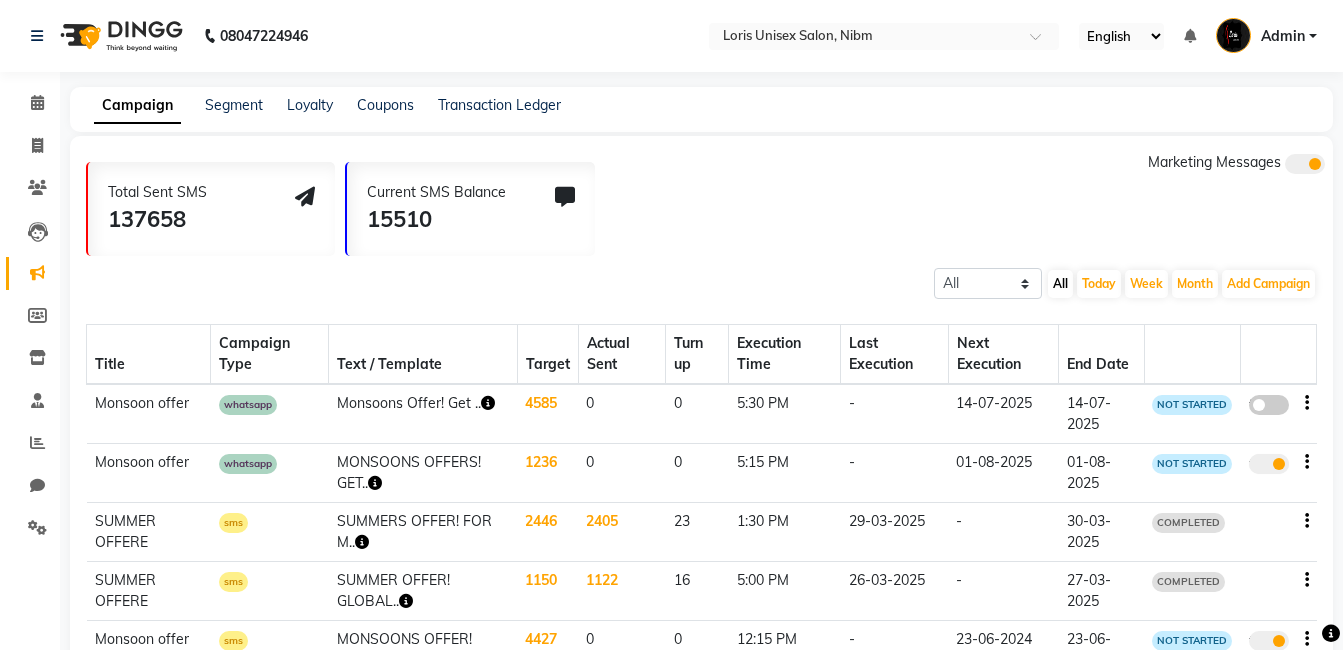 click on "true" 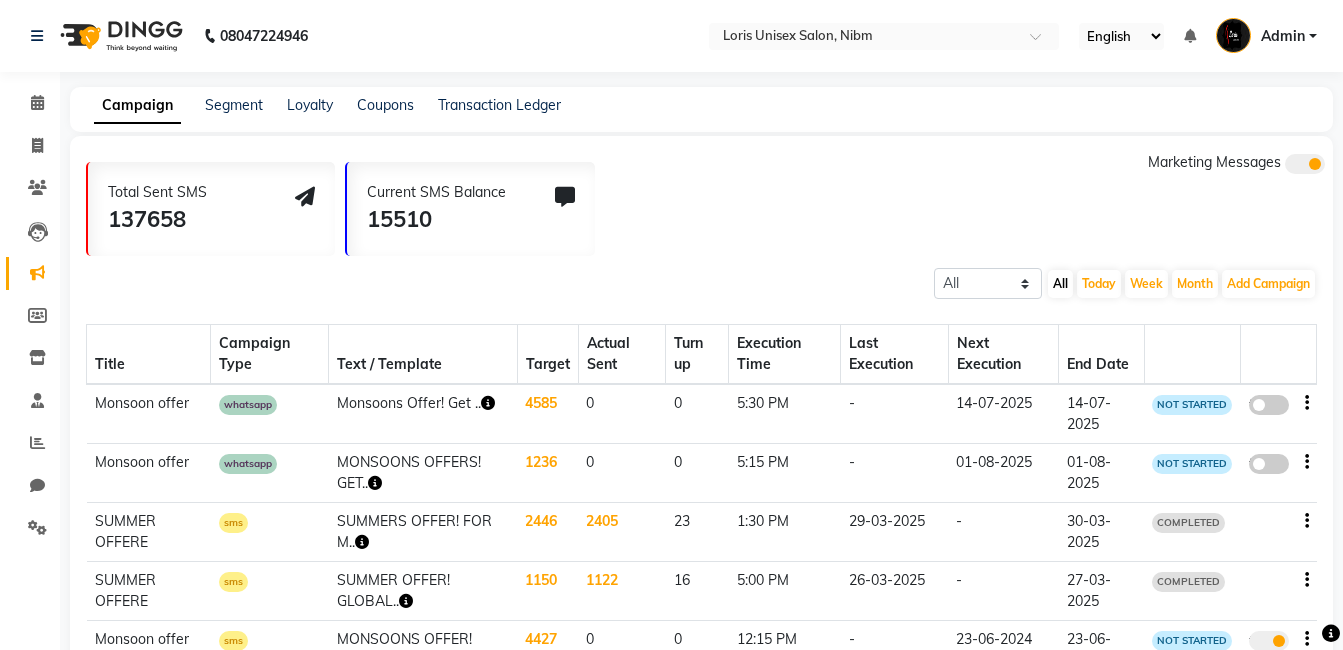 click 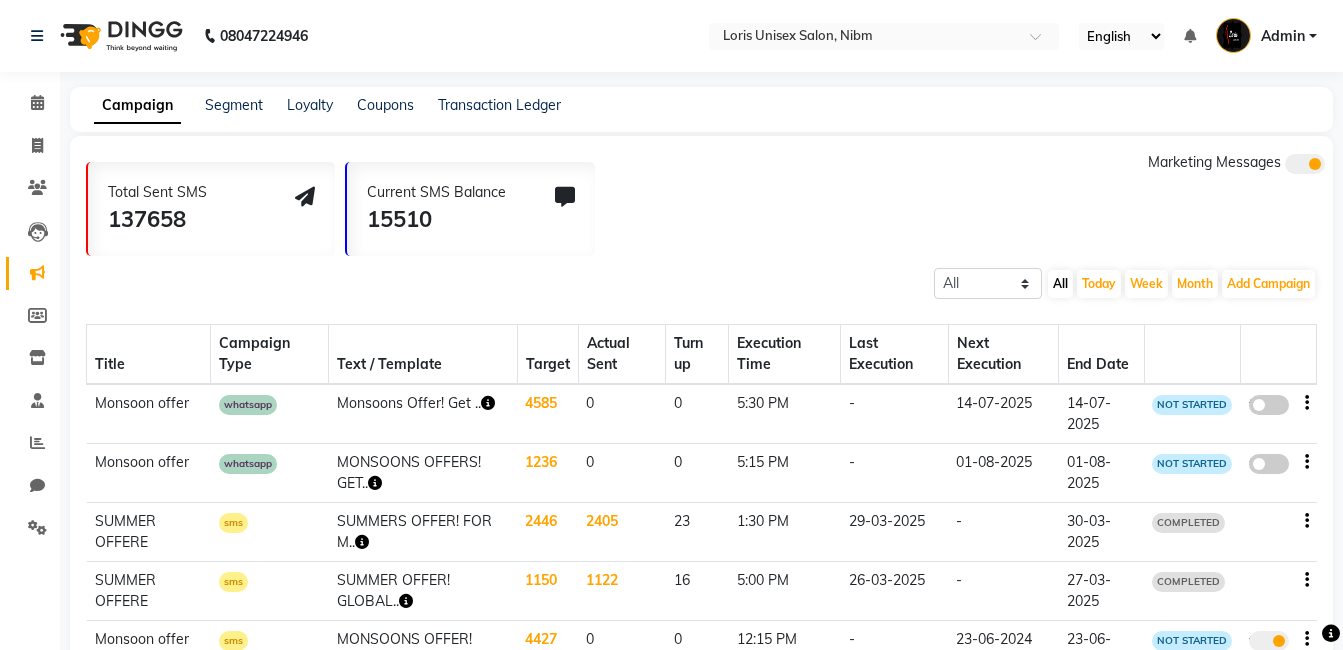click on "false" 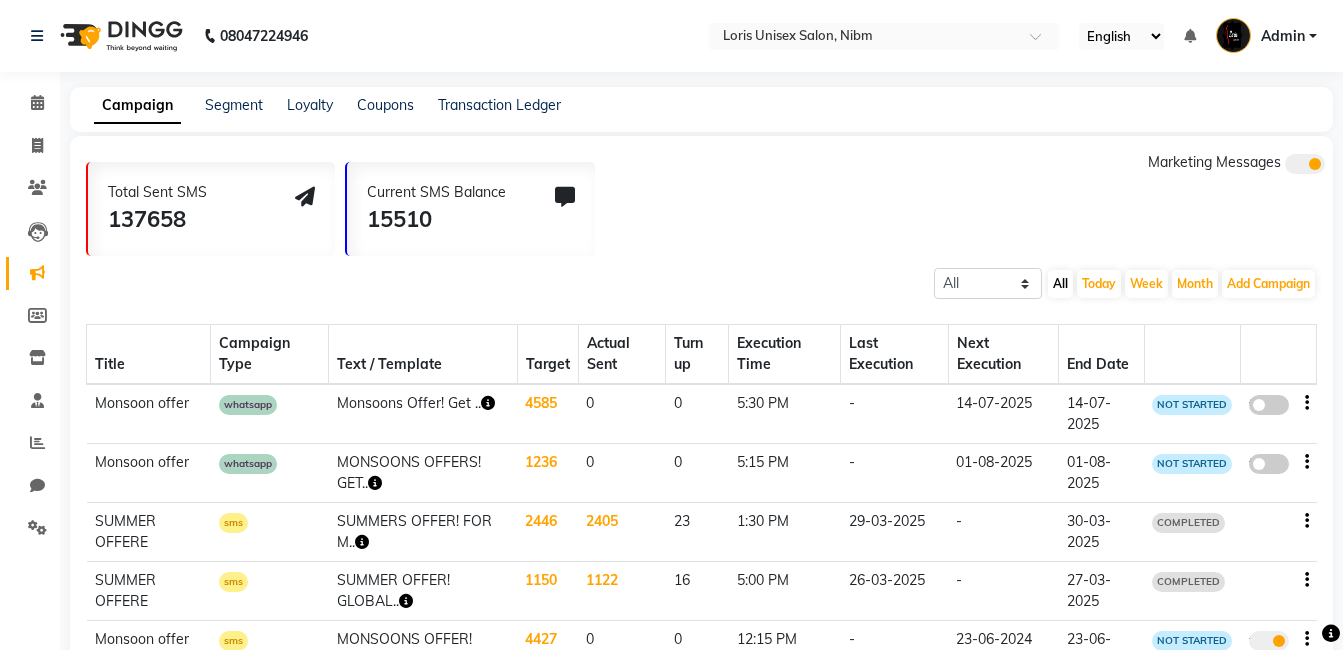 select on "3" 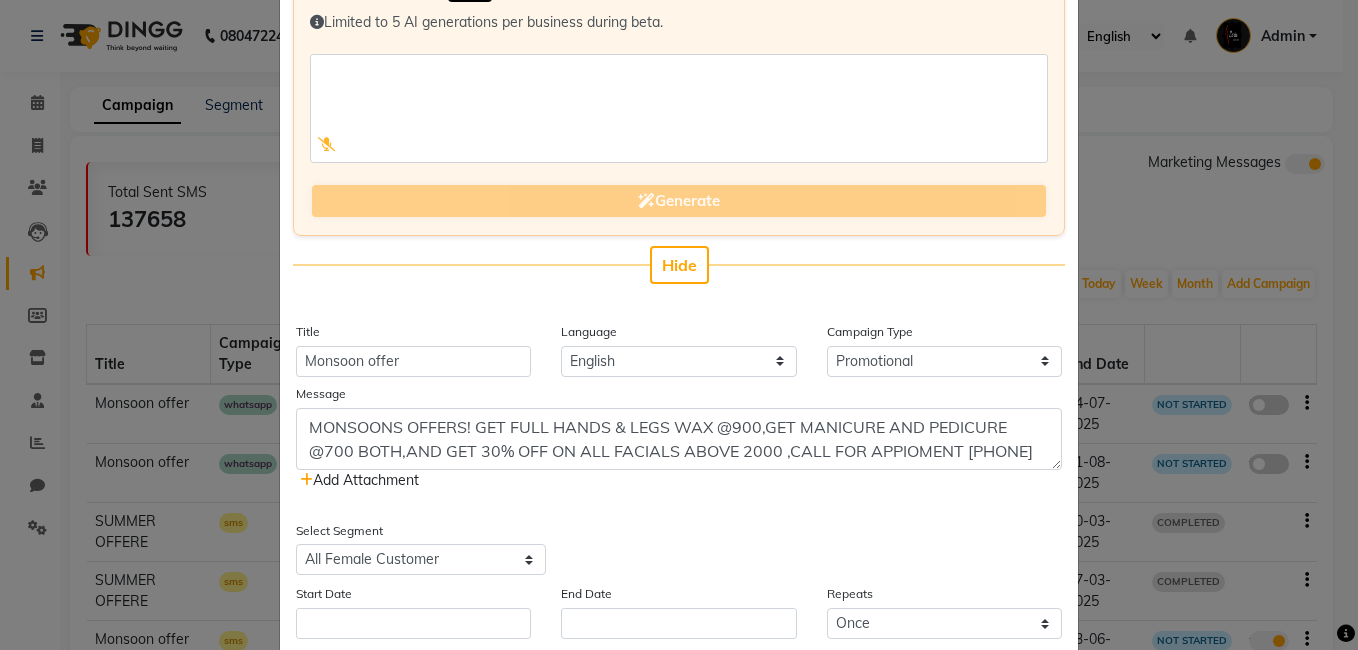 scroll, scrollTop: 193, scrollLeft: 0, axis: vertical 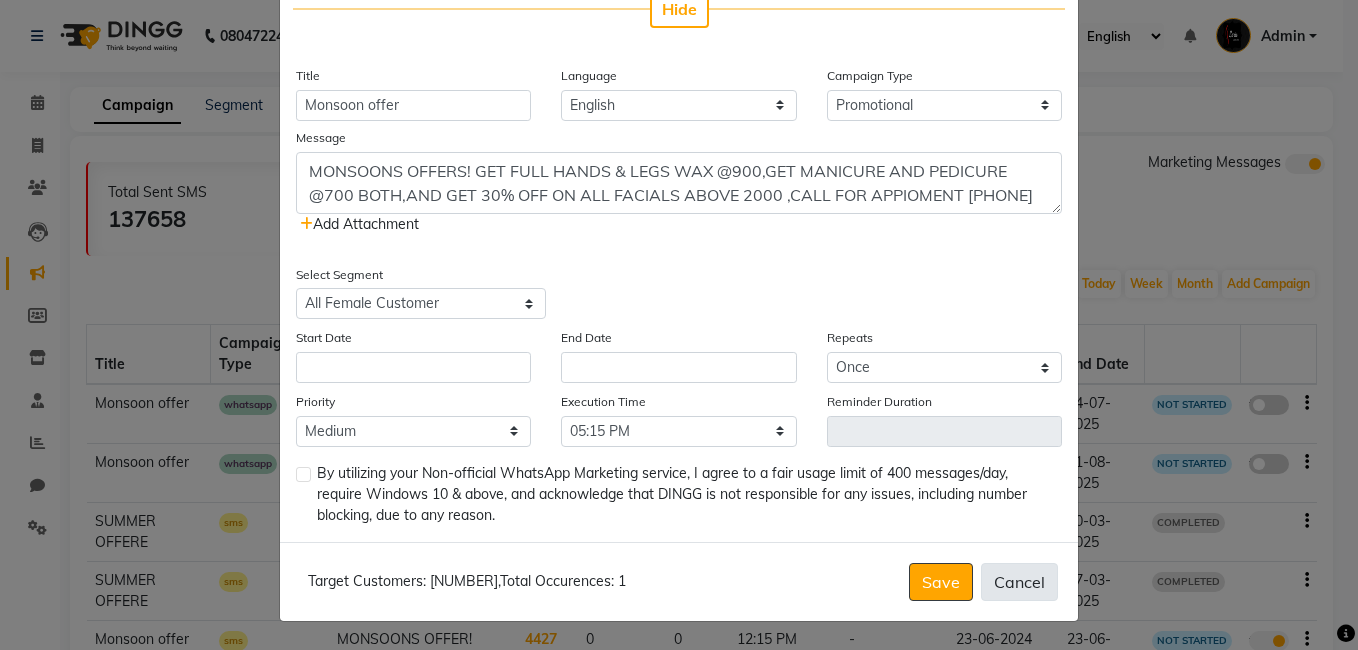 click on "Cancel" 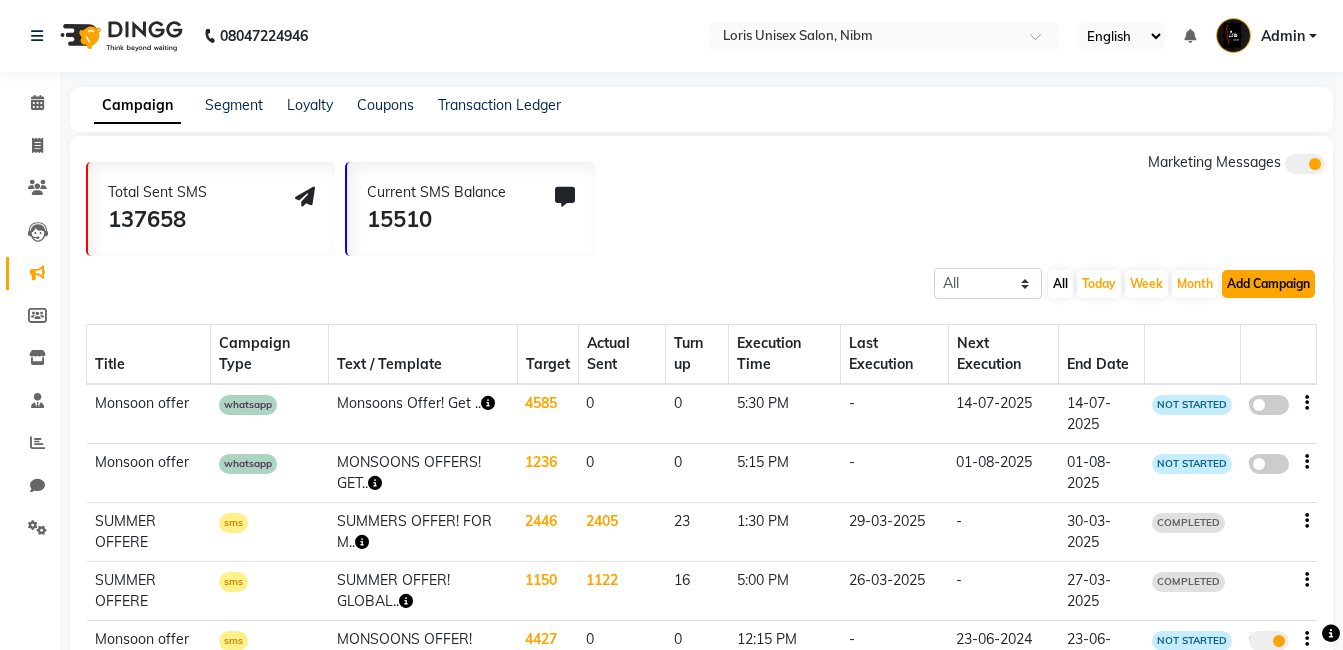 click on "Add Campaign" at bounding box center (1268, 284) 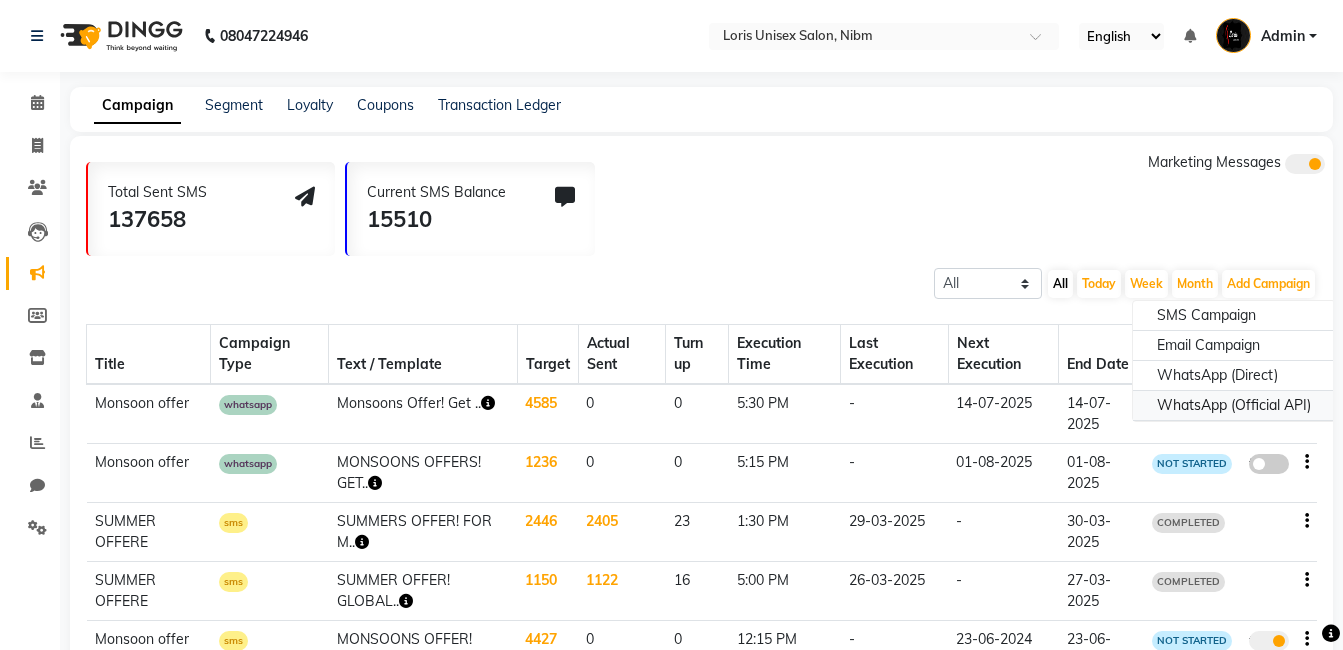 click on "WhatsApp (Official API)" 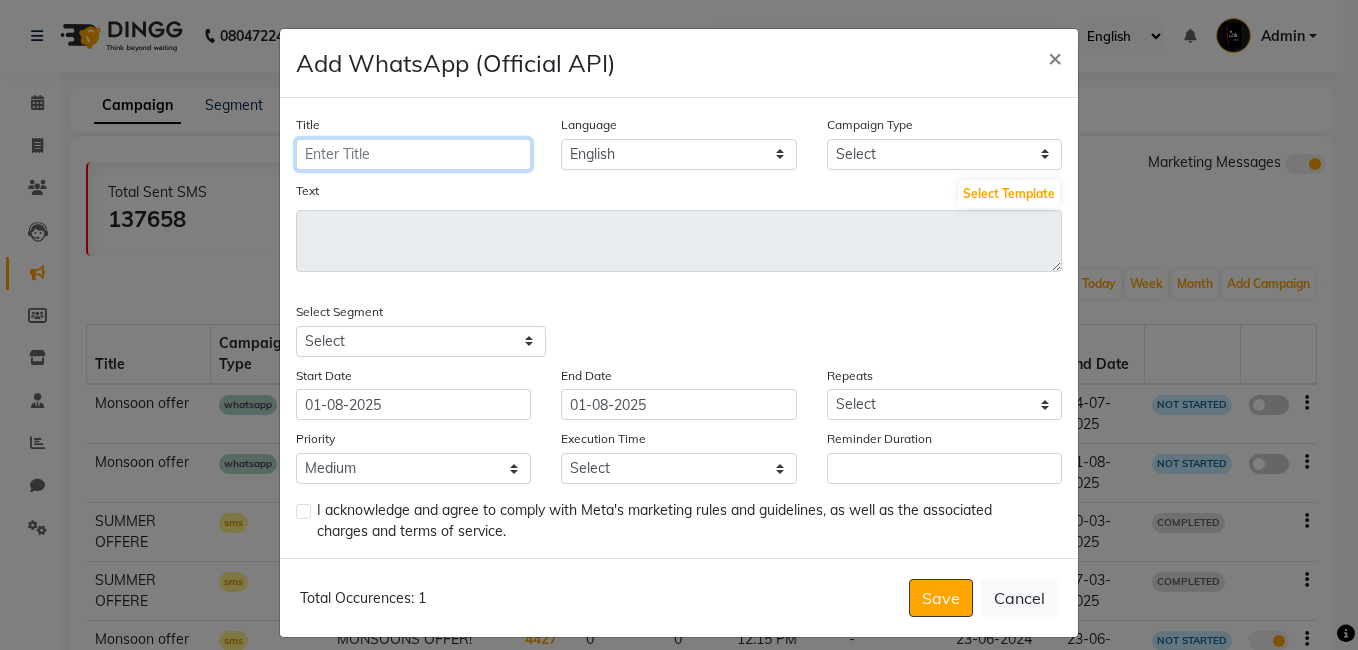 click on "Title" at bounding box center (413, 154) 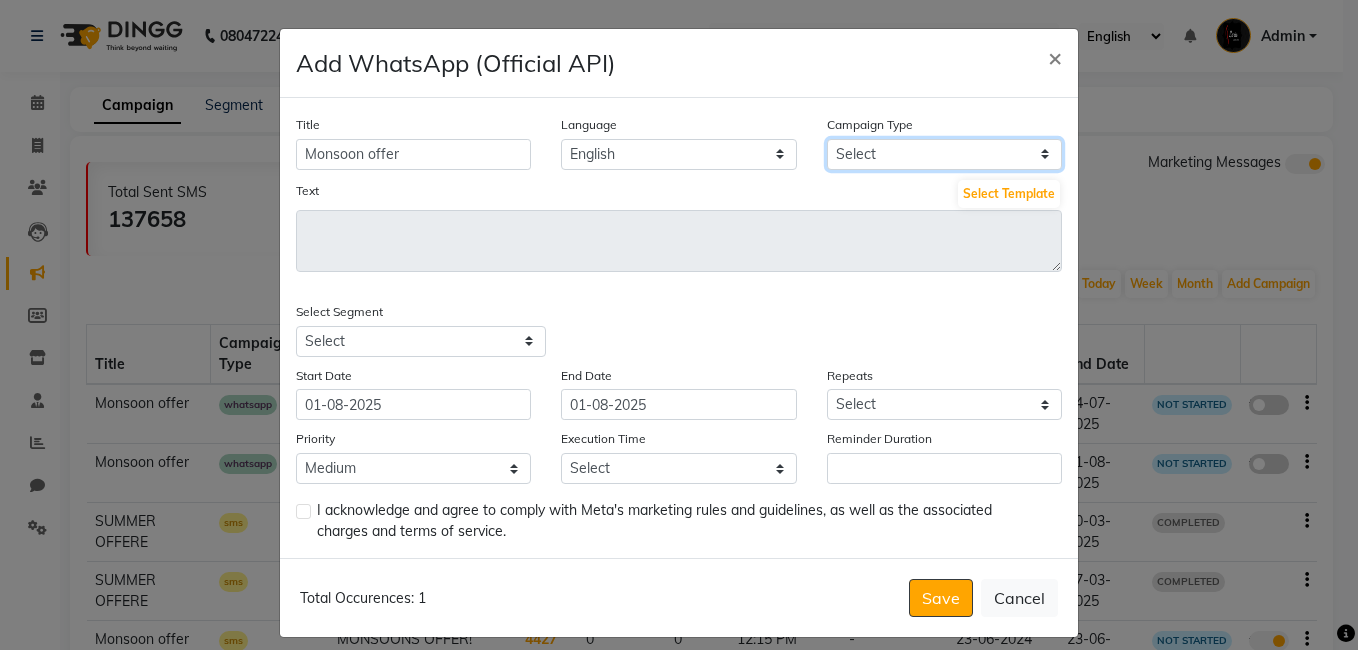 click on "Select Birthday Anniversary Promotional Service reminder" at bounding box center (944, 154) 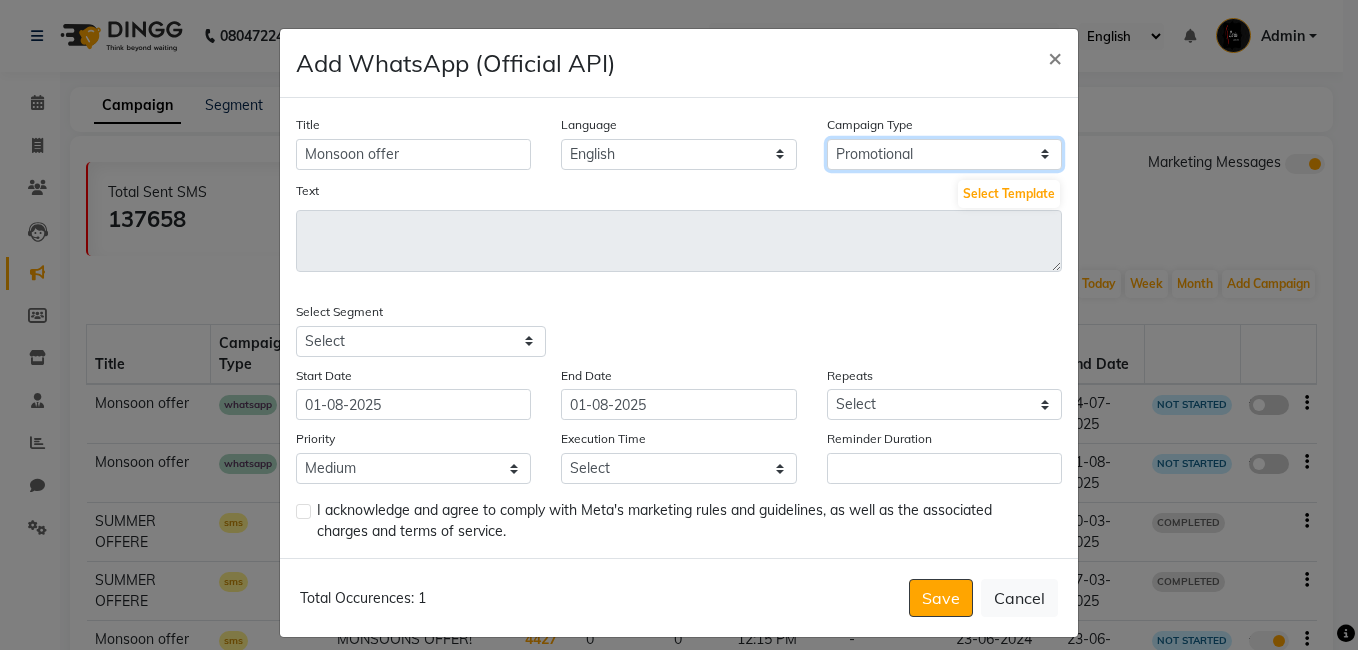 click on "Select Birthday Anniversary Promotional Service reminder" at bounding box center (944, 154) 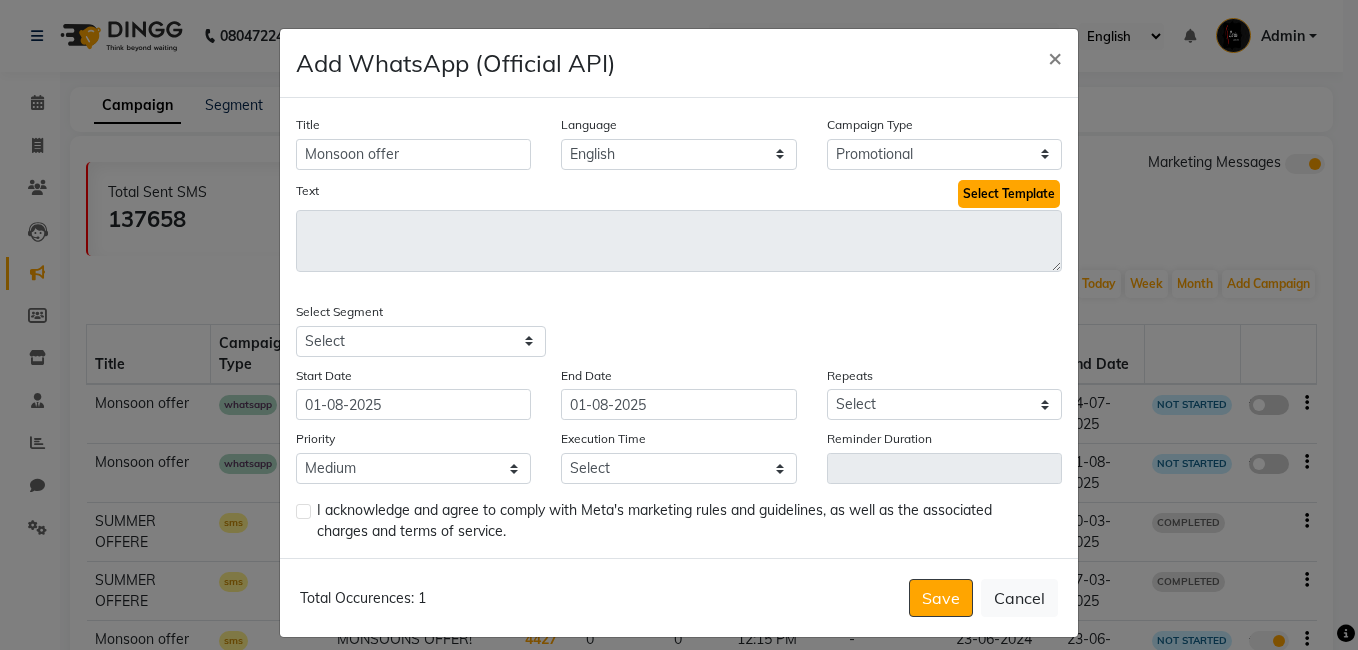 click on "Select Template" 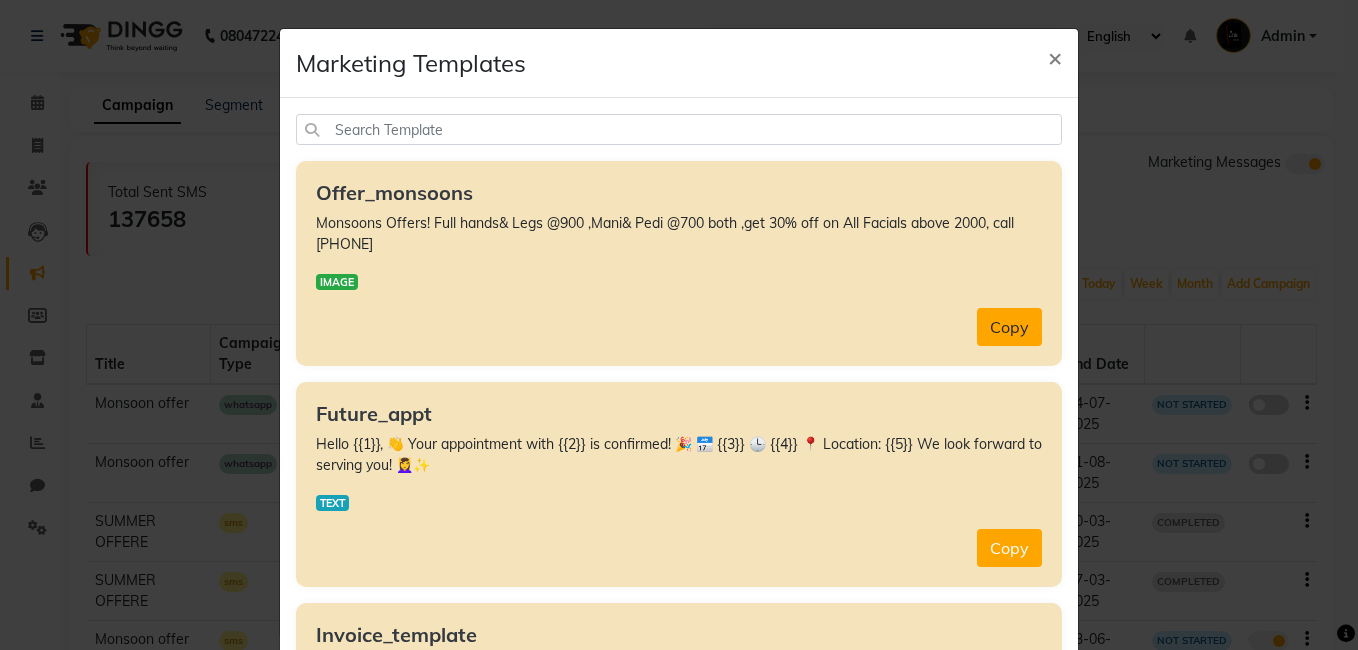 click on "Copy" 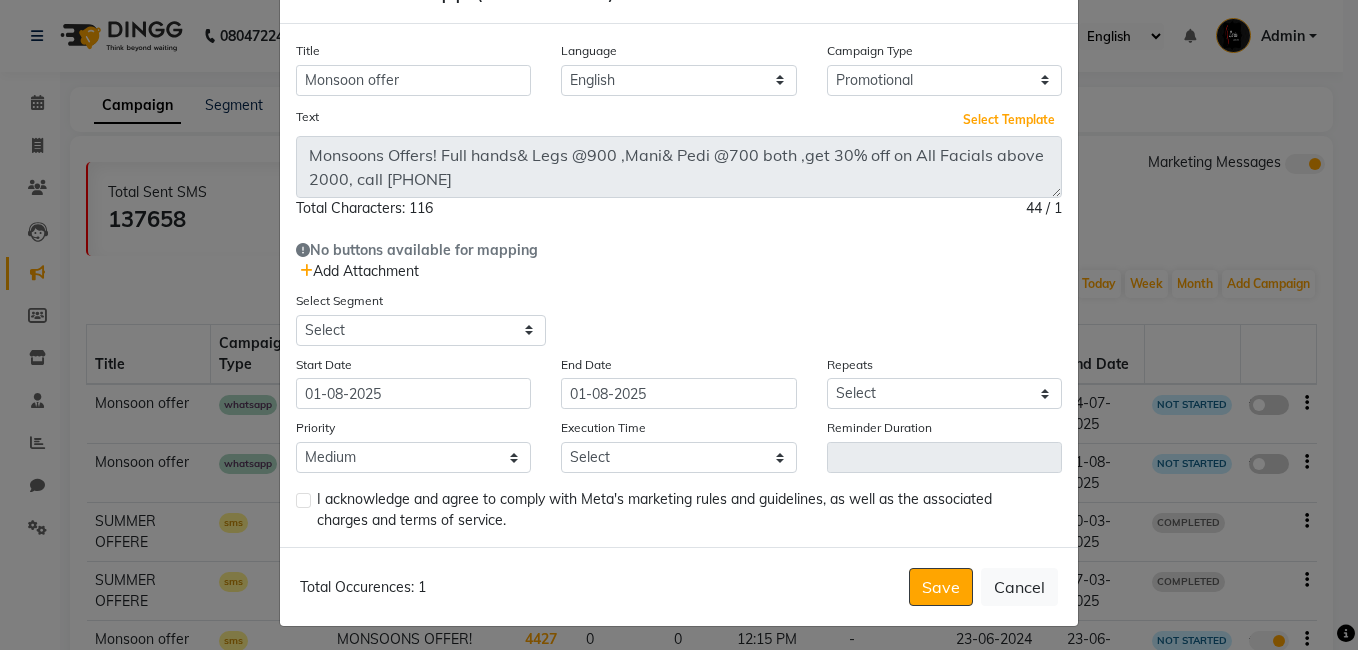 scroll, scrollTop: 79, scrollLeft: 0, axis: vertical 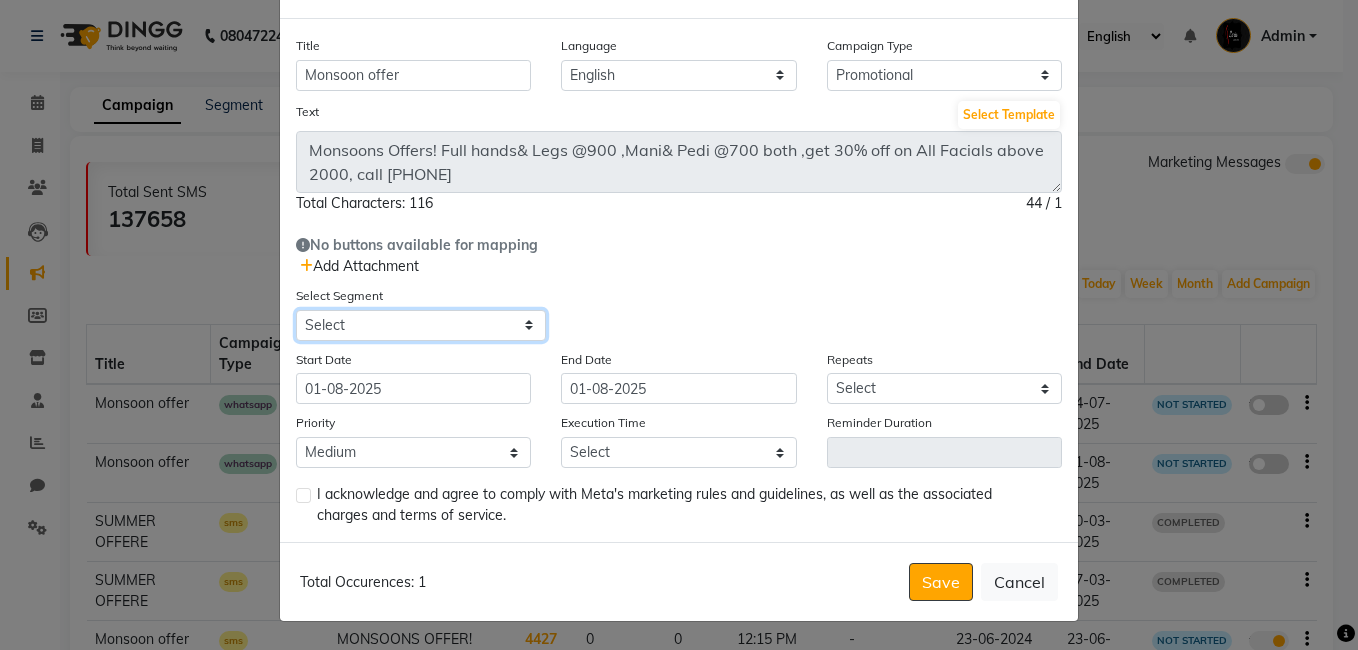 click on "Select All Customers All Male Customer All Female Customer All Members All Customers Visited in last 30 days All Customers Visited in last 60 days but not in last 30 days Inactive/Lost Customers High Ticket Customers Low Ticket Customers Frequent Customers Regular Customers New Customers All Customers with Valid Birthdays All Customers with Valid Anniversary All Customer Visited in 2020 test campaign" at bounding box center (421, 325) 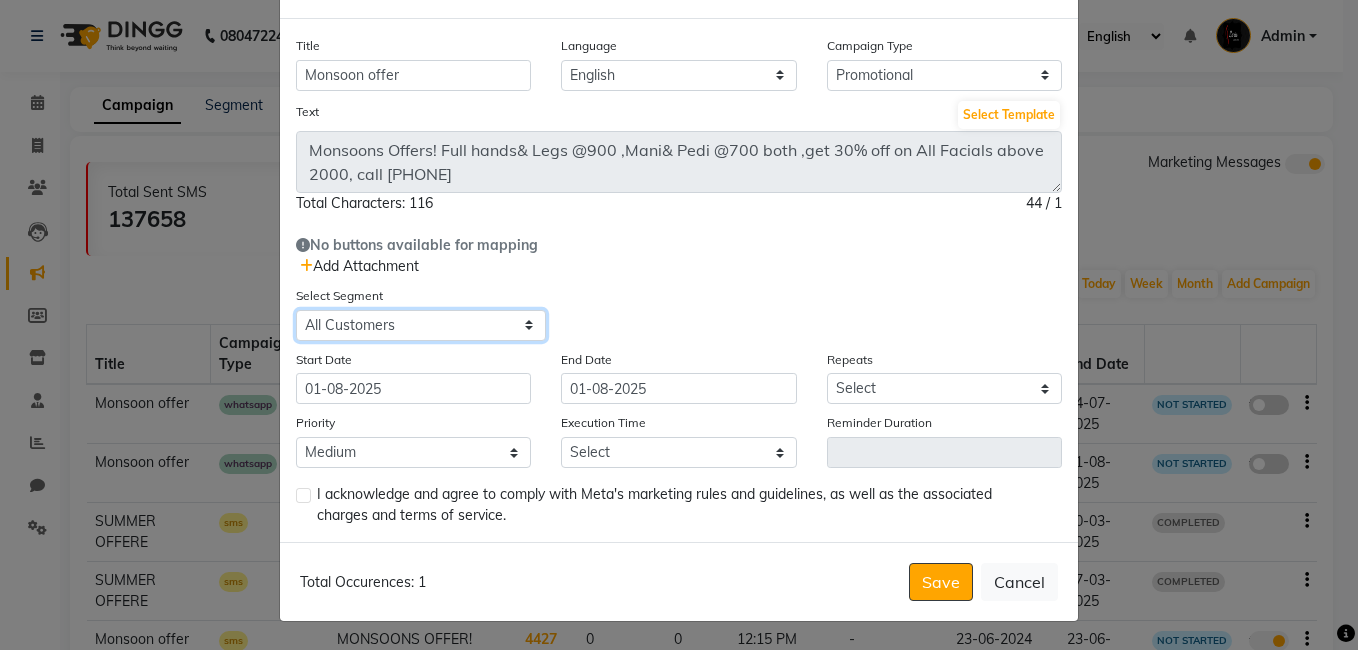click on "Select All Customers All Male Customer All Female Customer All Members All Customers Visited in last 30 days All Customers Visited in last 60 days but not in last 30 days Inactive/Lost Customers High Ticket Customers Low Ticket Customers Frequent Customers Regular Customers New Customers All Customers with Valid Birthdays All Customers with Valid Anniversary All Customer Visited in 2020 test campaign" at bounding box center (421, 325) 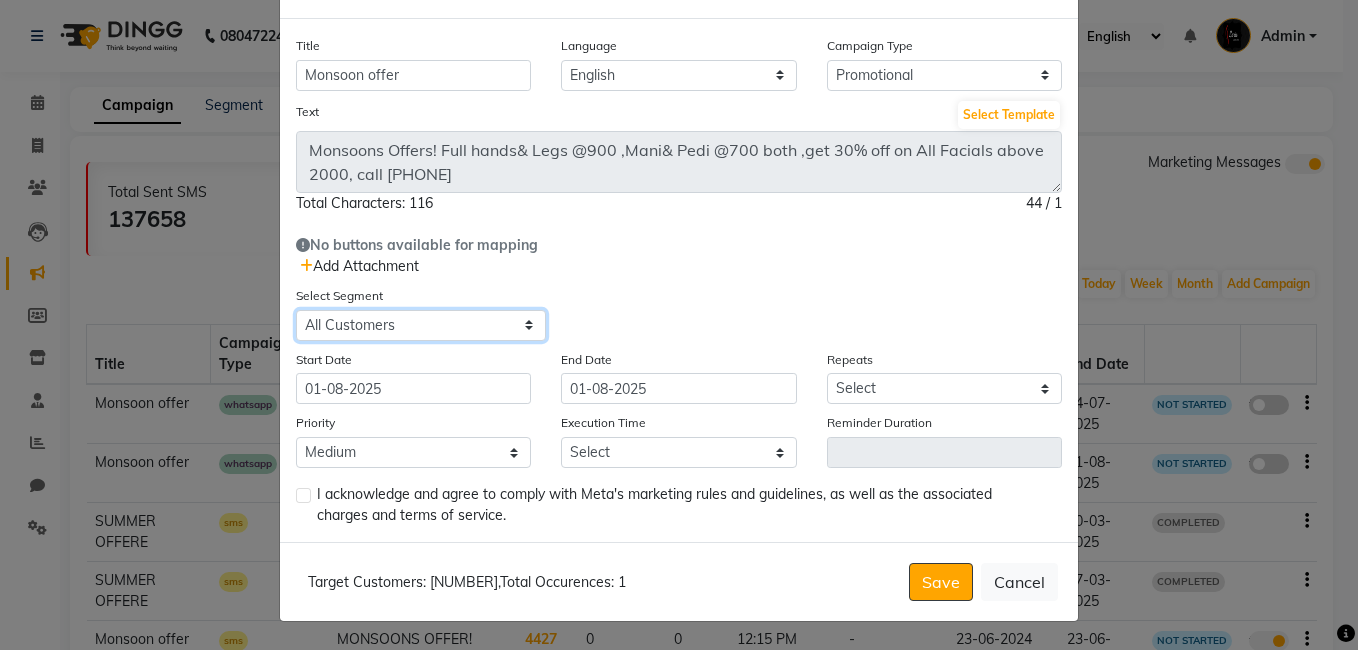 click on "Select All Customers All Male Customer All Female Customer All Members All Customers Visited in last 30 days All Customers Visited in last 60 days but not in last 30 days Inactive/Lost Customers High Ticket Customers Low Ticket Customers Frequent Customers Regular Customers New Customers All Customers with Valid Birthdays All Customers with Valid Anniversary All Customer Visited in 2020 test campaign" at bounding box center (421, 325) 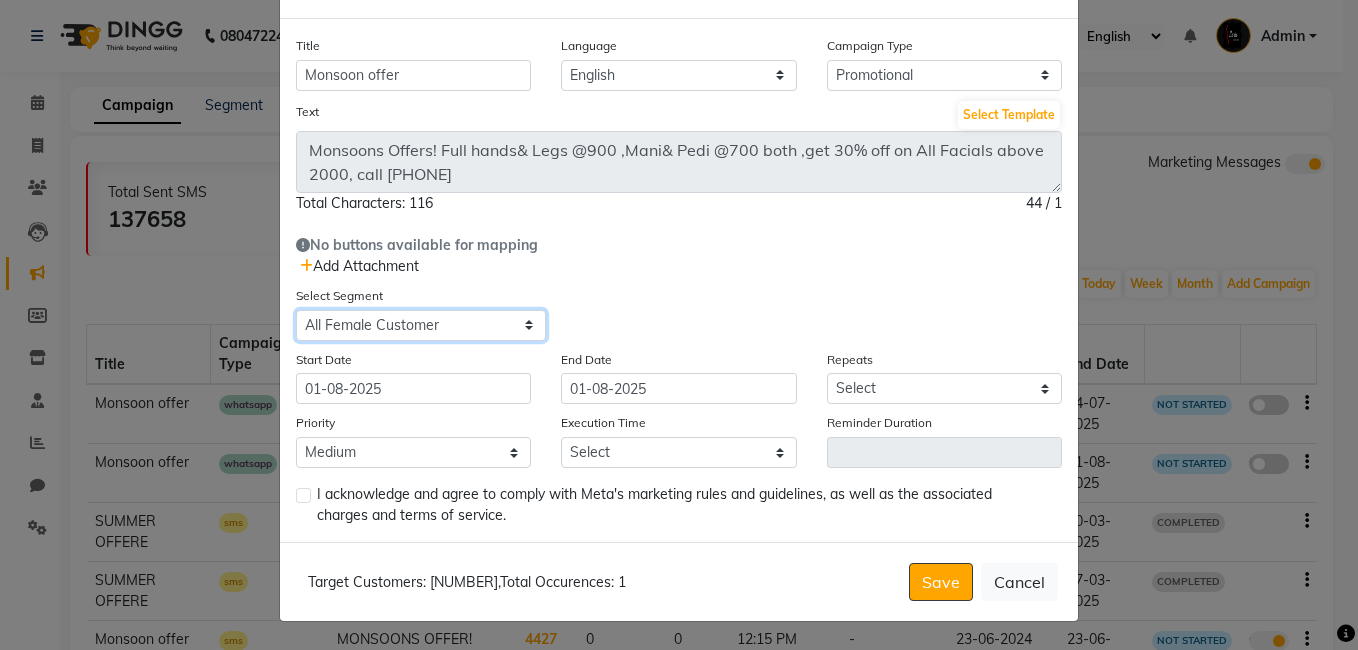 click on "Select All Customers All Male Customer All Female Customer All Members All Customers Visited in last 30 days All Customers Visited in last 60 days but not in last 30 days Inactive/Lost Customers High Ticket Customers Low Ticket Customers Frequent Customers Regular Customers New Customers All Customers with Valid Birthdays All Customers with Valid Anniversary All Customer Visited in 2020 test campaign" at bounding box center [421, 325] 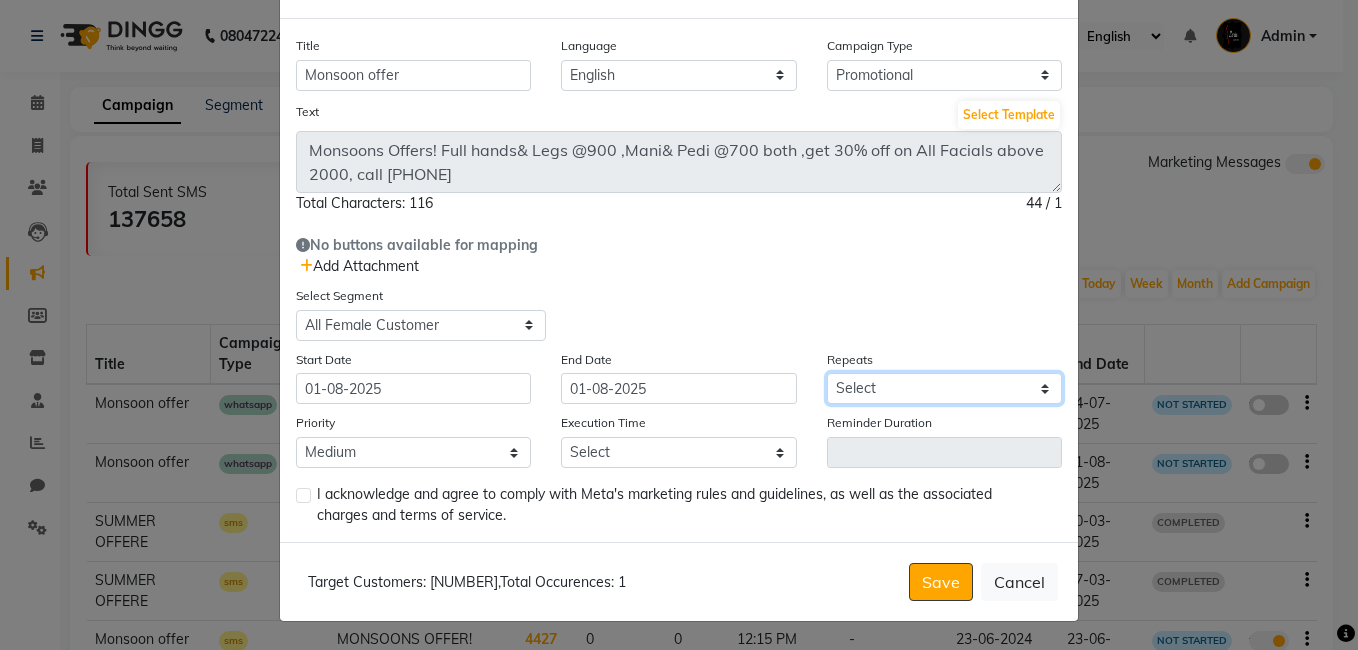 click on "Select Once Daily Alternate Day Weekly Monthly Yearly" at bounding box center [944, 388] 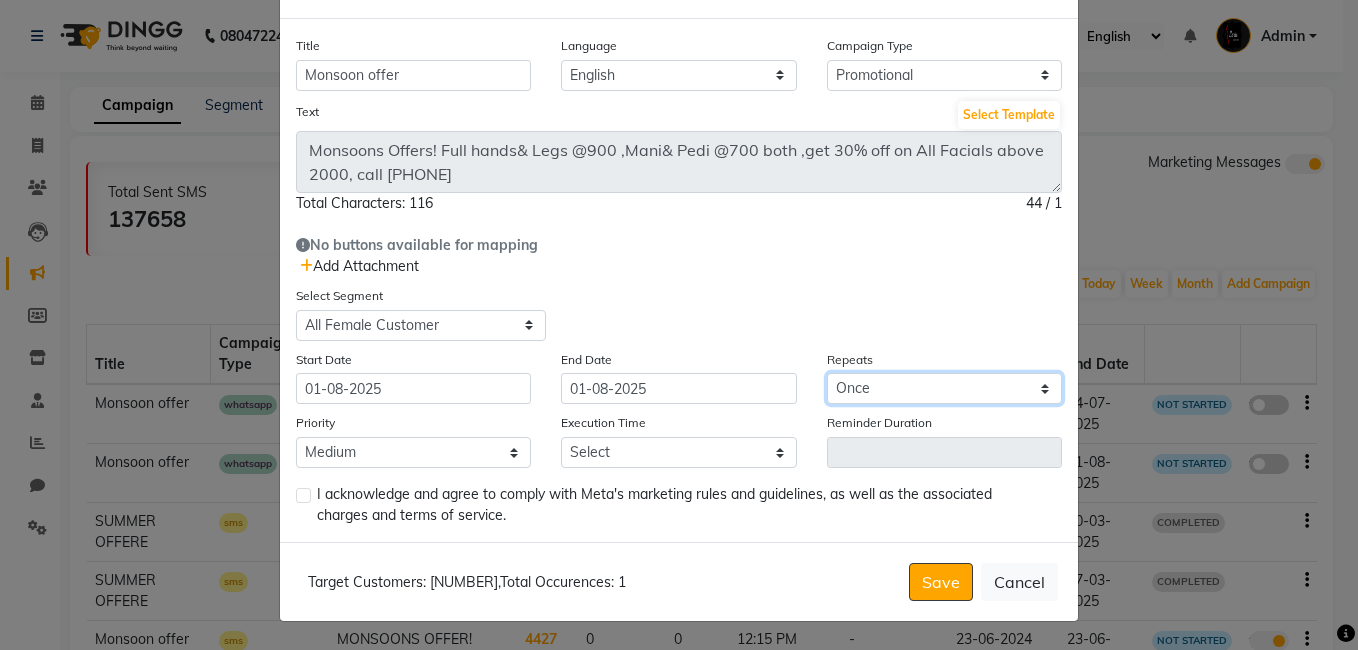 click on "Select Once Daily Alternate Day Weekly Monthly Yearly" at bounding box center (944, 388) 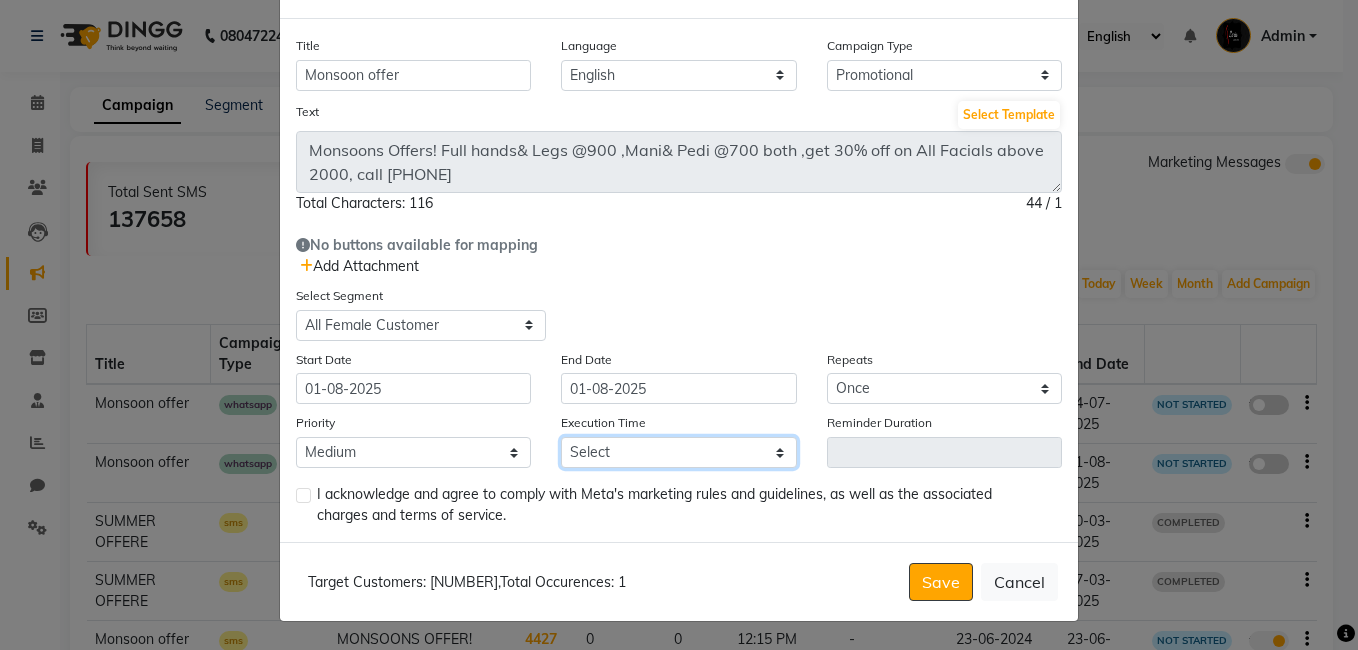 click on "Select 09:00 AM 09:15 AM 09:30 AM 09:45 AM 10:00 AM 10:15 AM 10:30 AM 10:45 AM 11:00 AM 11:15 AM 11:30 AM 11:45 AM 12:00 PM 12:15 PM 12:30 PM 12:45 PM 01:00 PM 01:15 PM 01:30 PM 01:45 PM 02:00 PM 02:15 PM 02:30 PM 02:45 PM 03:00 PM 03:15 PM 03:30 PM 03:45 PM 04:00 PM 04:15 PM 04:30 PM 04:45 PM 05:00 PM 05:15 PM 05:30 PM 05:45 PM 06:00 PM 06:15 PM 06:30 PM 06:45 PM 07:00 PM 07:15 PM 07:30 PM 07:45 PM 08:00 PM 08:15 PM 08:30 PM 08:45 PM 09:00 PM 09:15 PM 09:30 PM 09:45 PM" at bounding box center [678, 452] 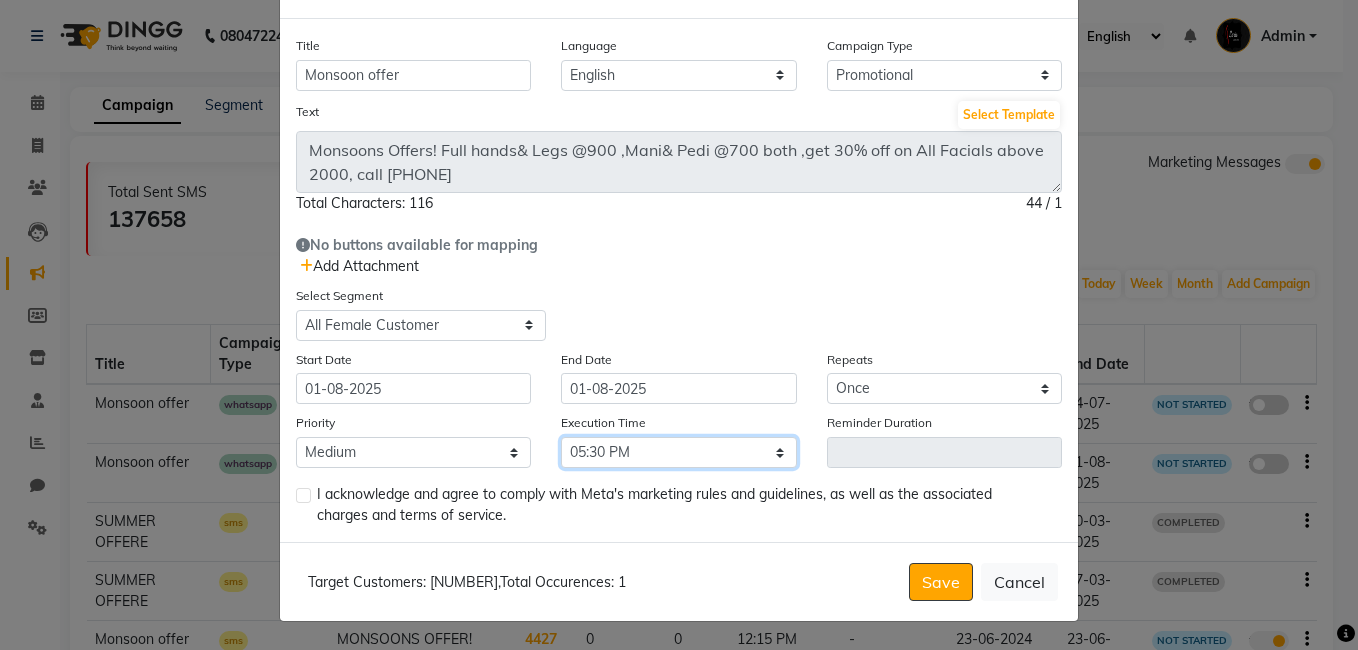 click on "Select 09:00 AM 09:15 AM 09:30 AM 09:45 AM 10:00 AM 10:15 AM 10:30 AM 10:45 AM 11:00 AM 11:15 AM 11:30 AM 11:45 AM 12:00 PM 12:15 PM 12:30 PM 12:45 PM 01:00 PM 01:15 PM 01:30 PM 01:45 PM 02:00 PM 02:15 PM 02:30 PM 02:45 PM 03:00 PM 03:15 PM 03:30 PM 03:45 PM 04:00 PM 04:15 PM 04:30 PM 04:45 PM 05:00 PM 05:15 PM 05:30 PM 05:45 PM 06:00 PM 06:15 PM 06:30 PM 06:45 PM 07:00 PM 07:15 PM 07:30 PM 07:45 PM 08:00 PM 08:15 PM 08:30 PM 08:45 PM 09:00 PM 09:15 PM 09:30 PM 09:45 PM" at bounding box center (678, 452) 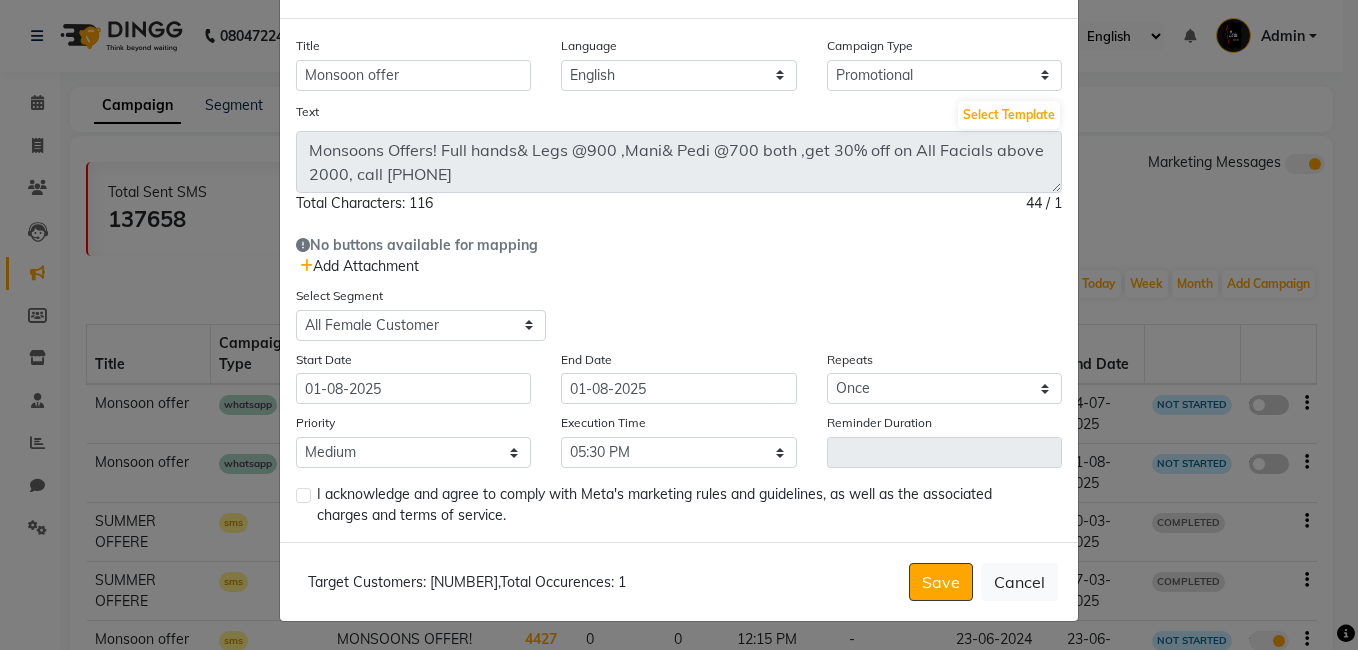 click 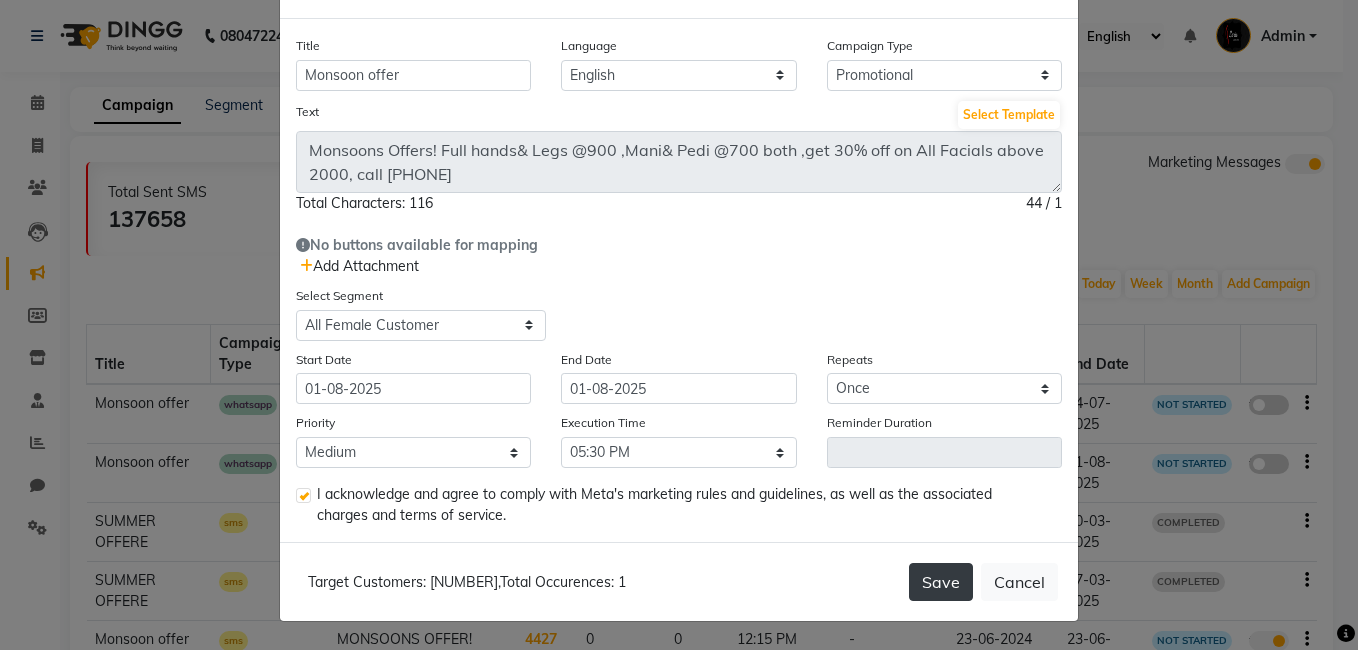 click on "Save" 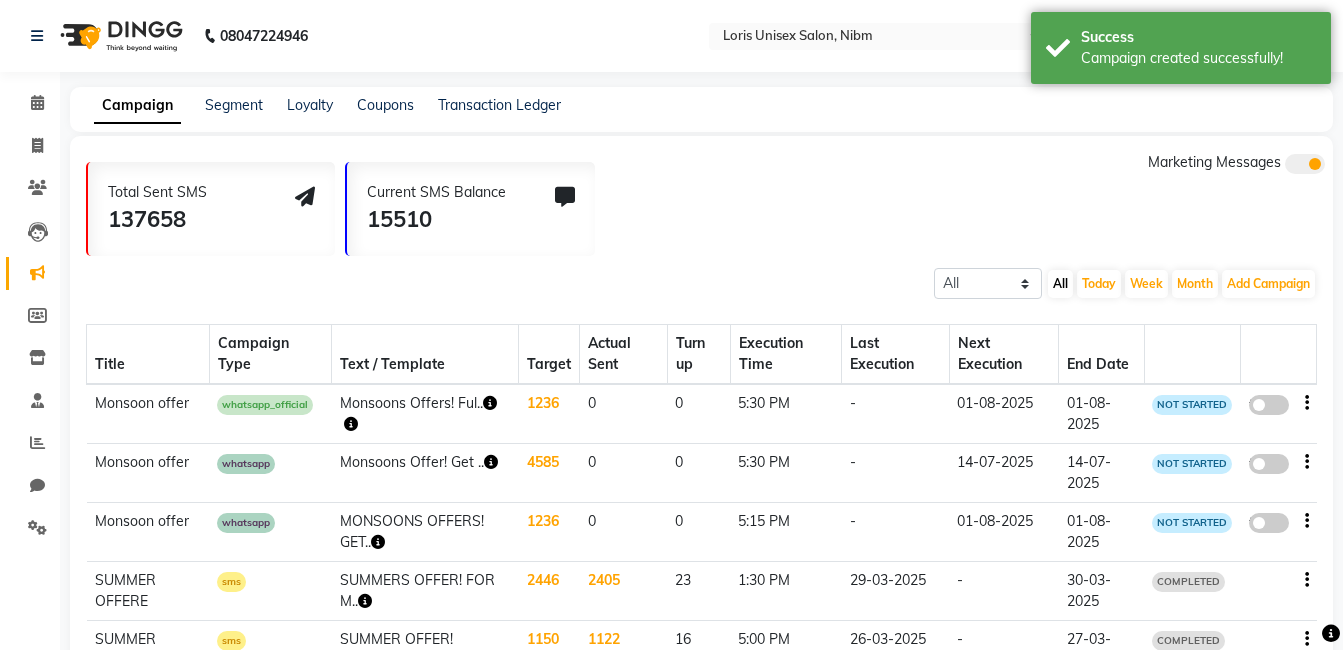 click 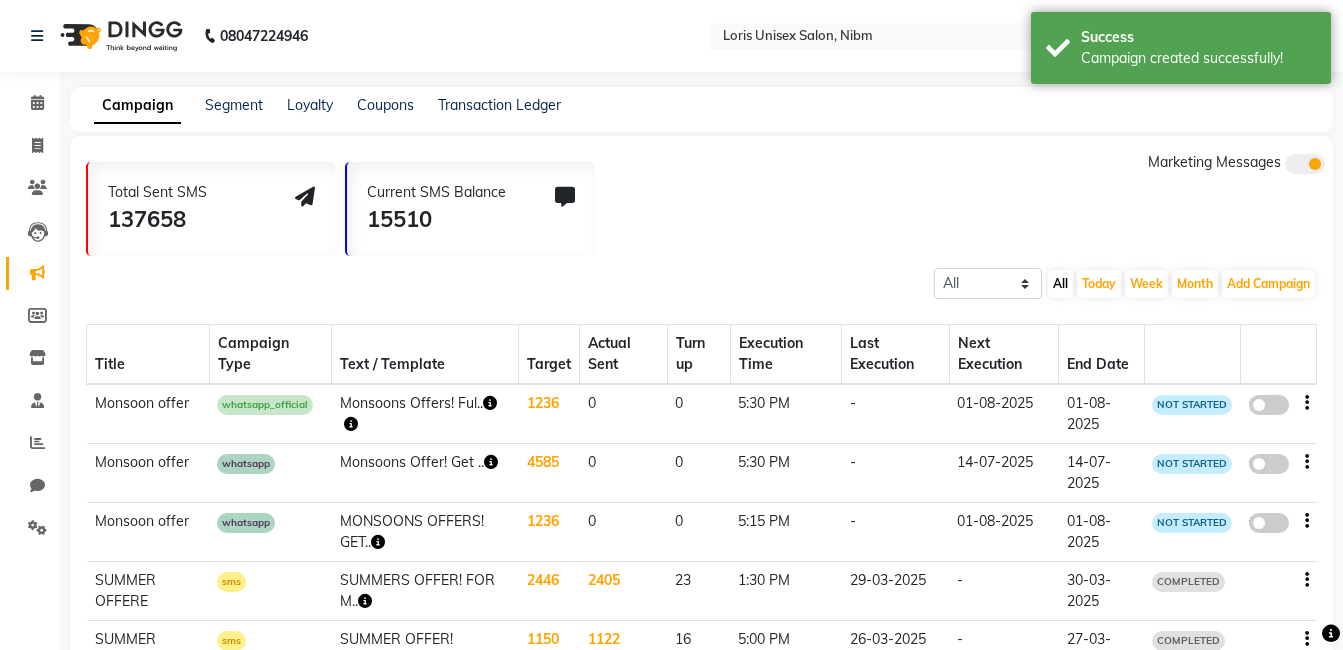 click on "false" 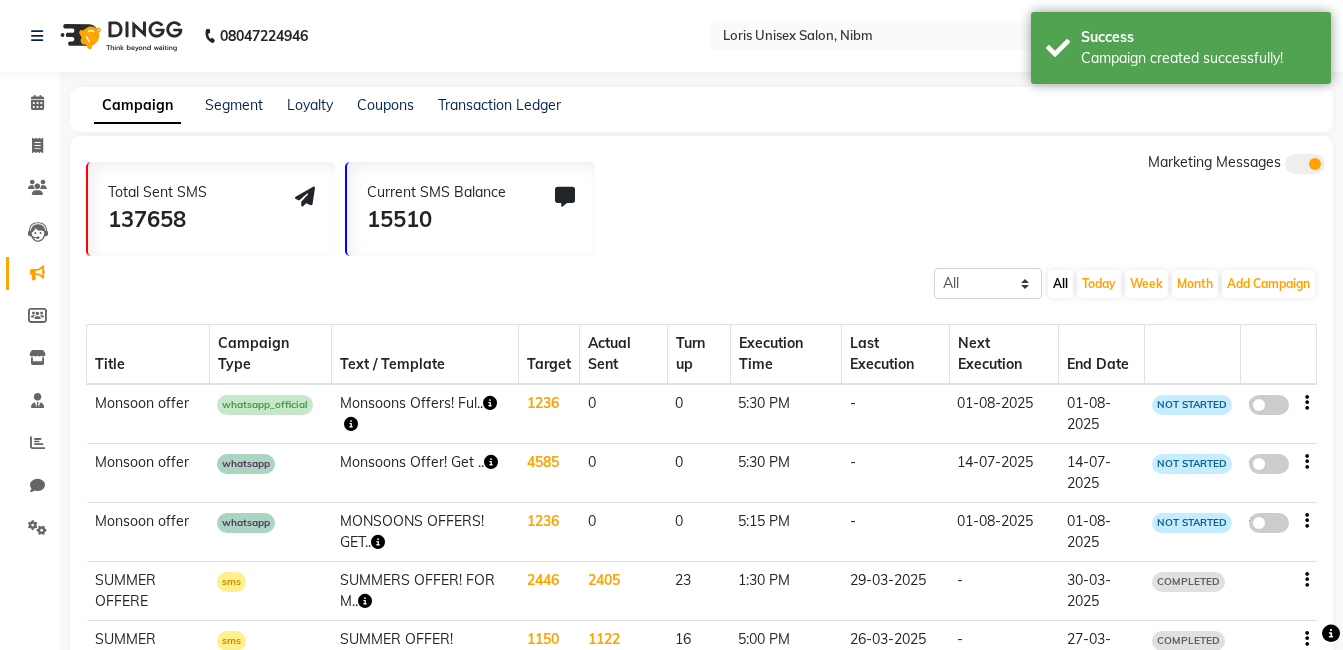 select on "3" 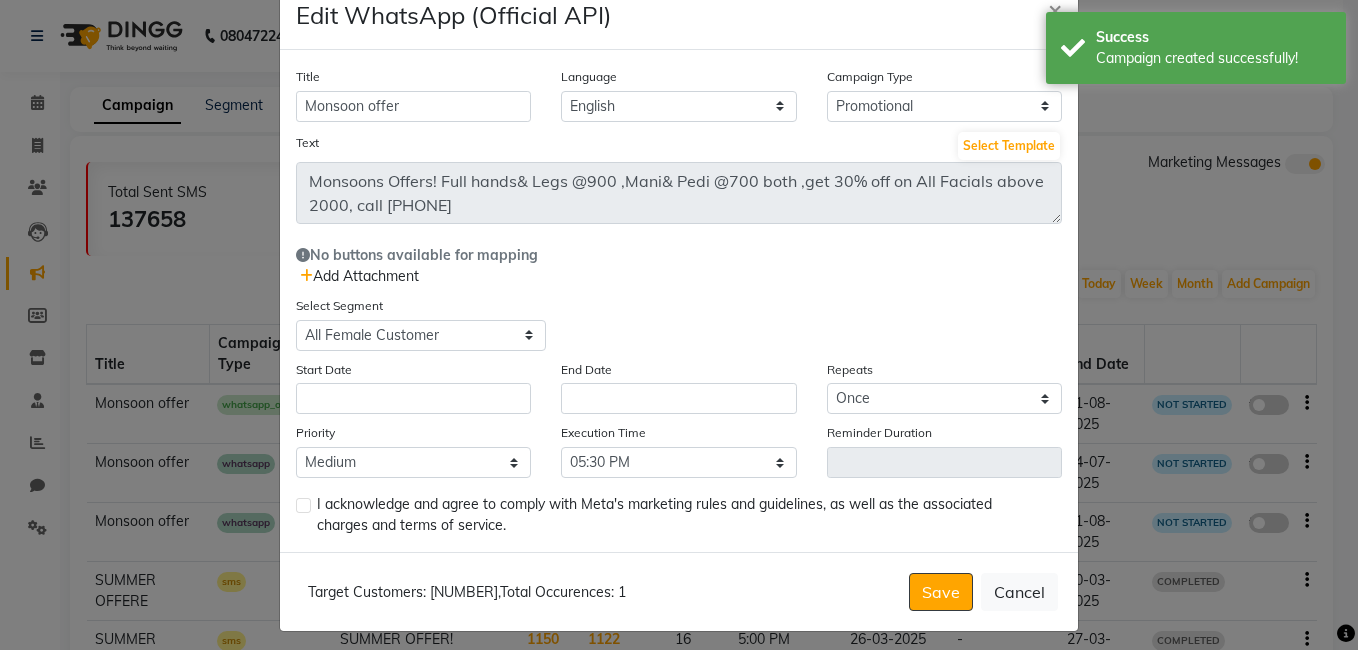 scroll, scrollTop: 58, scrollLeft: 0, axis: vertical 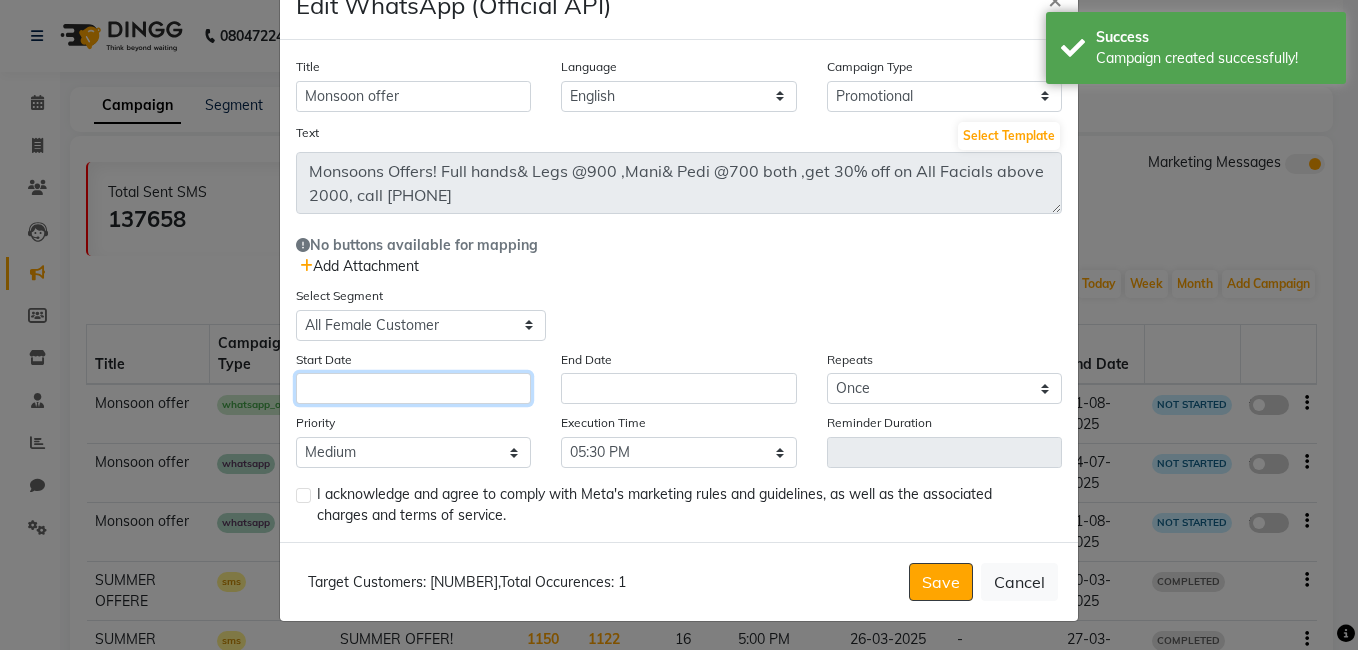 click 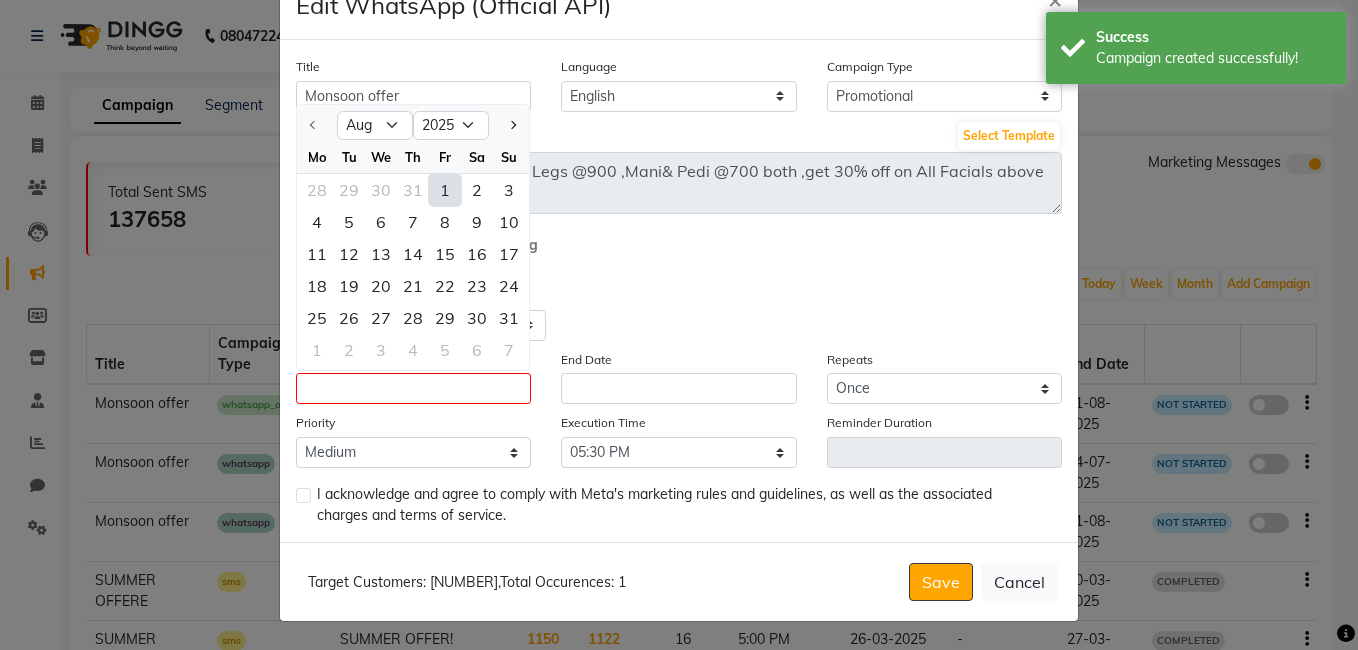 click on "1" 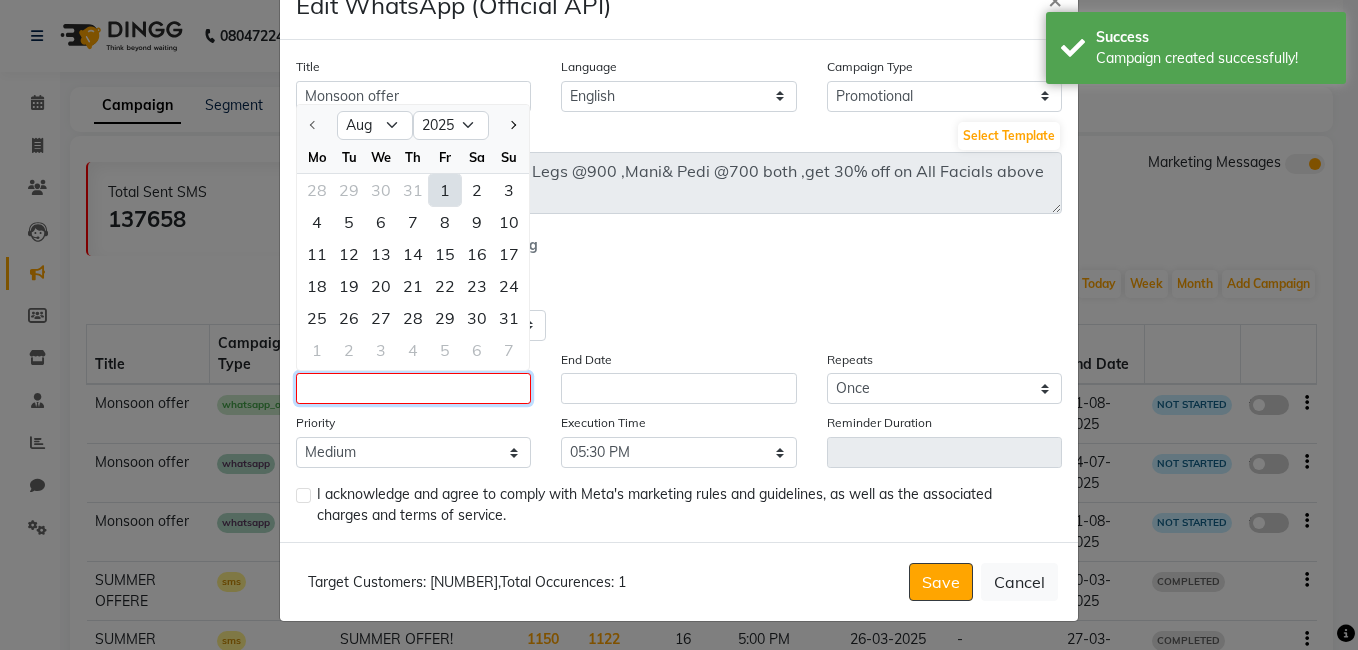 type on "01-08-2025" 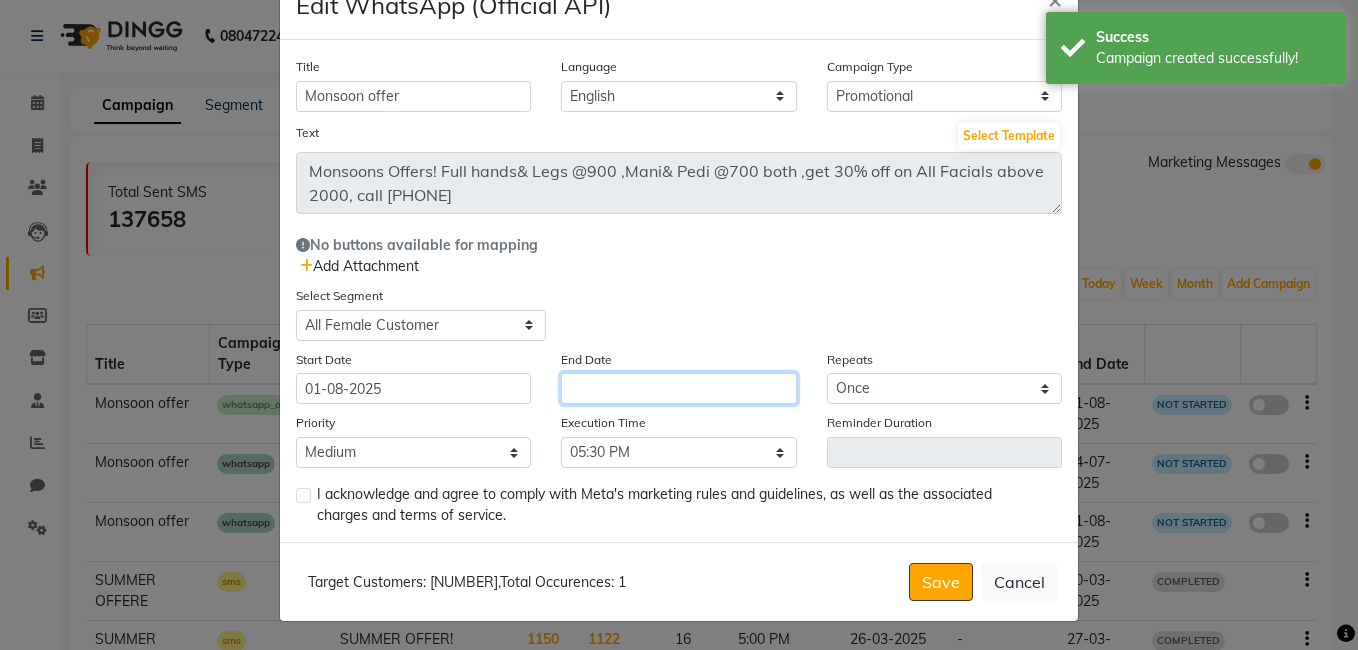 drag, startPoint x: 612, startPoint y: 403, endPoint x: 623, endPoint y: 380, distance: 25.495098 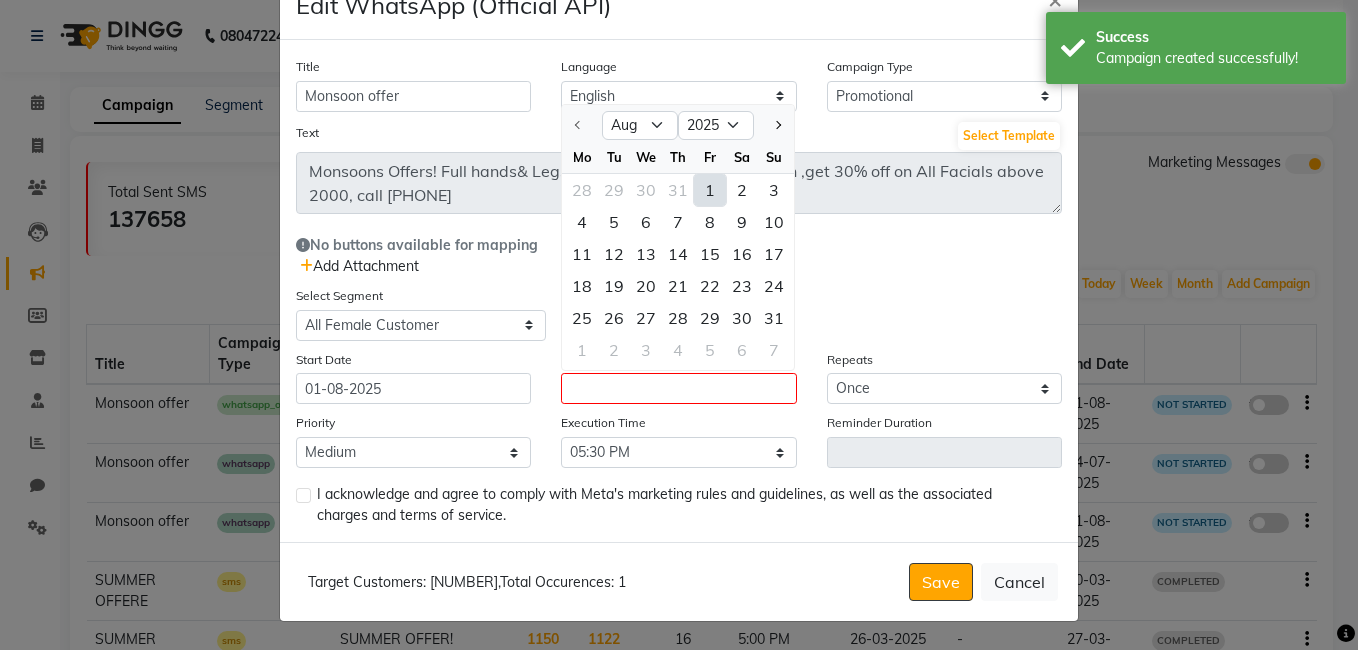 click on "1" 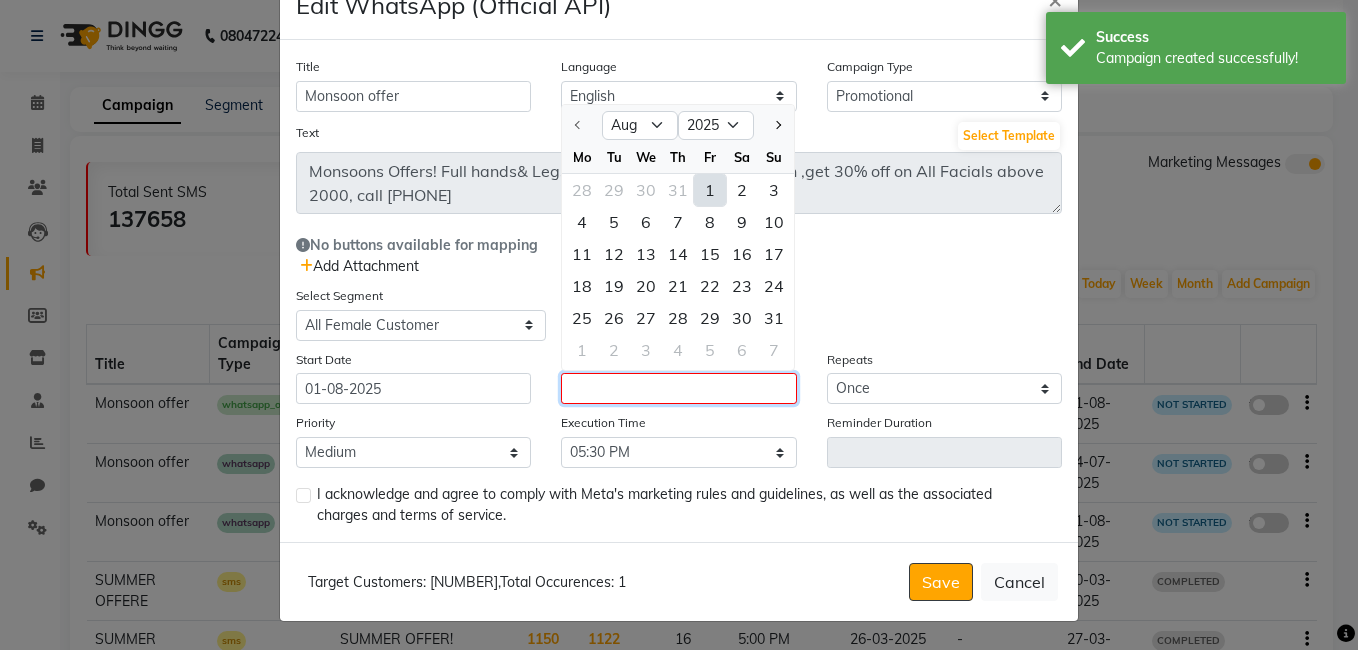 type on "01-08-2025" 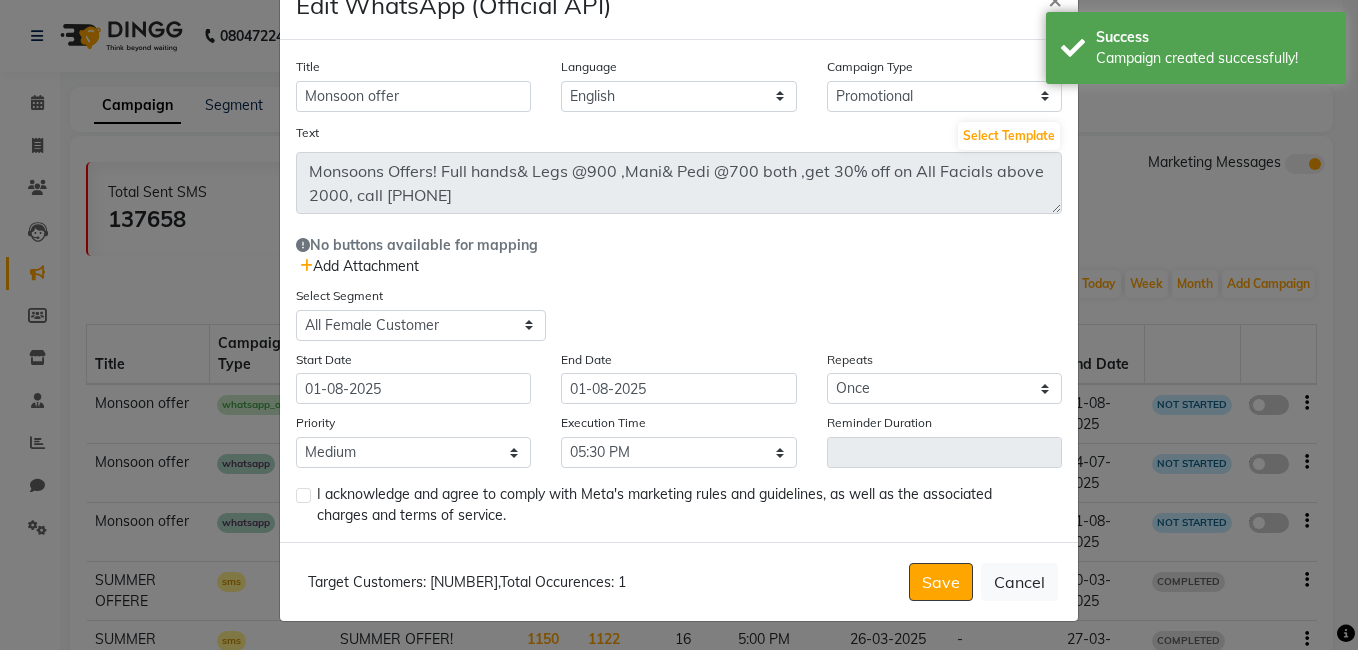 click 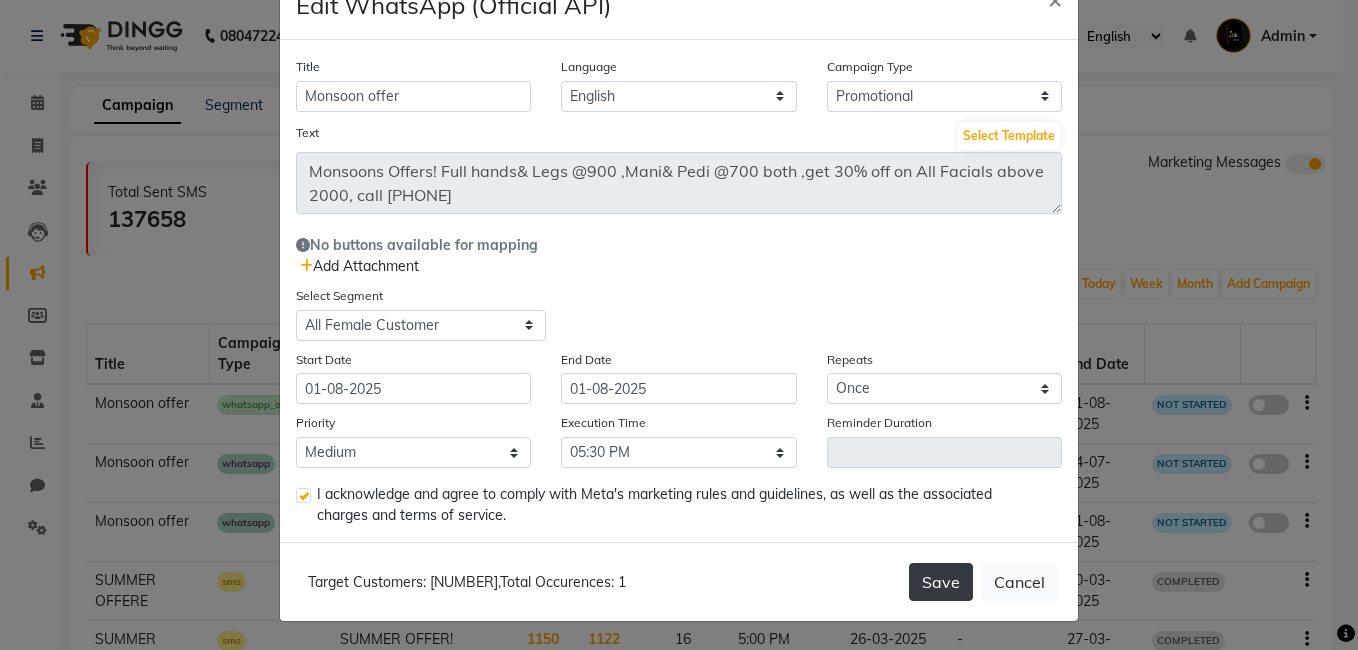 click on "Save" 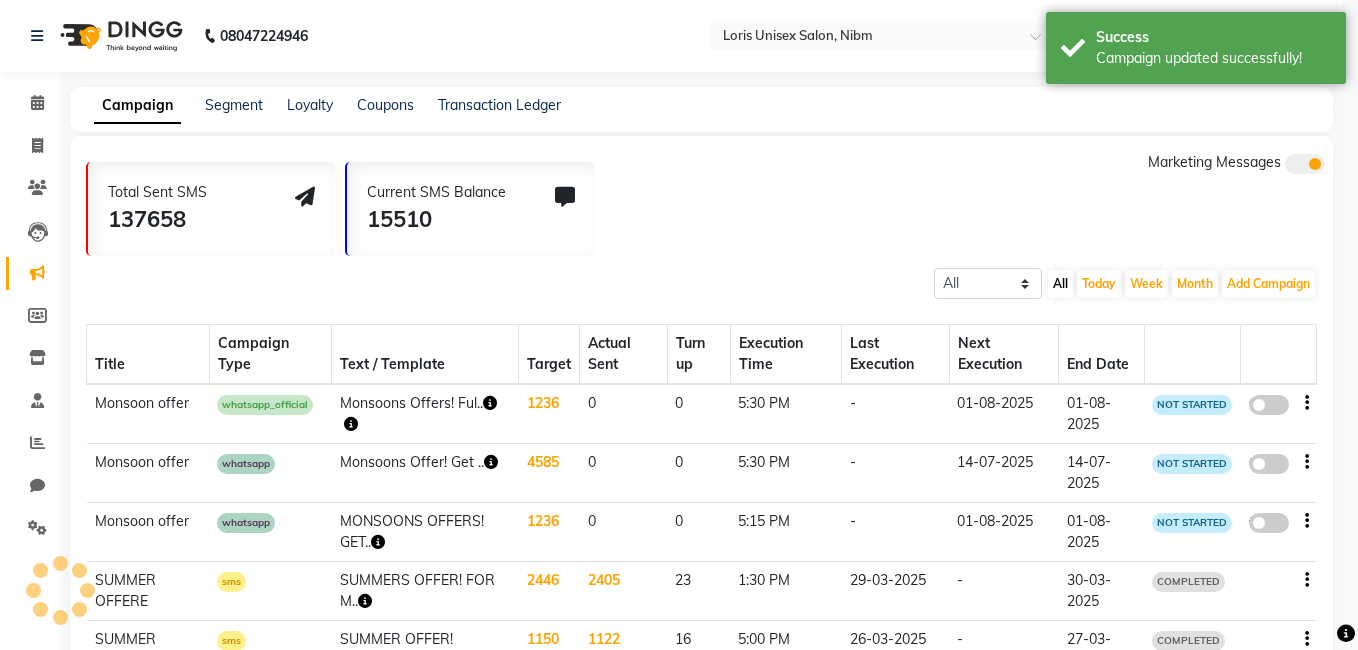 scroll, scrollTop: 0, scrollLeft: 0, axis: both 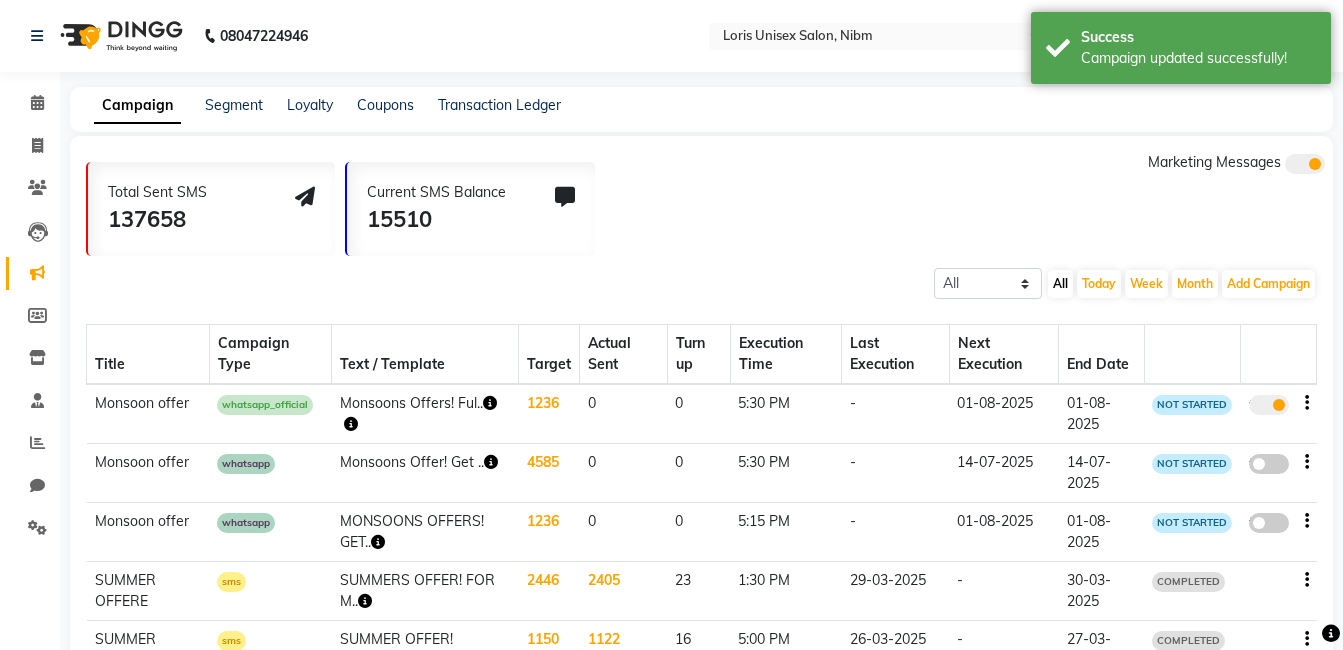 click 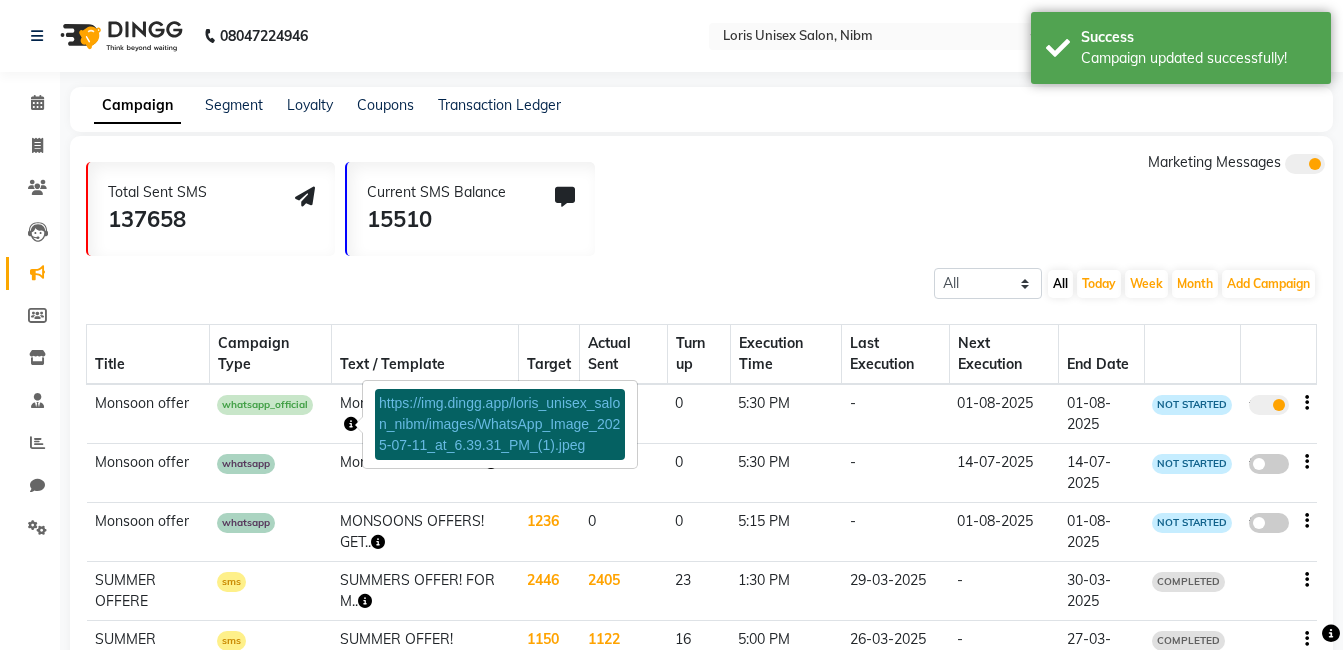click on "https://img.dingg.app/loris_unisex_salon_nibm/images/WhatsApp_Image_2025-07-11_at_6.39.31_PM_(1).jpeg" at bounding box center (499, 424) 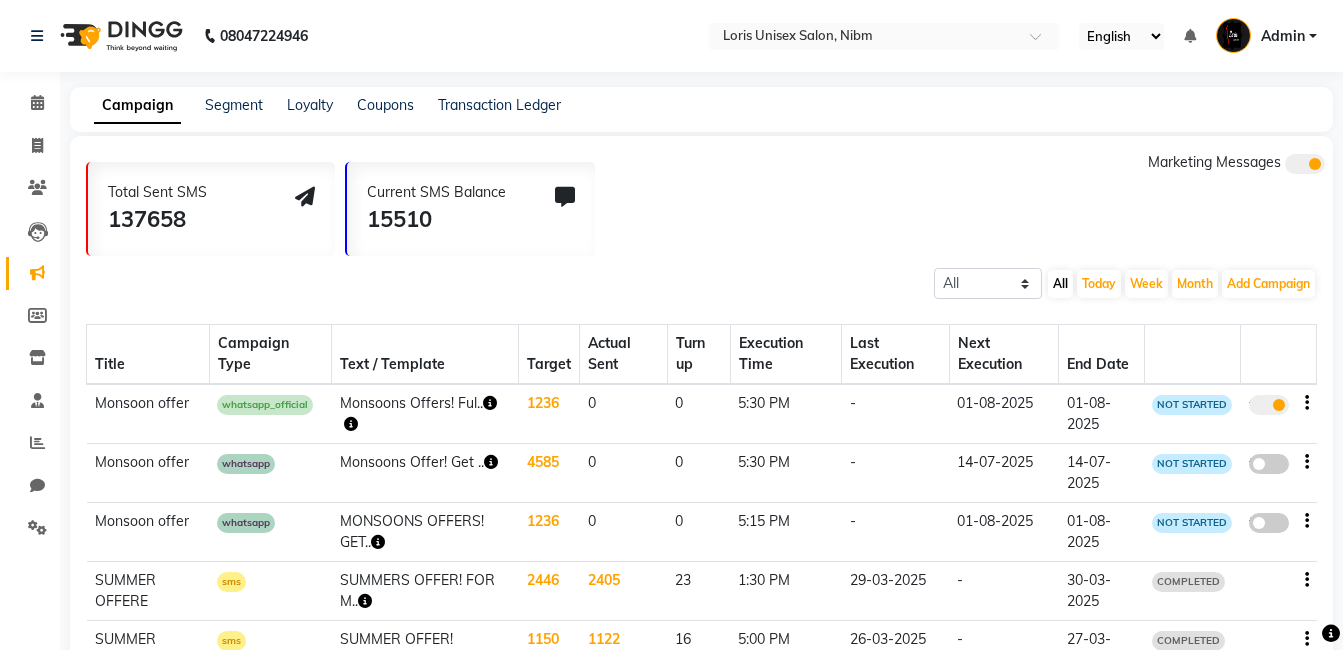 click 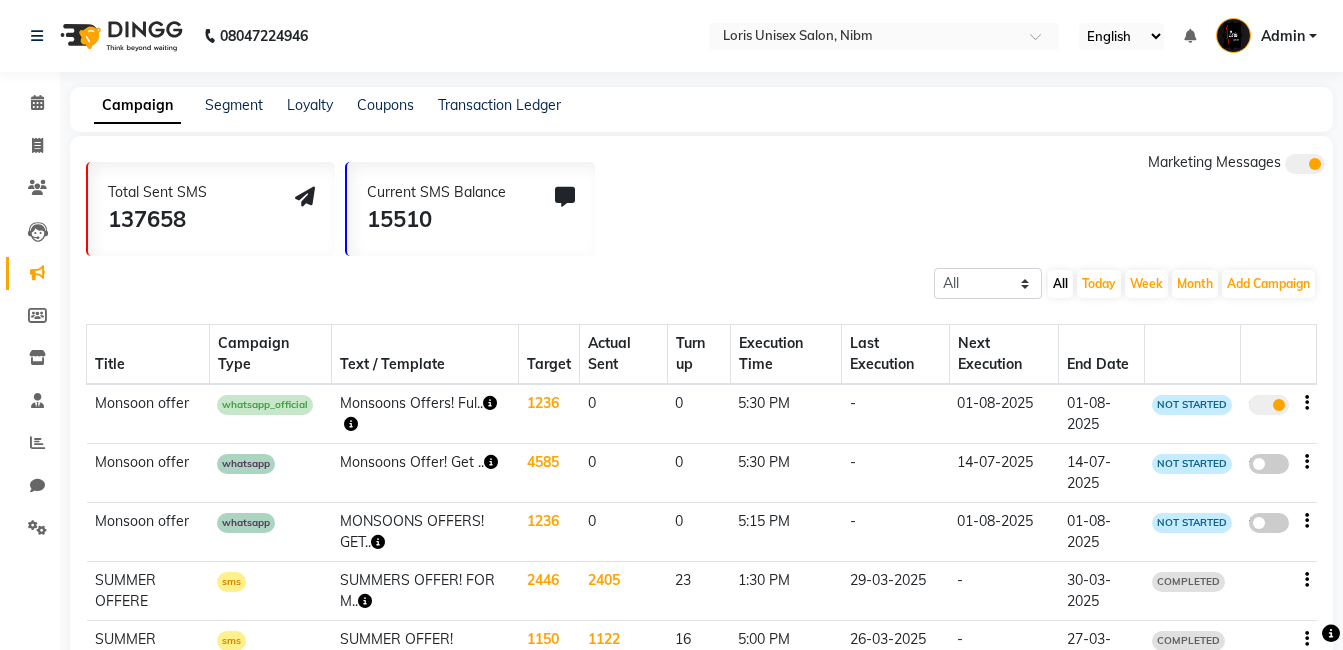 click on "true" 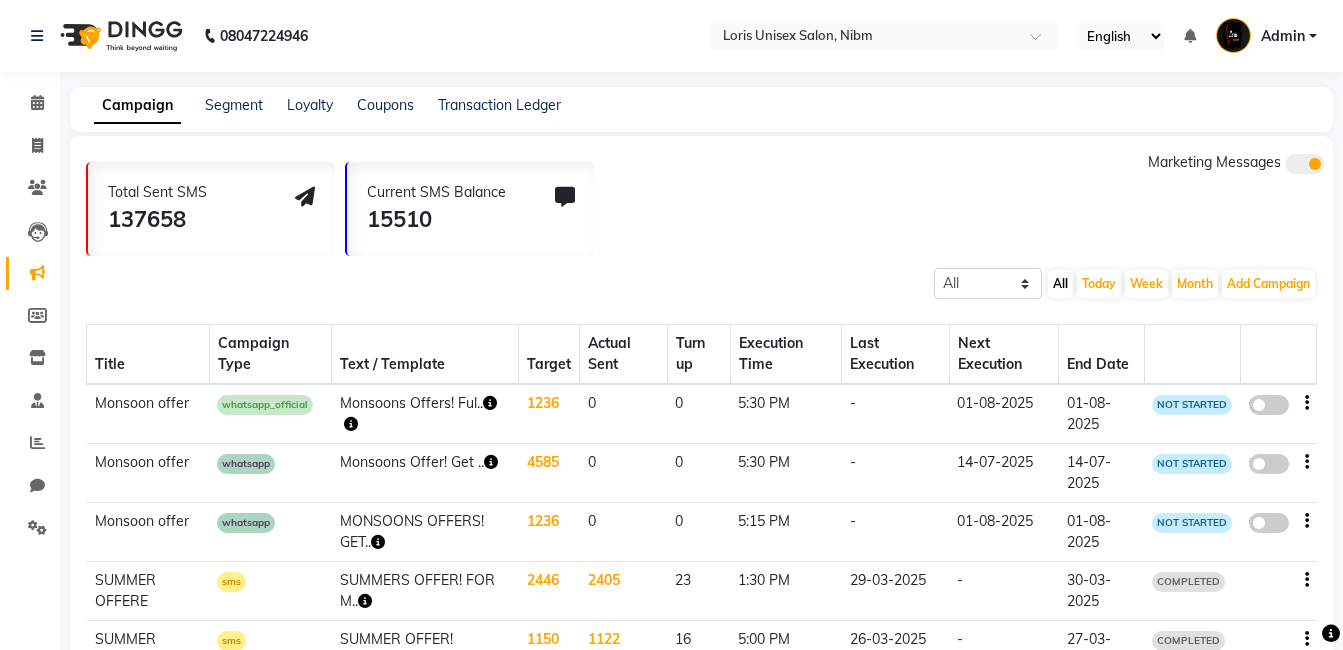 click 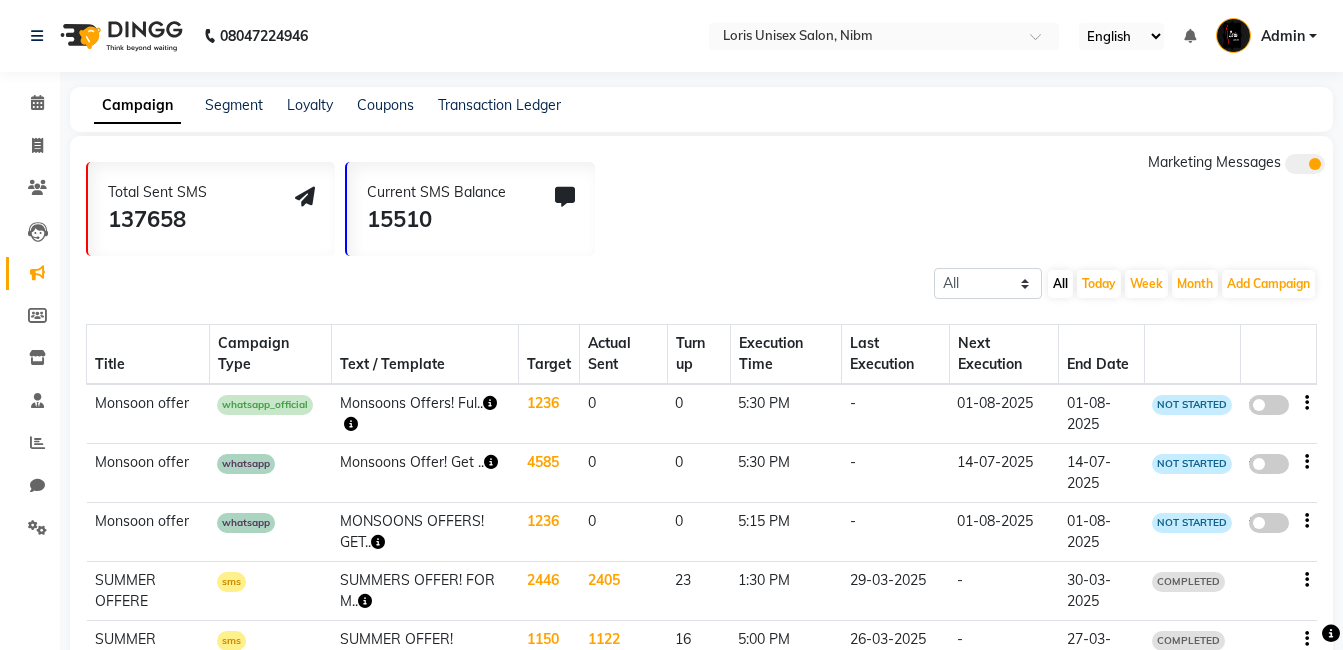 click on "false" 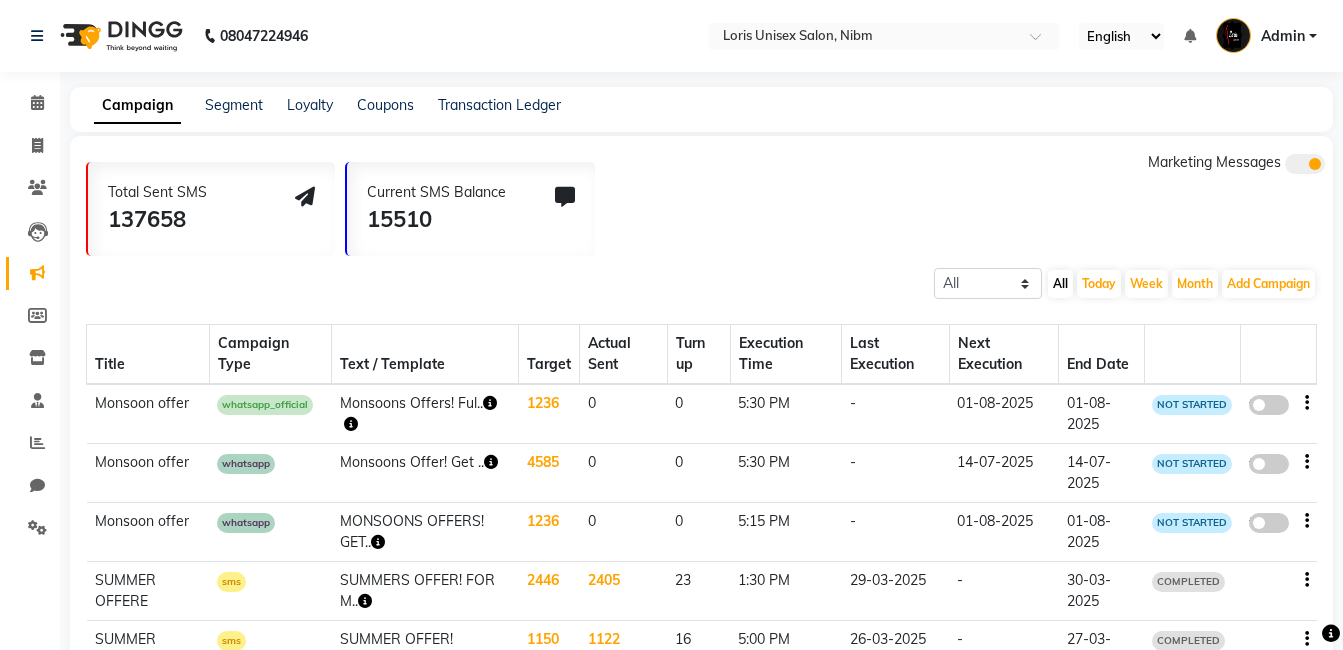 select on "3" 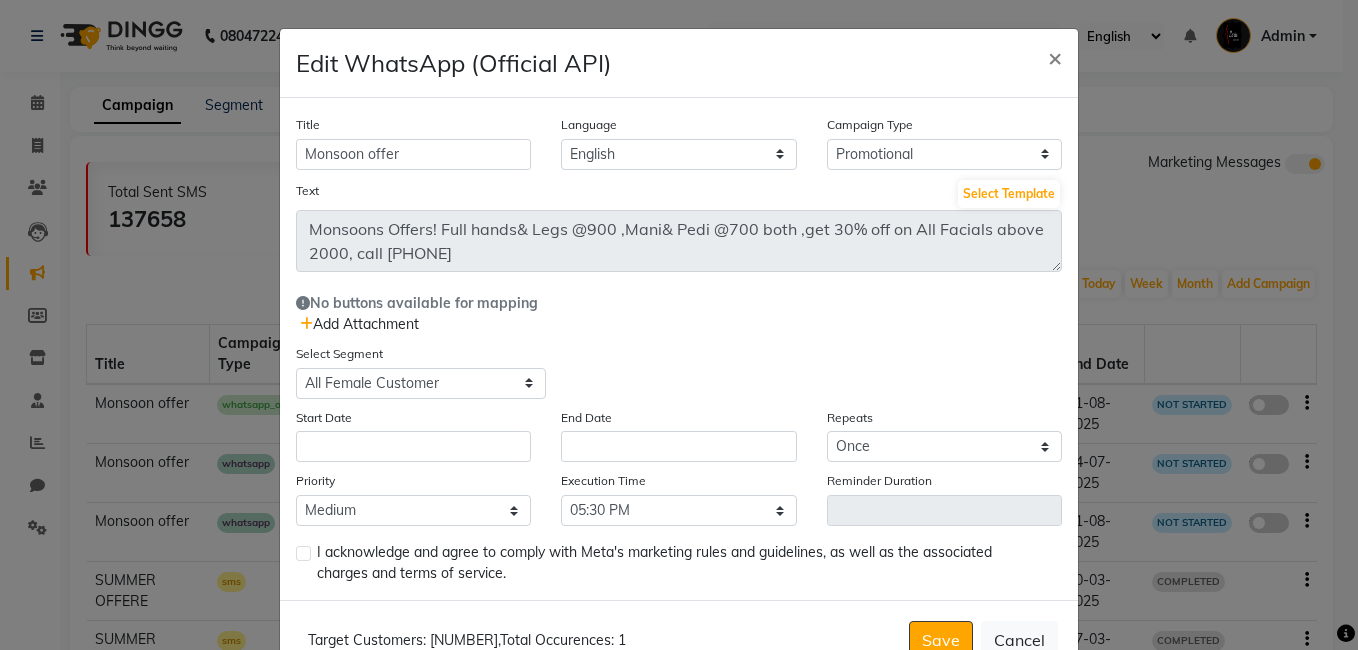 click on "Add Attachment" 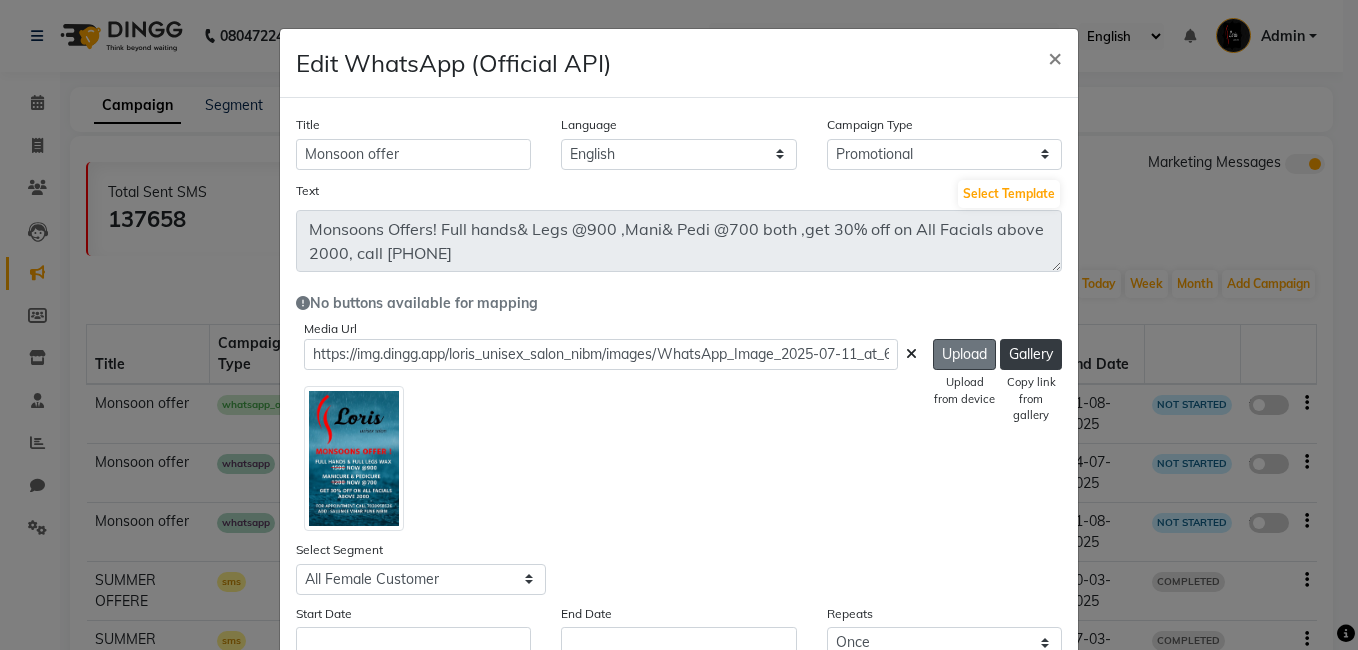 click on "Upload" 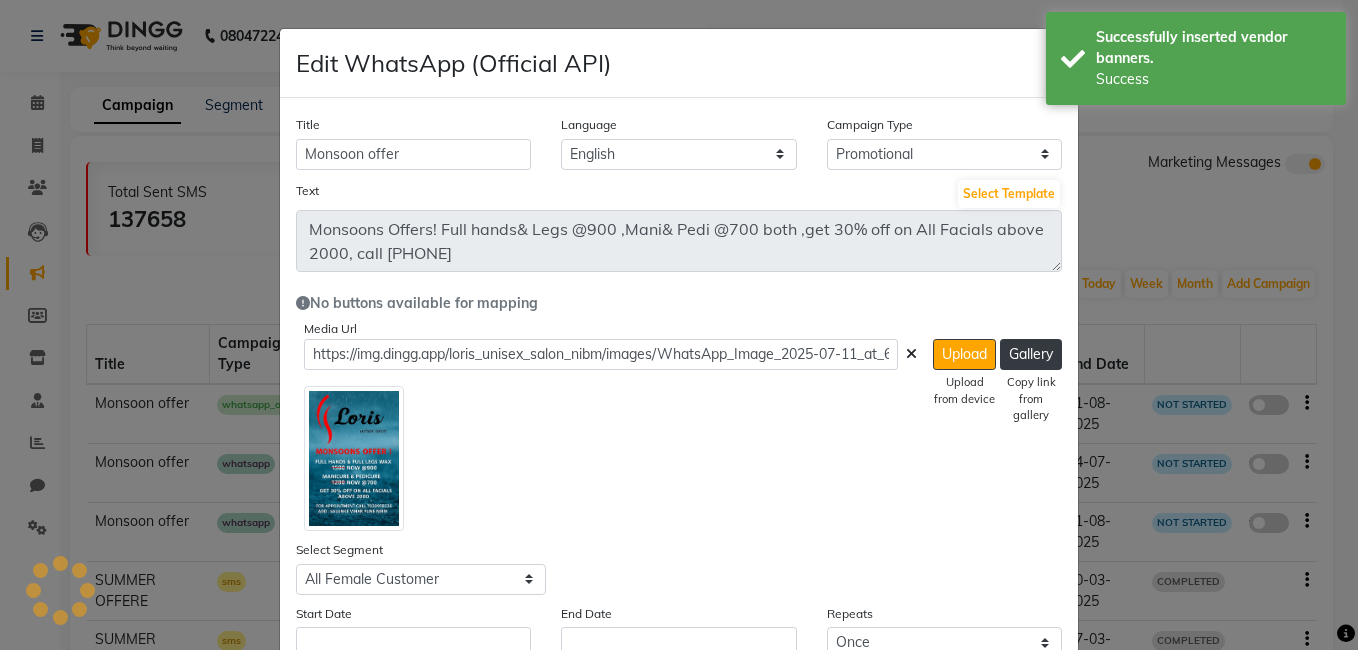 type on "https://ww4.in/a?c=Cr1NdB" 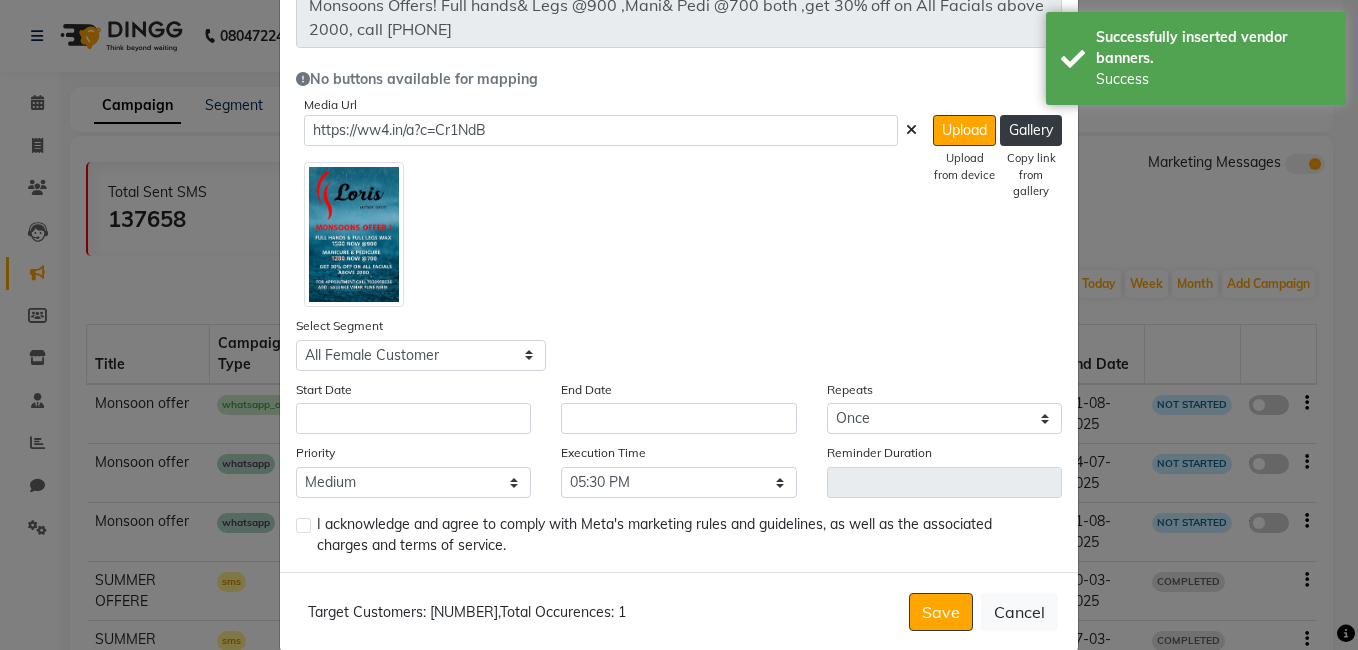 scroll, scrollTop: 254, scrollLeft: 0, axis: vertical 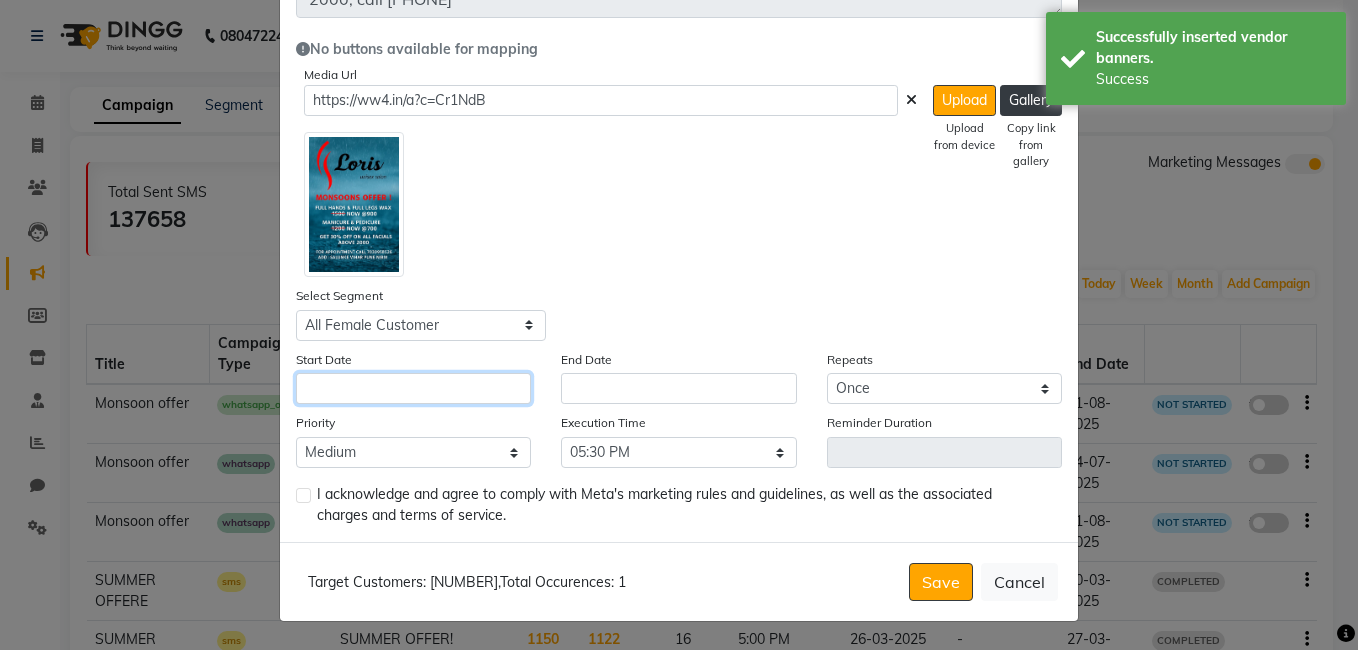 click 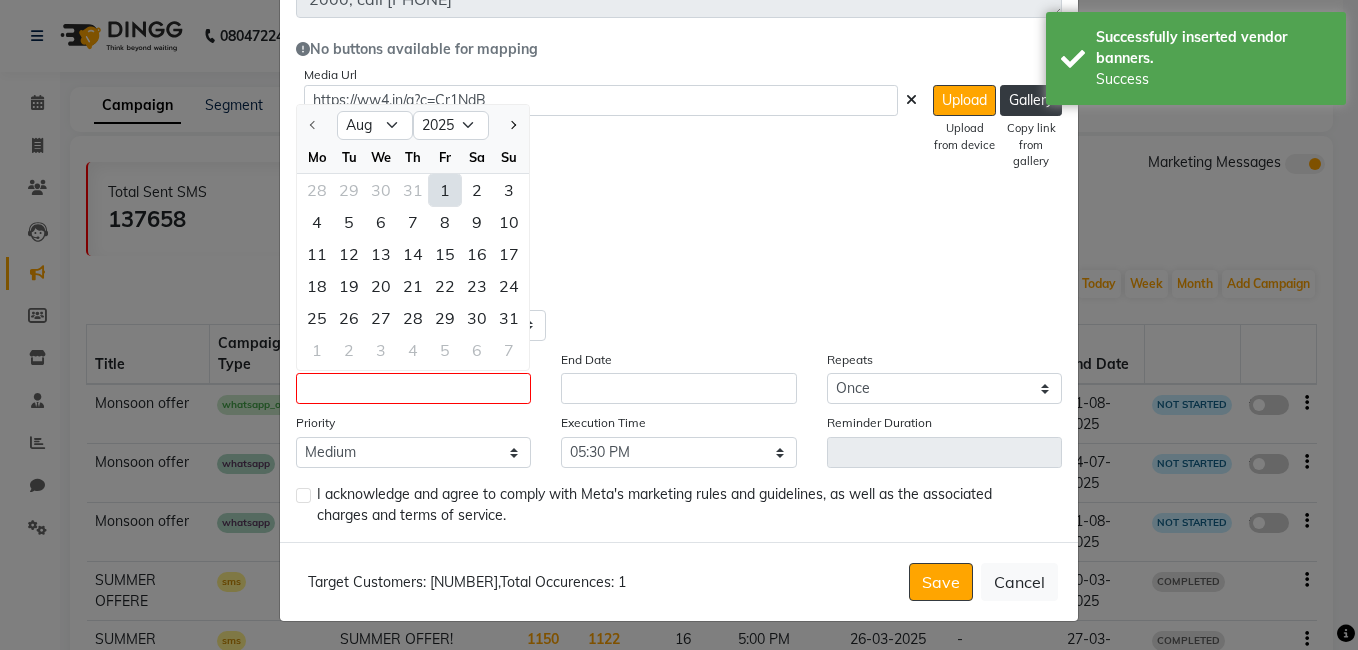 click on "1" 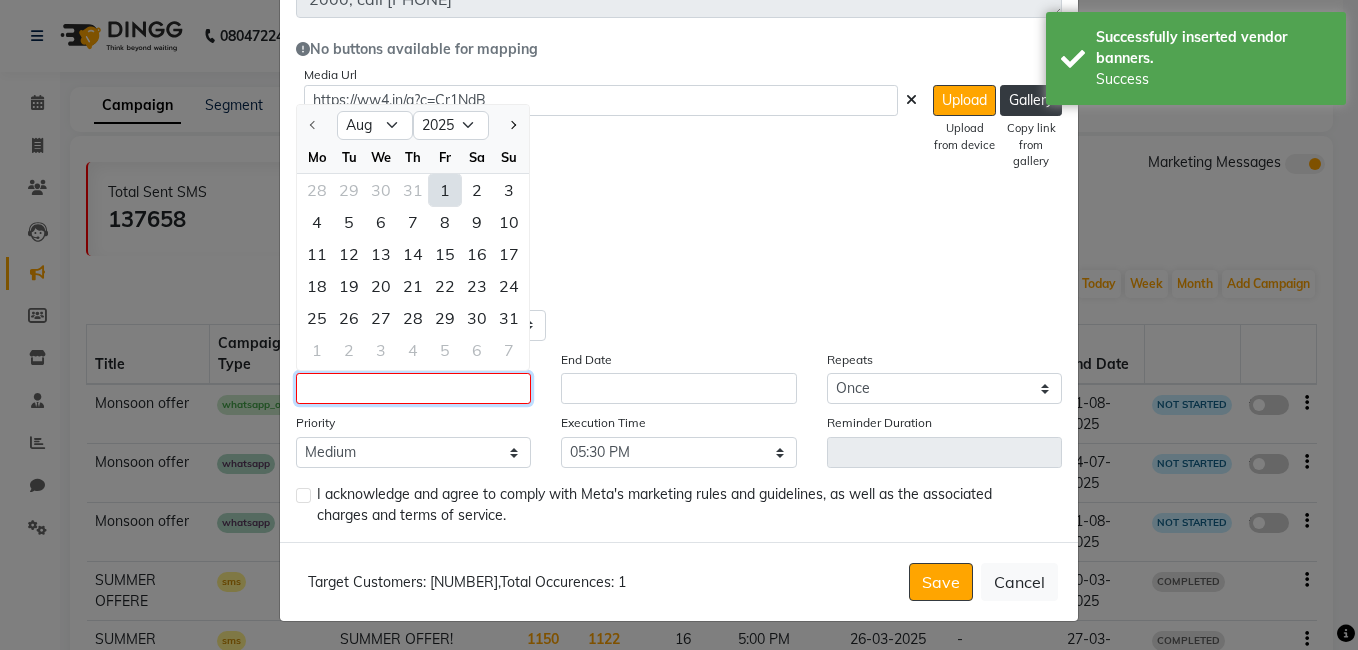 type on "01-08-2025" 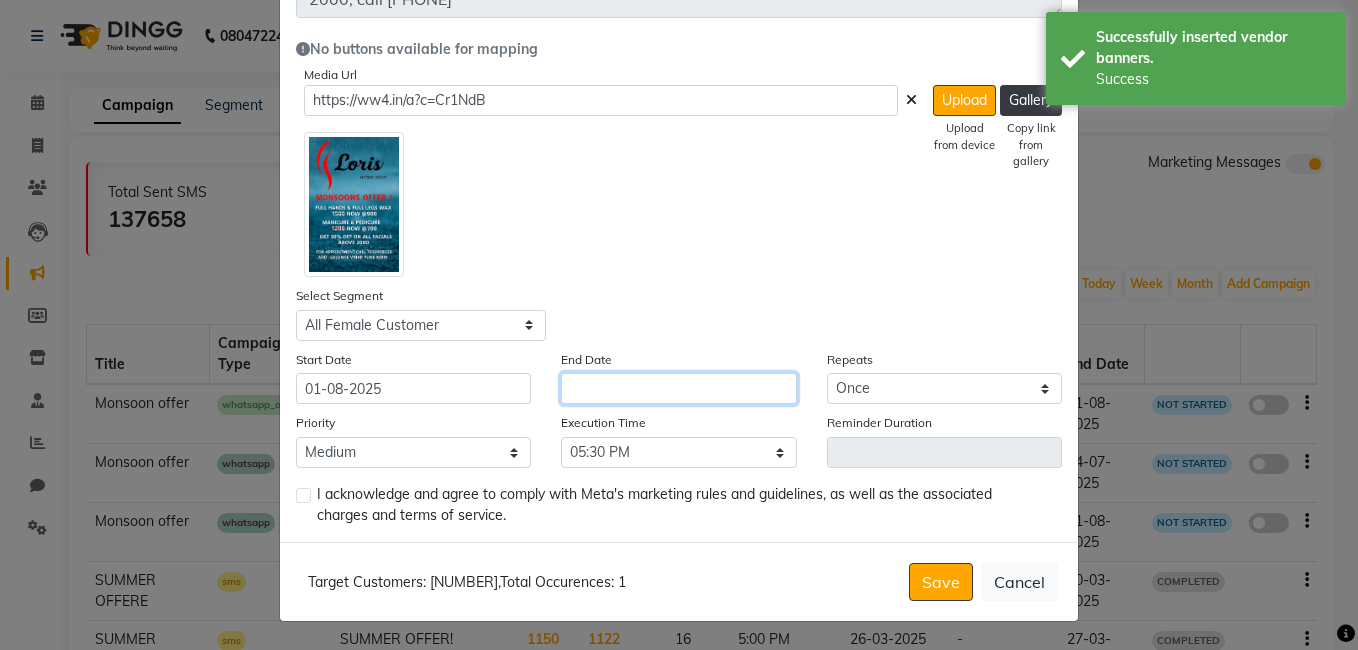 click 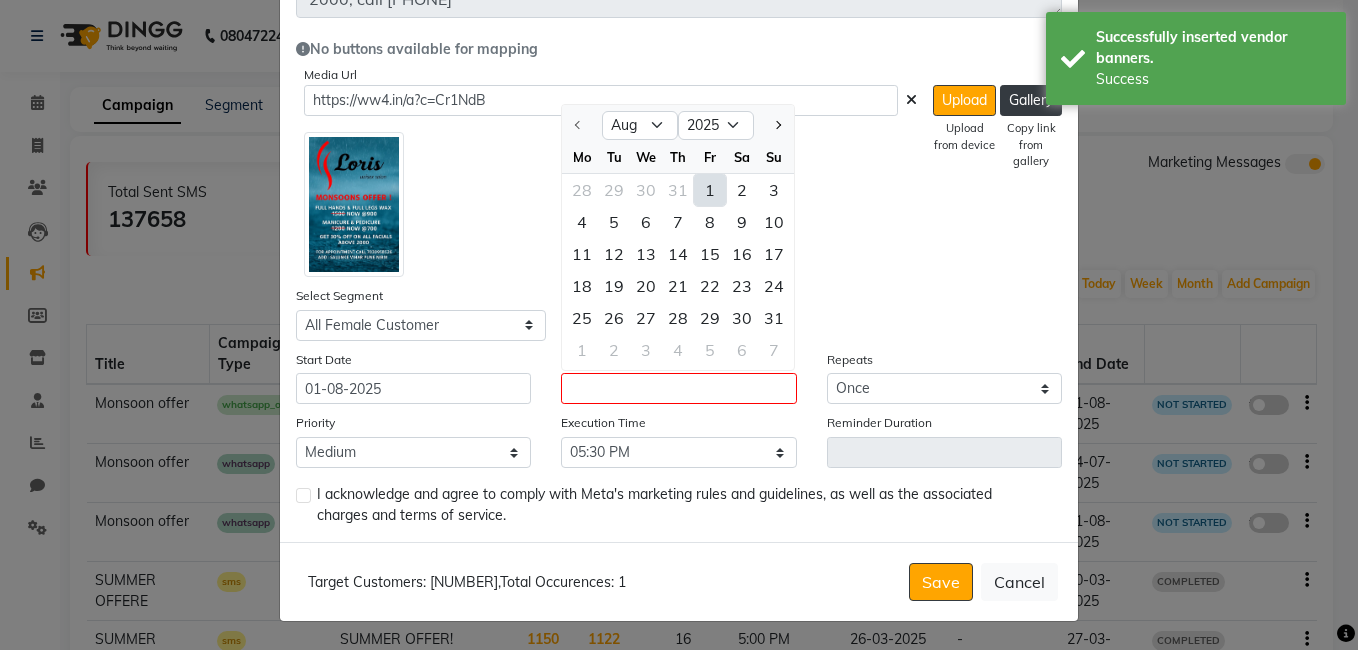 click on "1" 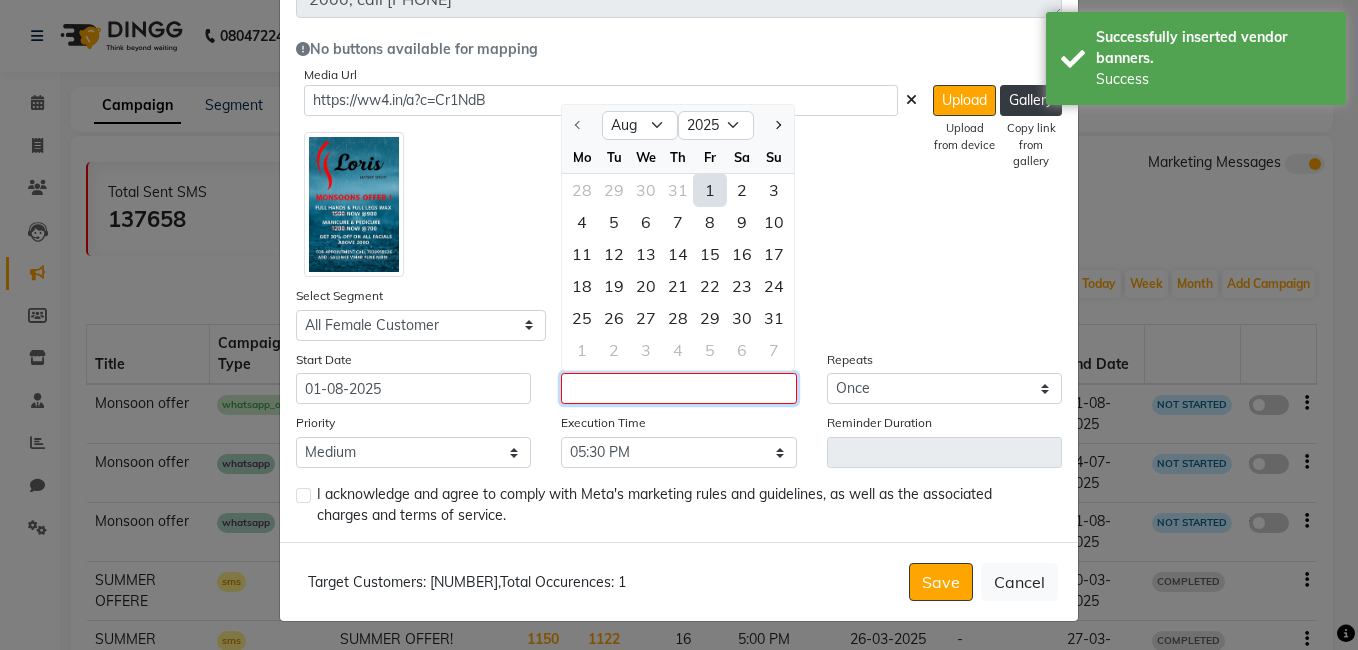 type on "01-08-2025" 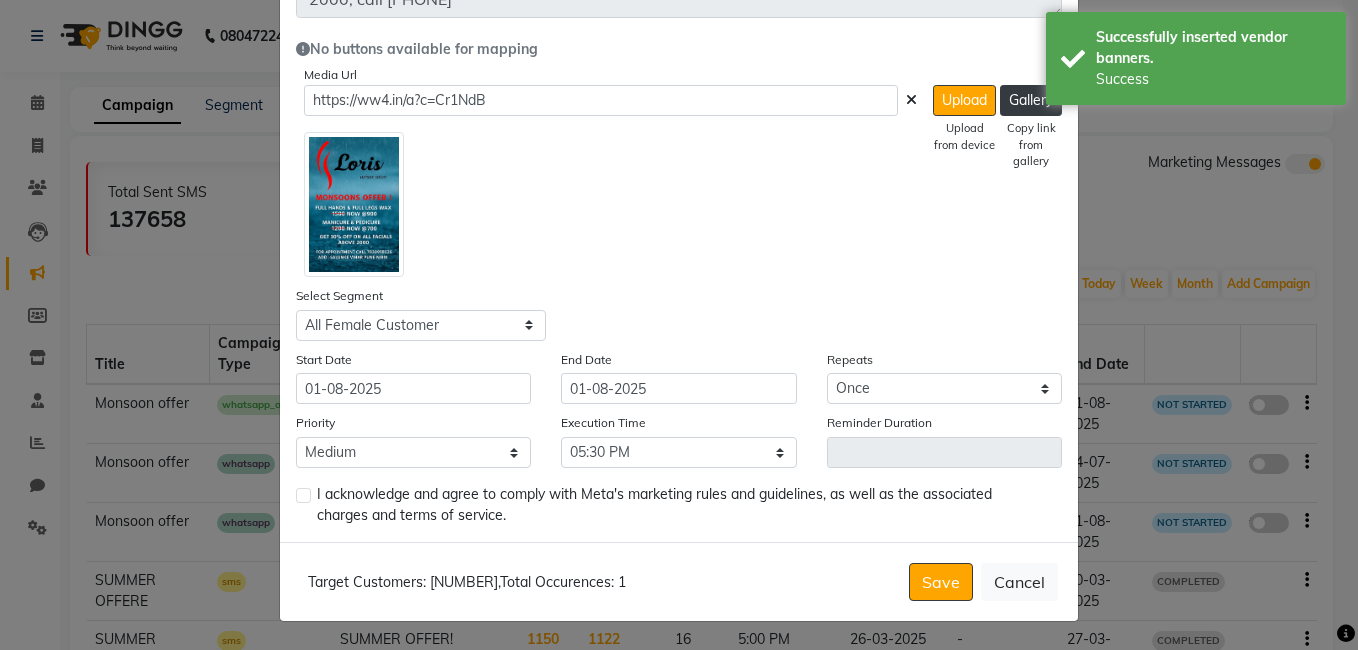 click on "I acknowledge and agree to comply with Meta's marketing rules and guidelines, as well as the associated charges and terms of service." 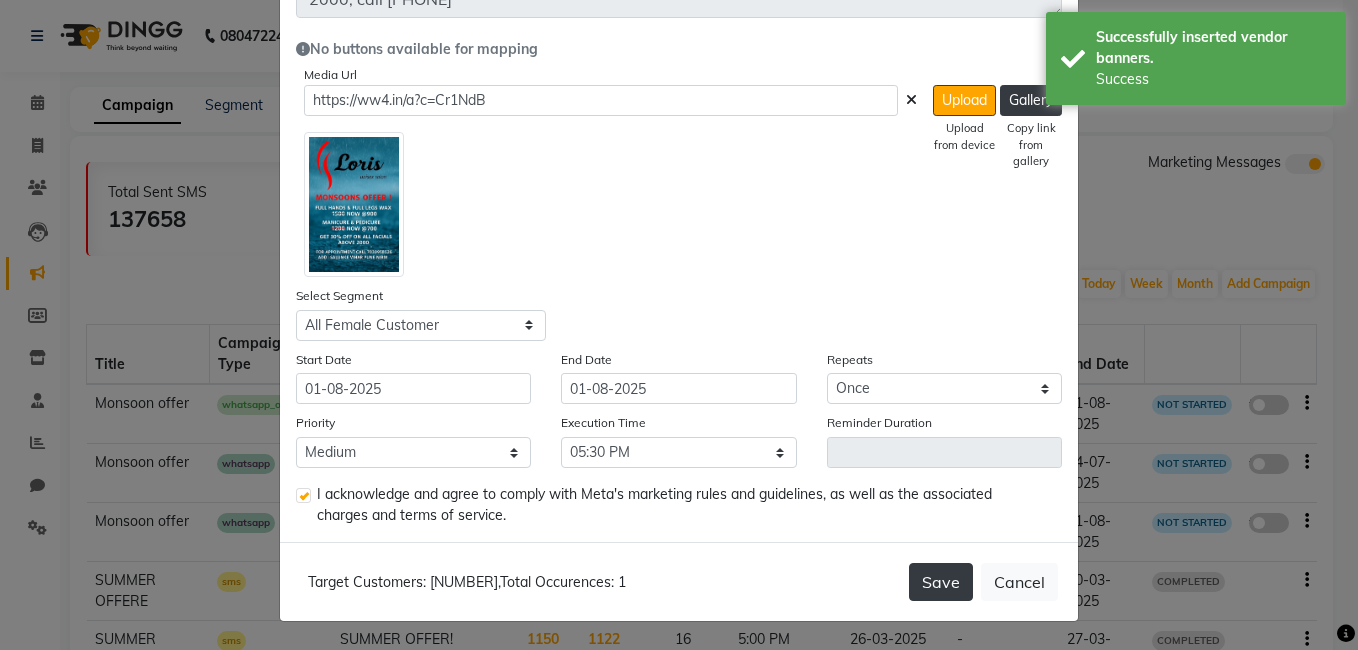 click on "Save" 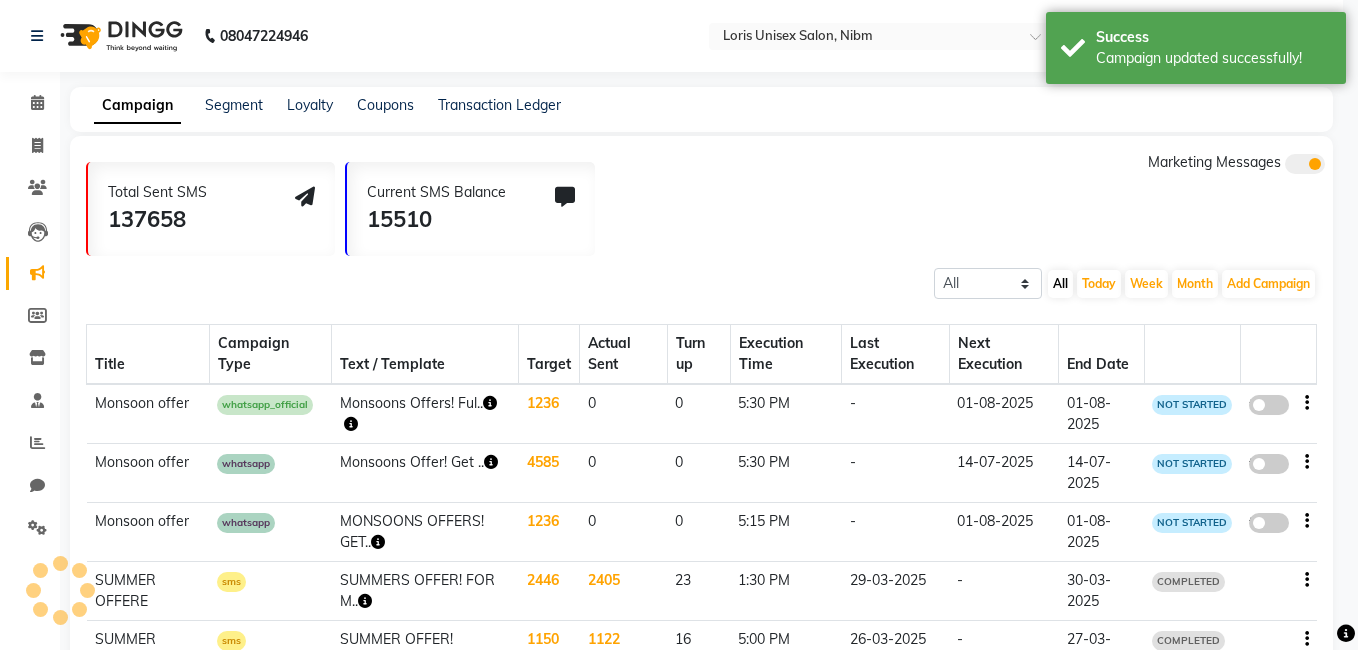 scroll, scrollTop: 16, scrollLeft: 0, axis: vertical 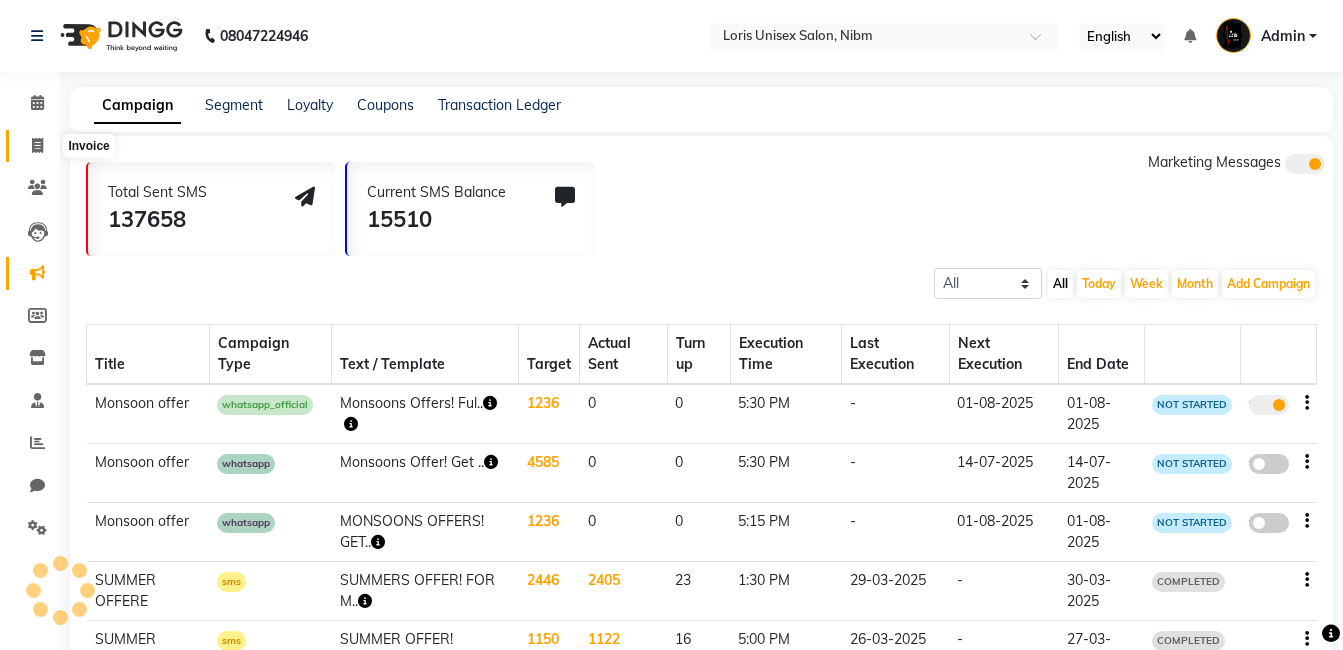 click 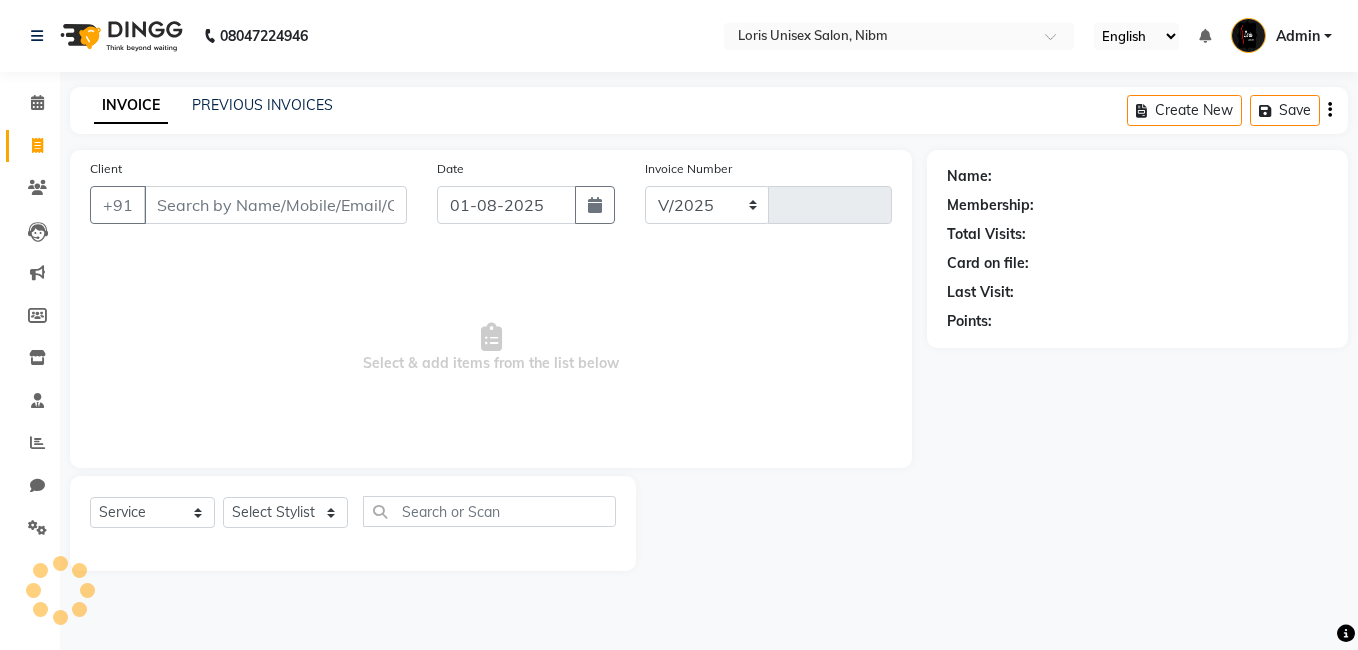 select on "2893" 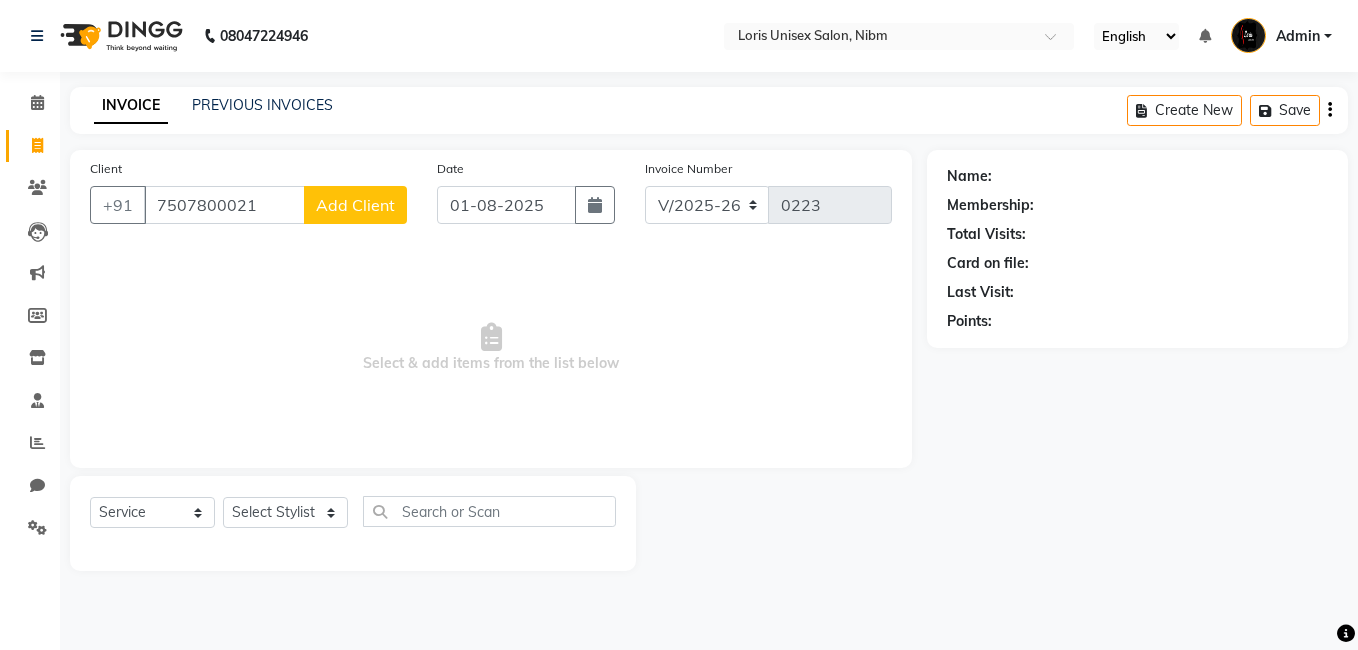 type on "7507800021" 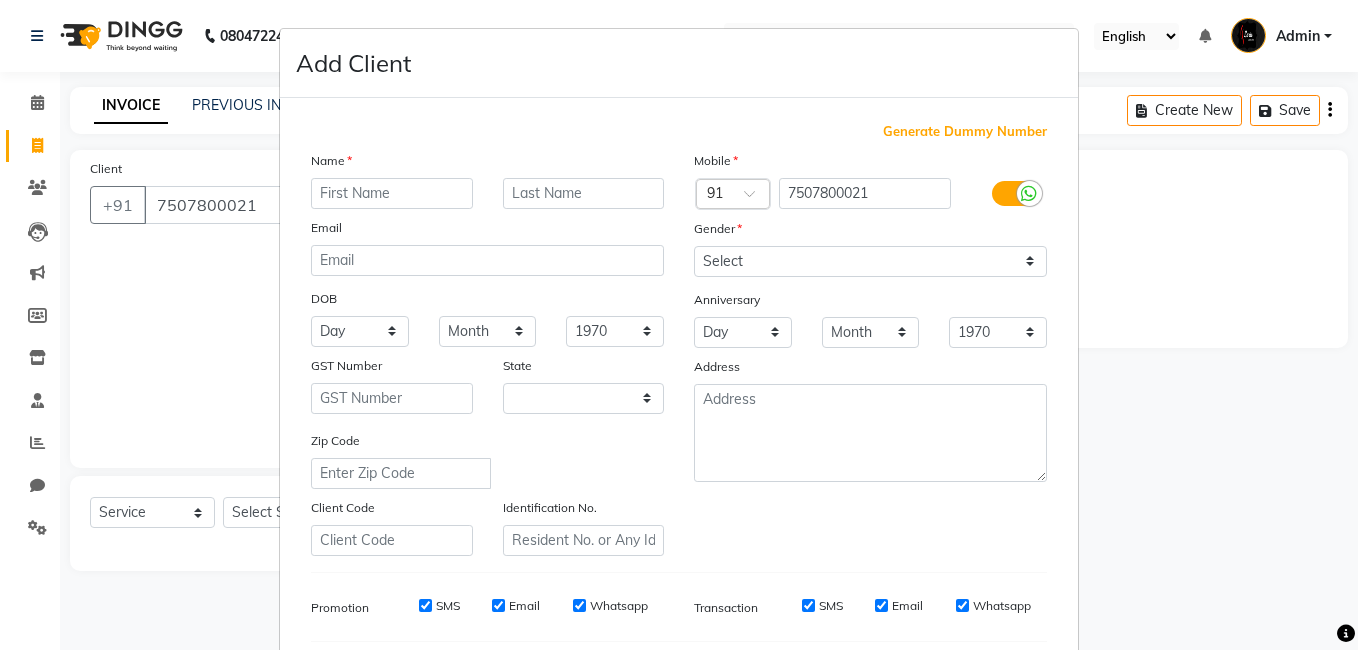 select on "22" 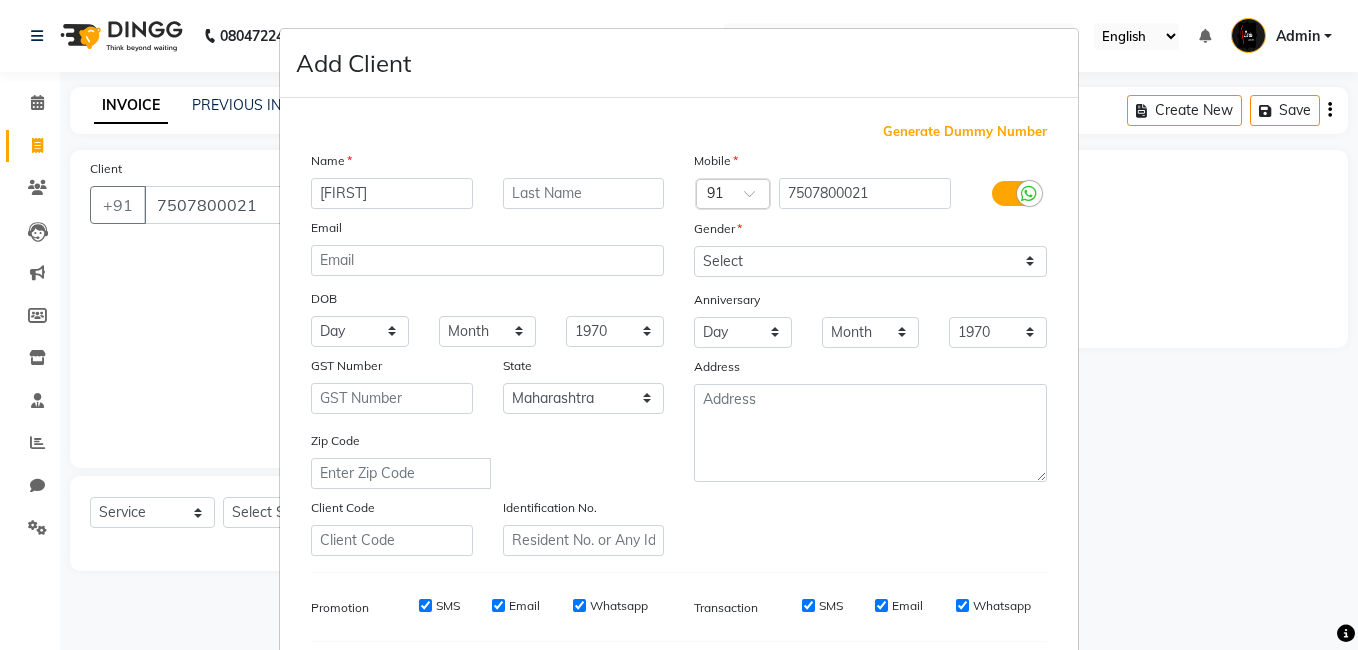 type on "[FIRST]" 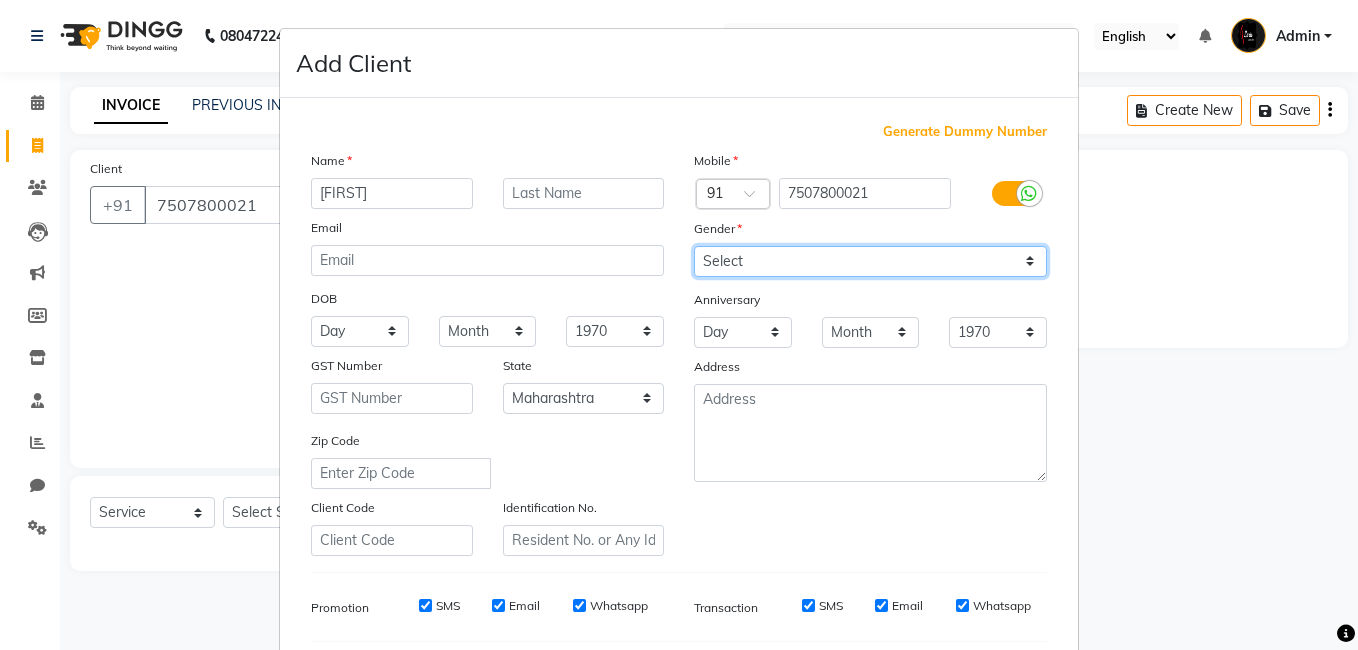 click on "Select Male Female Other Prefer Not To Say" at bounding box center [870, 261] 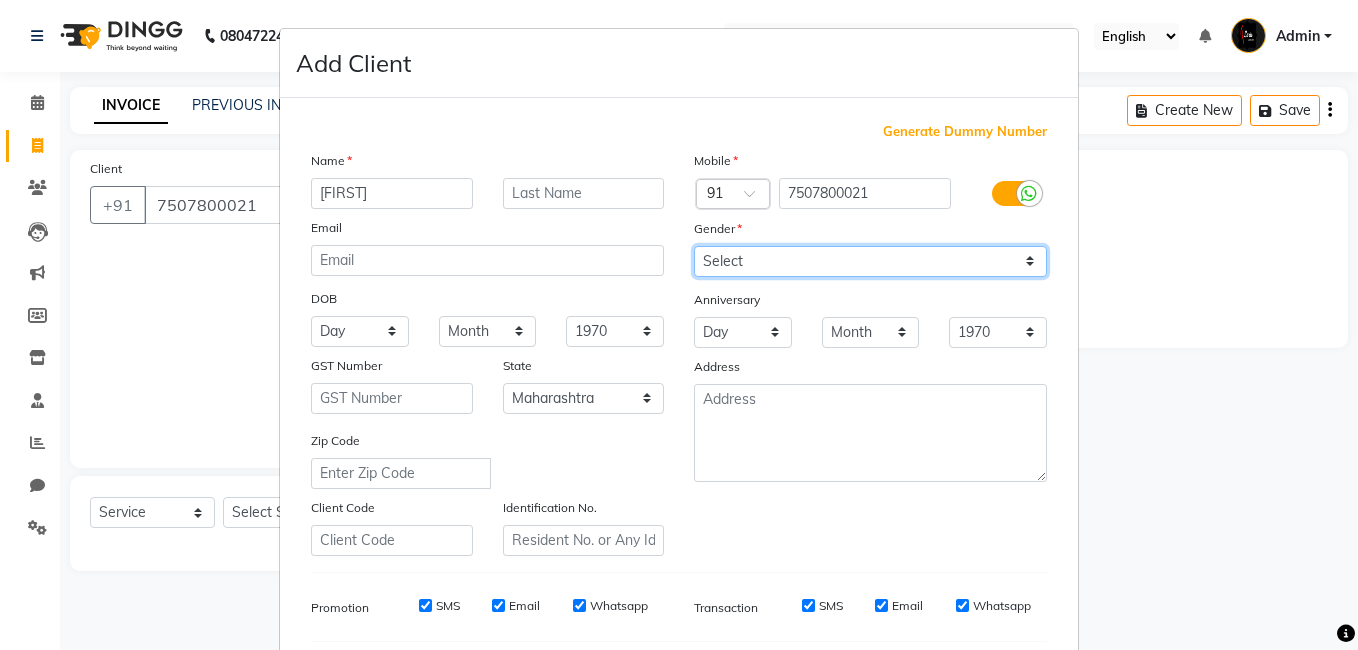 select on "male" 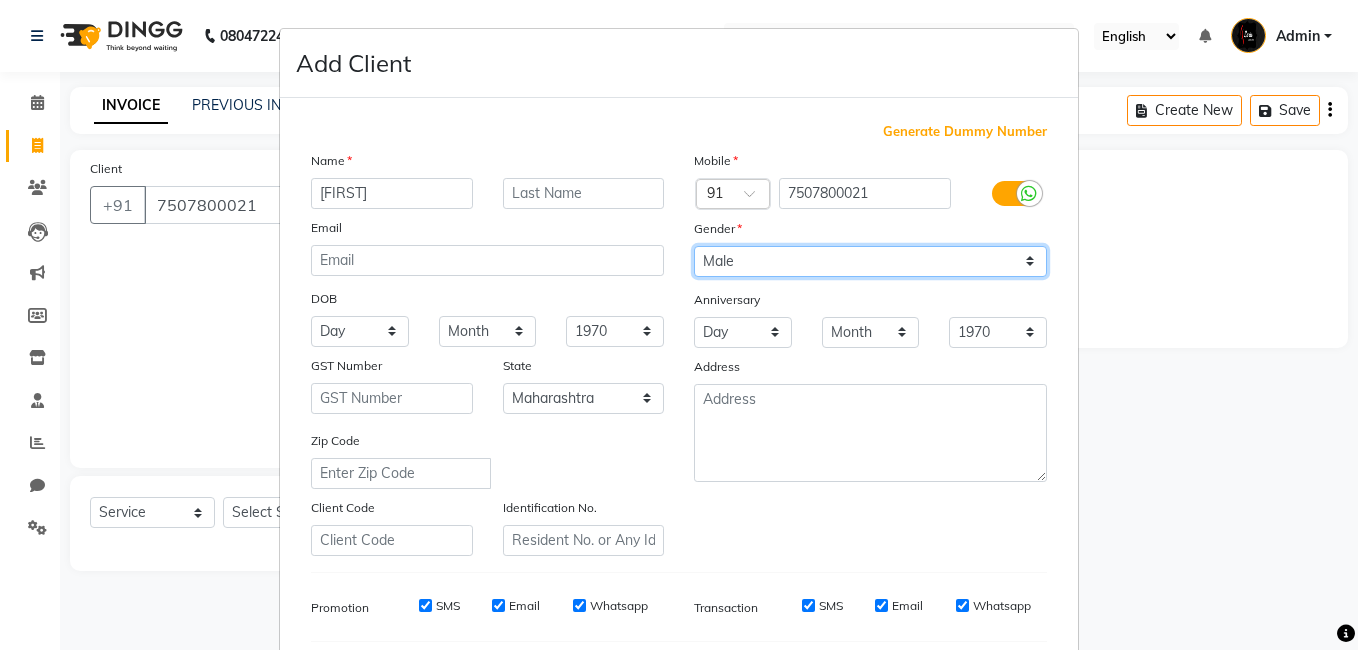 click on "Select Male Female Other Prefer Not To Say" at bounding box center (870, 261) 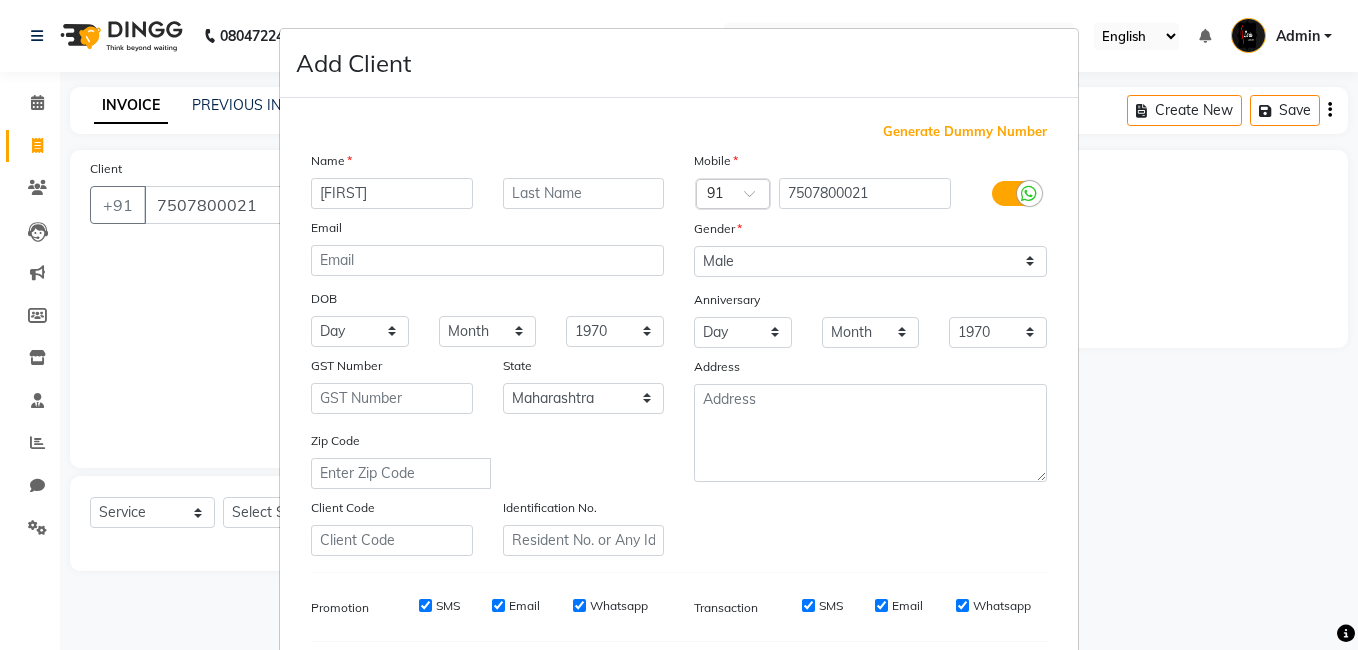 drag, startPoint x: 1343, startPoint y: 315, endPoint x: 1357, endPoint y: 566, distance: 251.39014 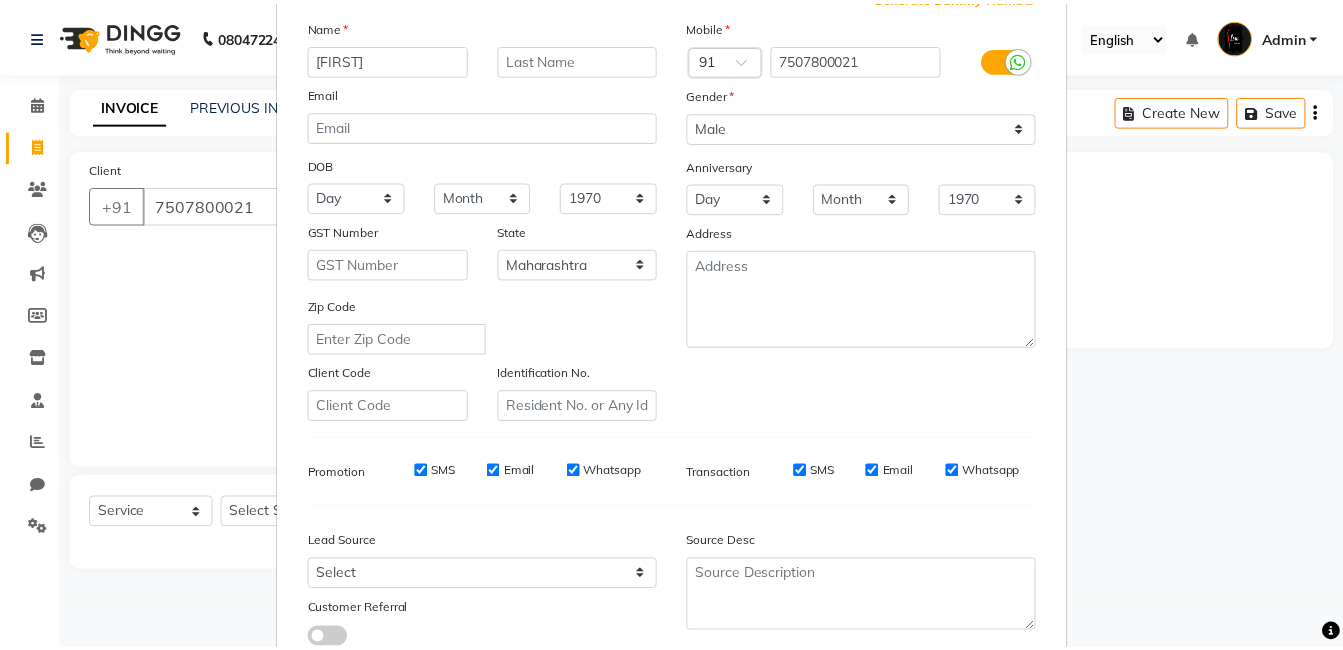 scroll, scrollTop: 273, scrollLeft: 0, axis: vertical 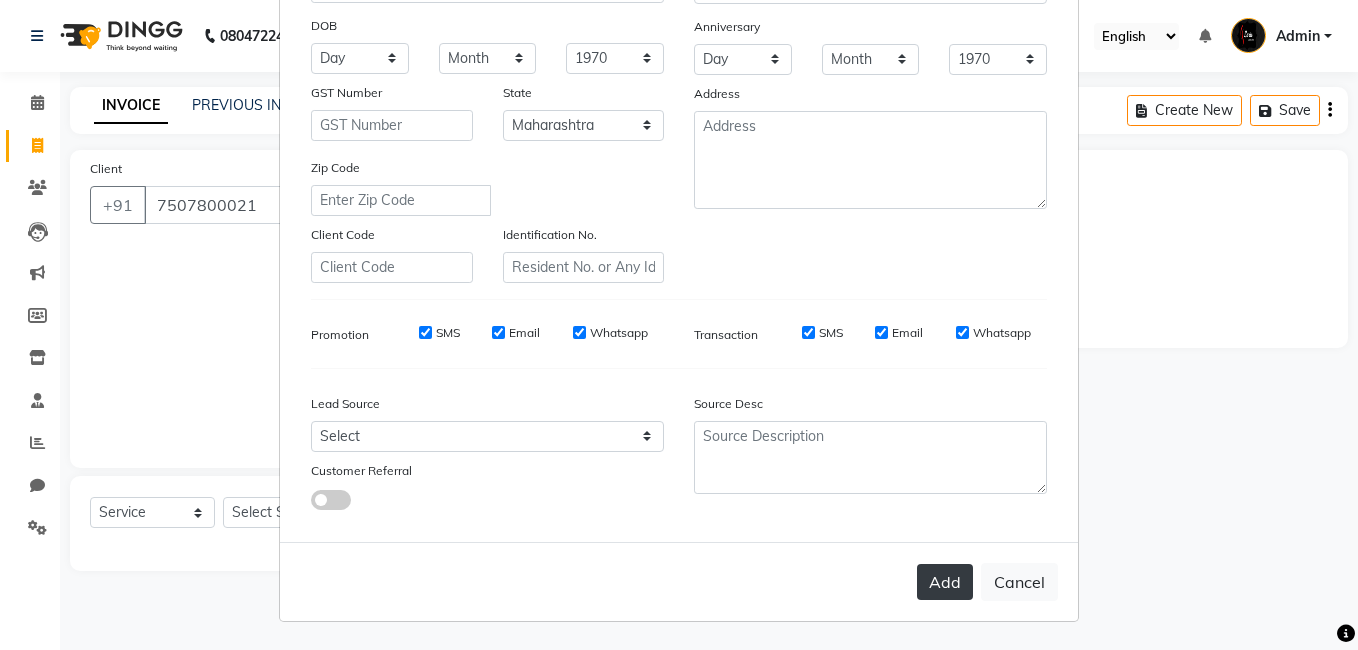 click on "Add" at bounding box center [945, 582] 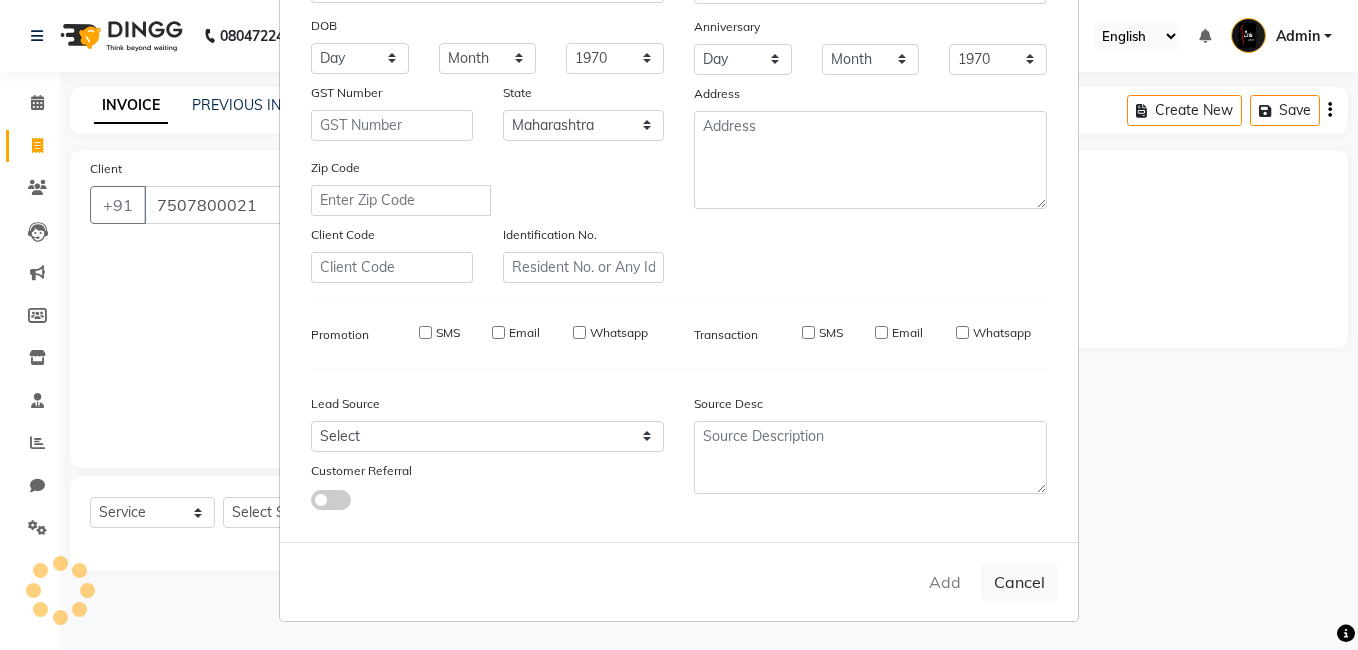 type 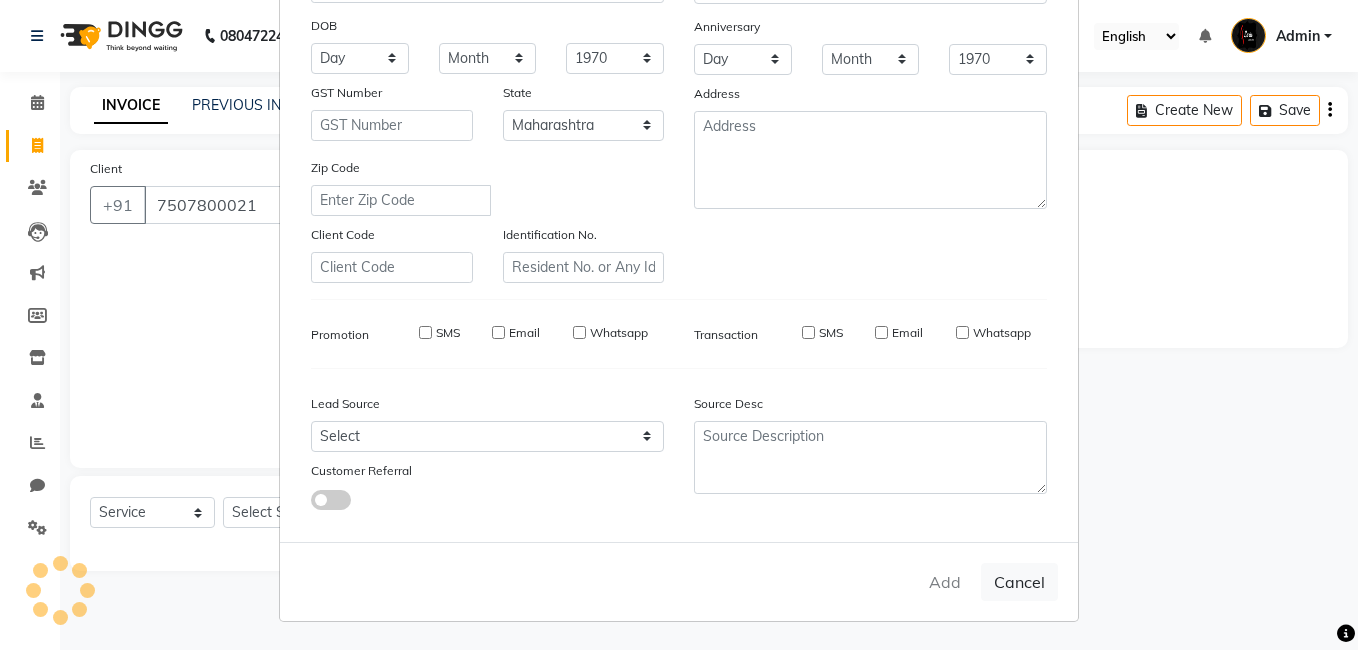 select 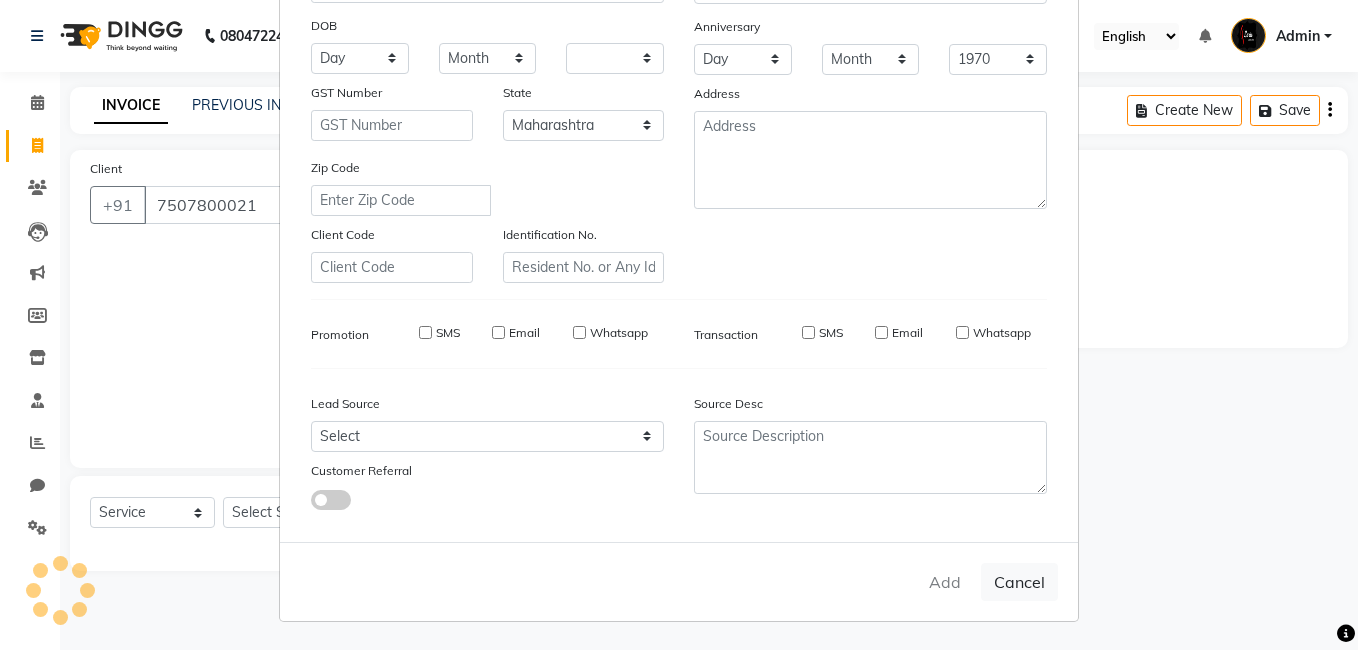 select on "null" 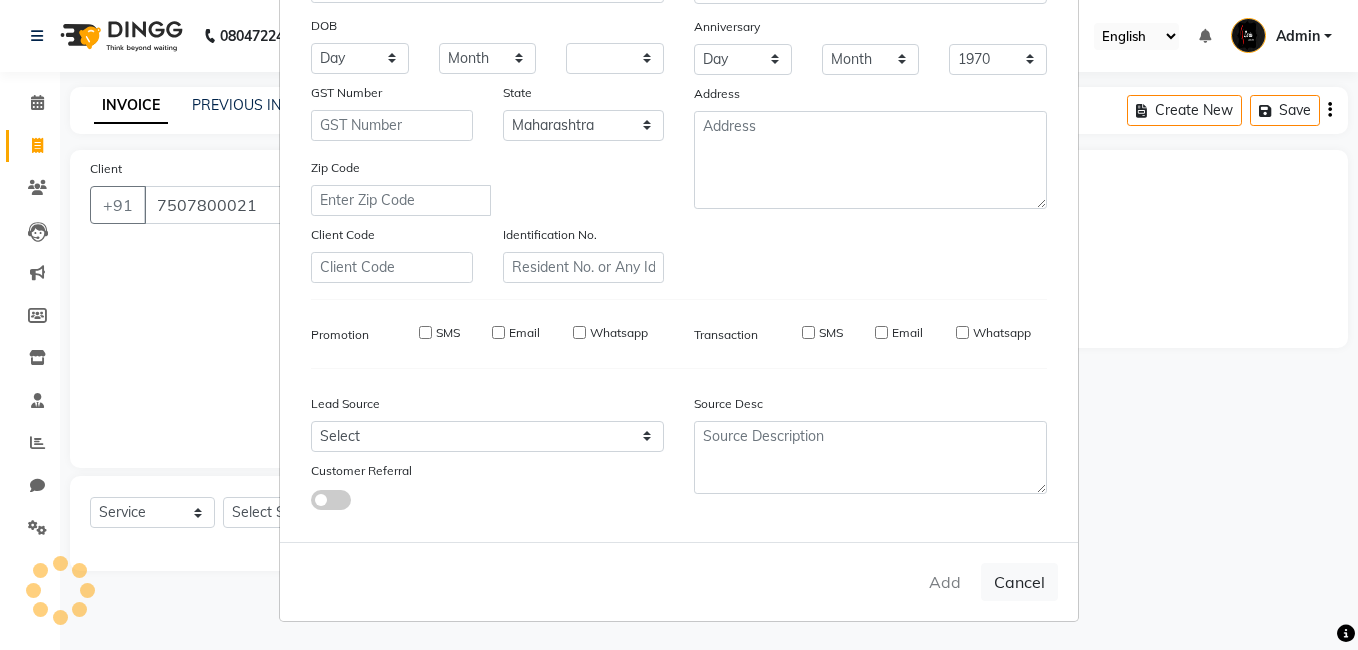 select 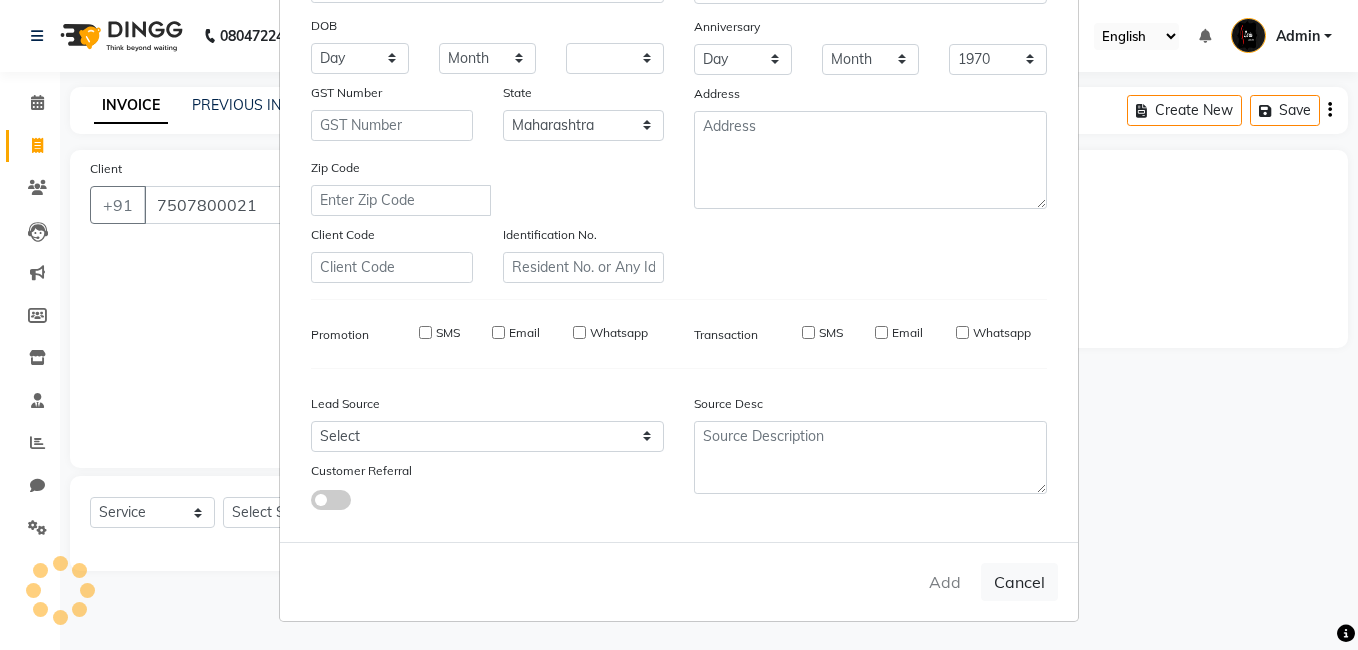 select 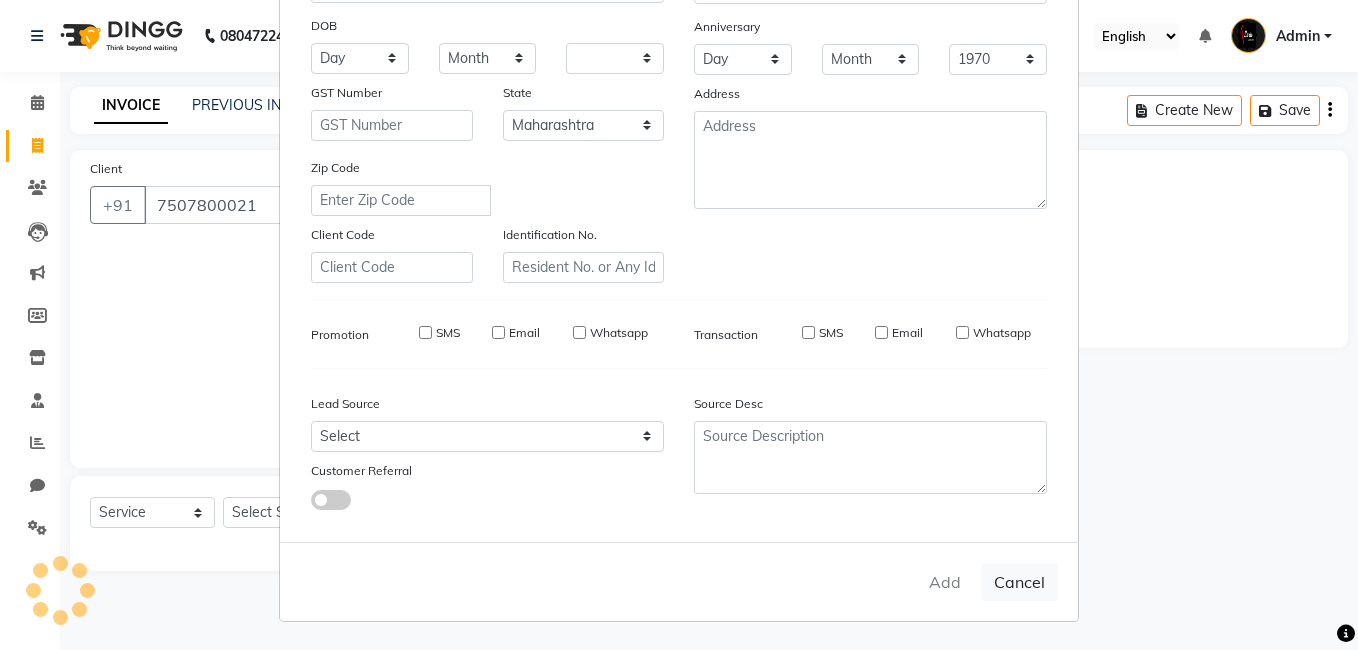 checkbox on "false" 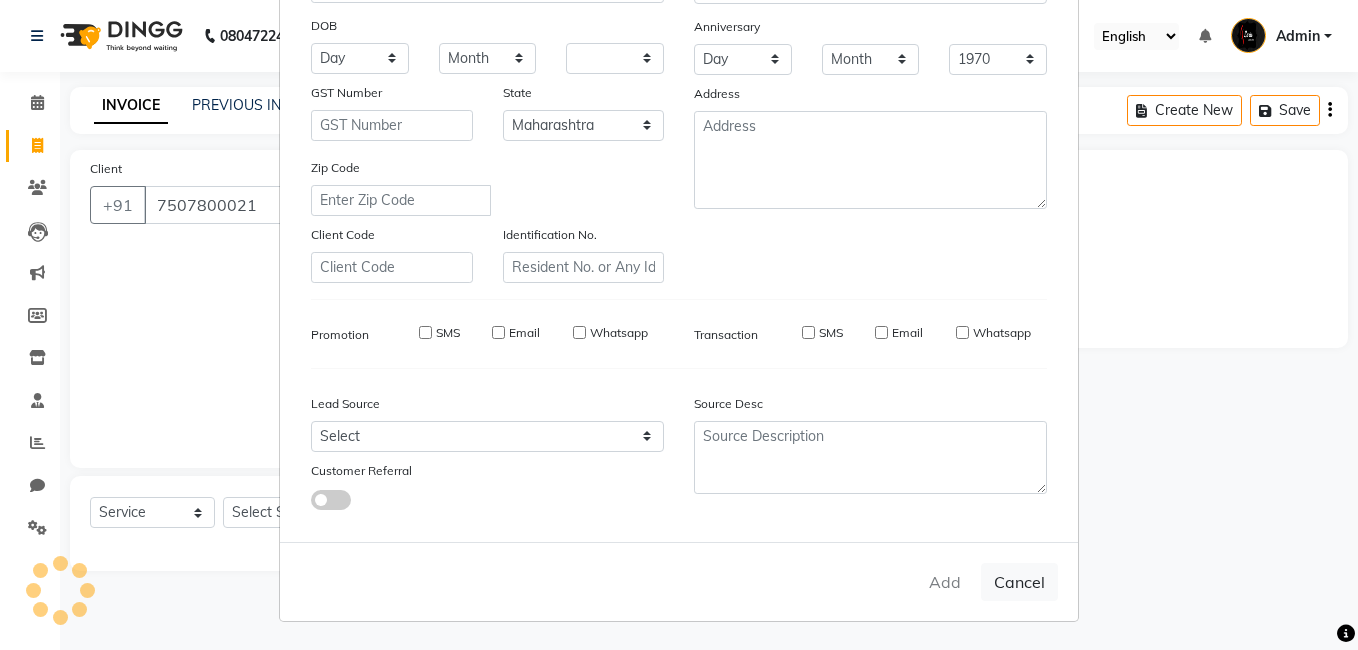 checkbox on "false" 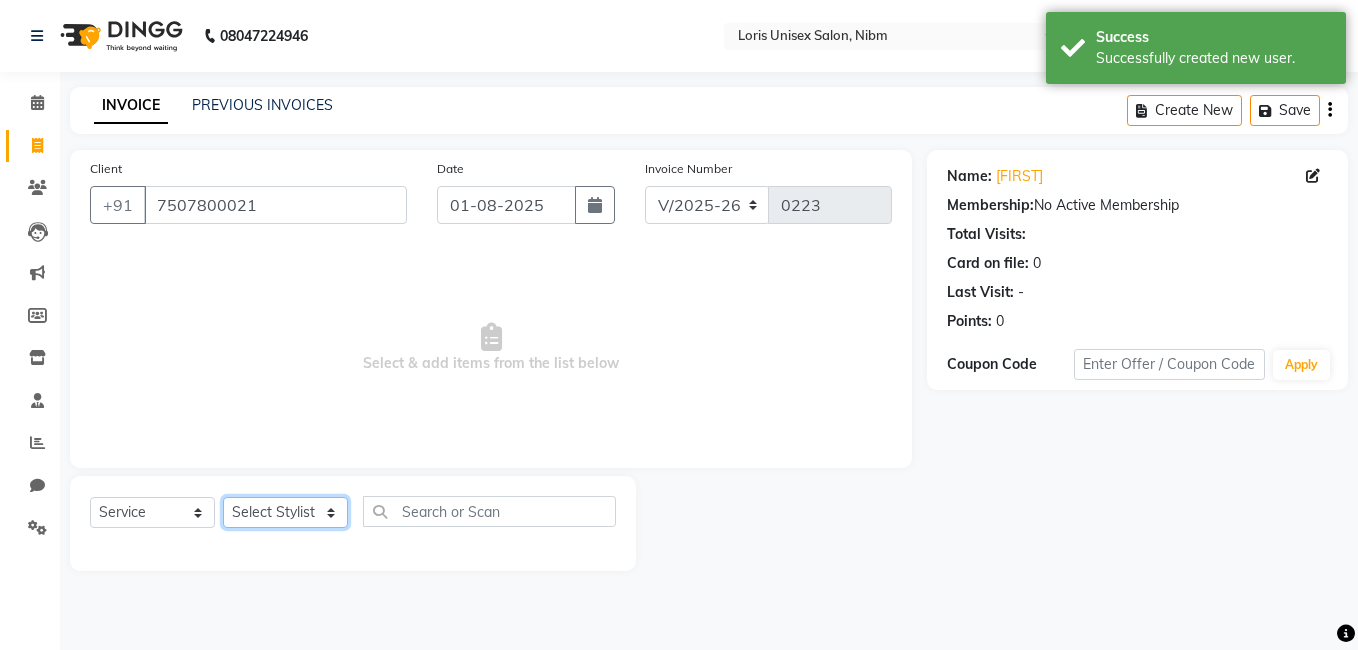 click on "Select Stylist AHMED Diksha Lucky [NAME] Manager Monu Naseem prajakta Salman sofiya VAISHALIE MAM [NAME]" 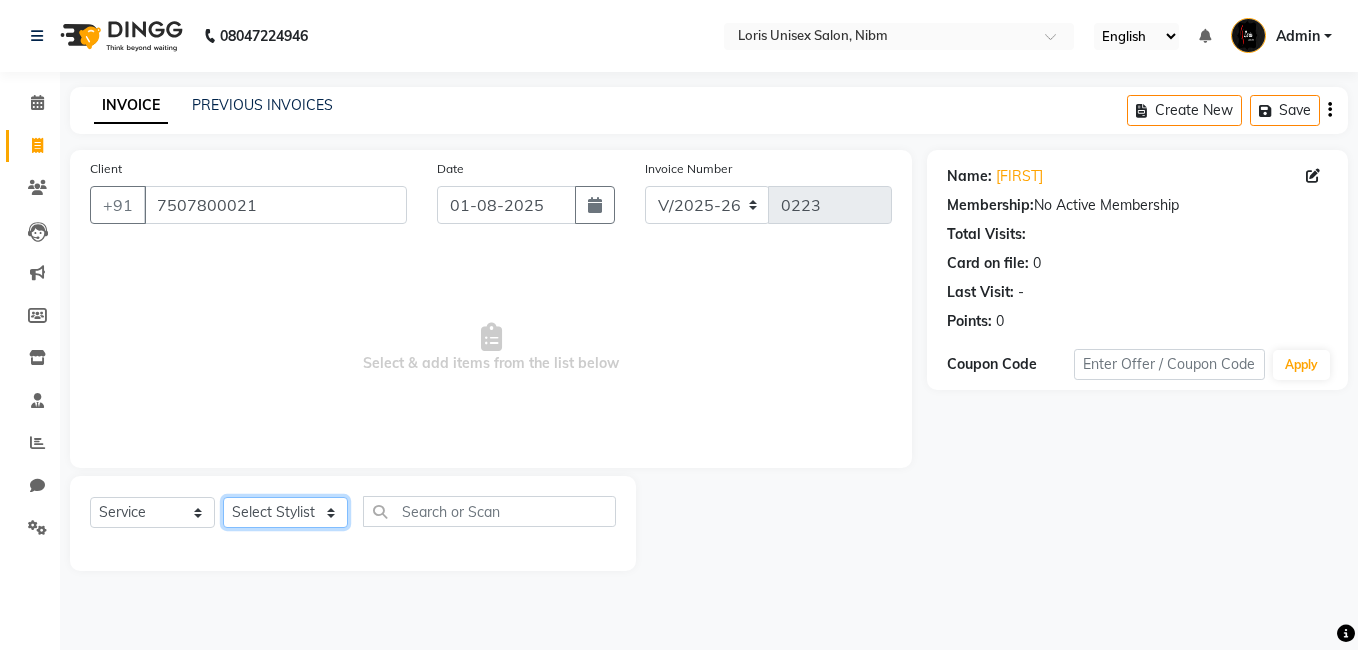 select on "[NUMBER]" 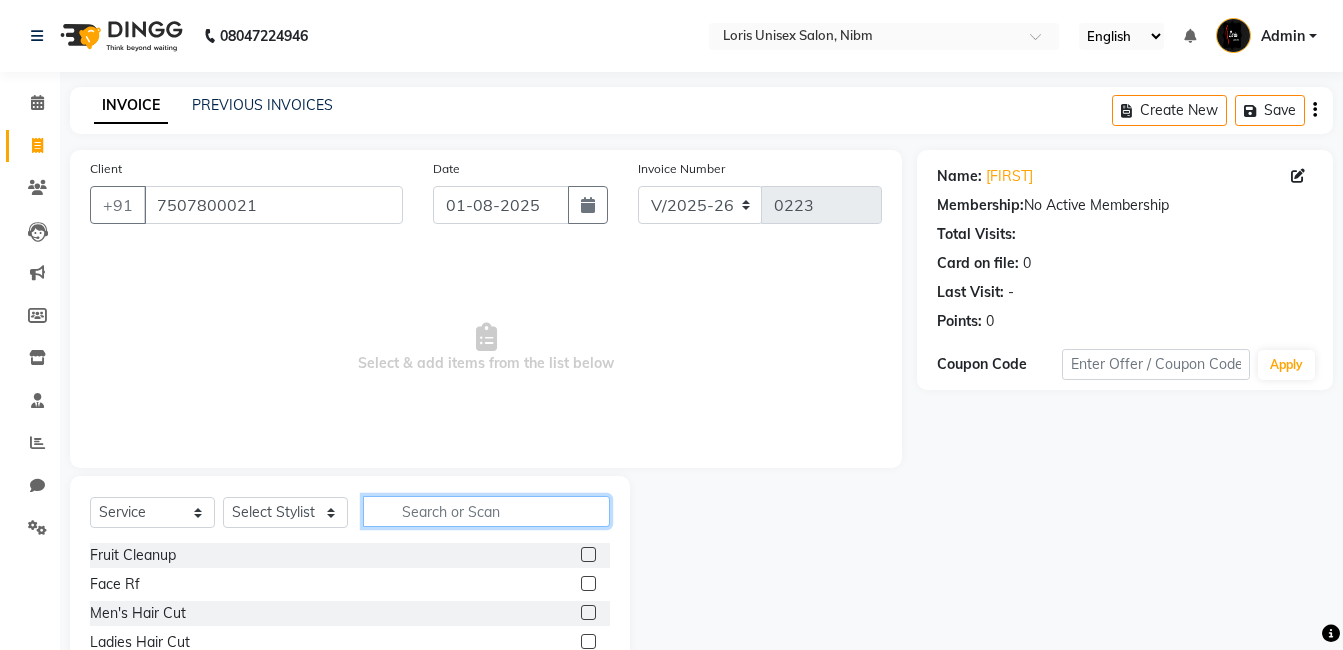 click 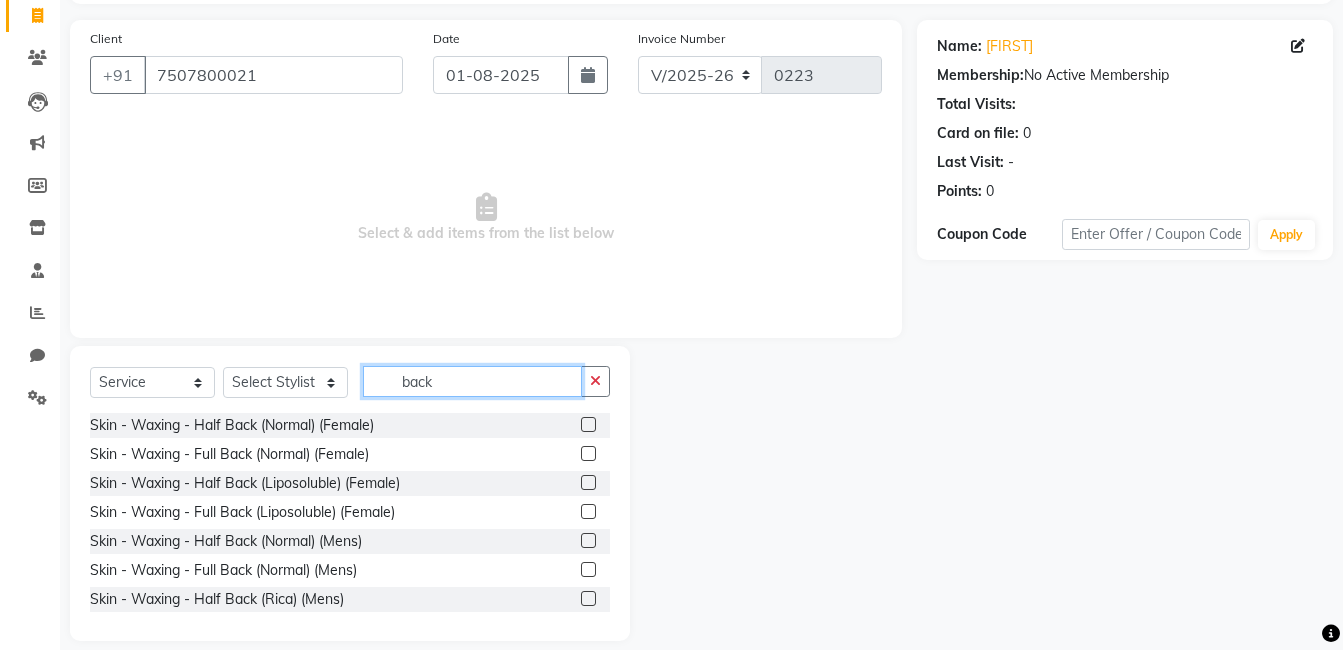 scroll, scrollTop: 151, scrollLeft: 0, axis: vertical 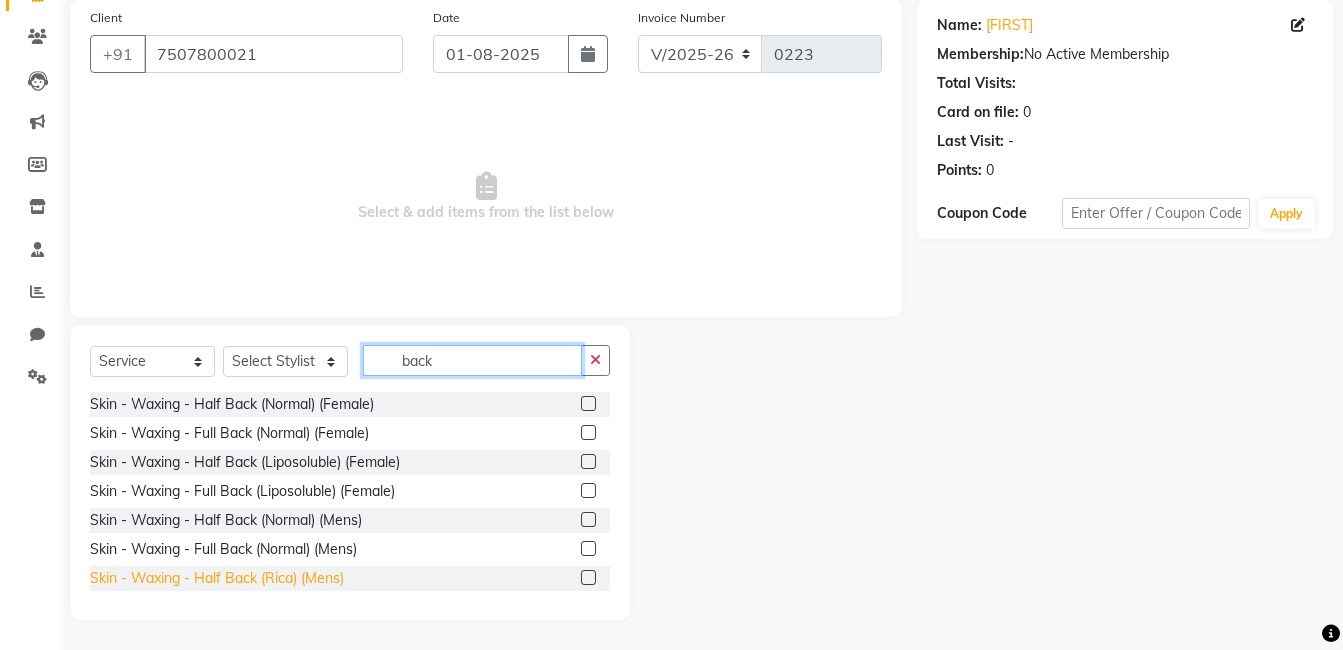 type on "back" 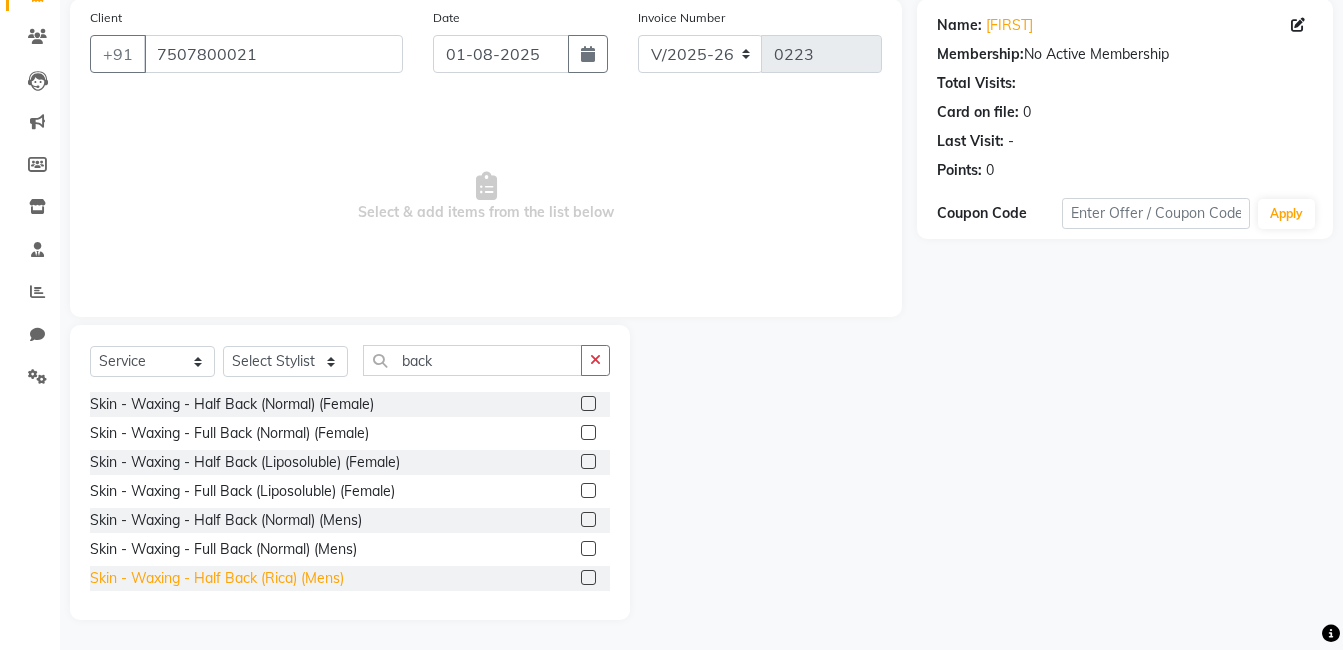 click on "Skin - Waxing - Half Back  (Rica) (Mens)" 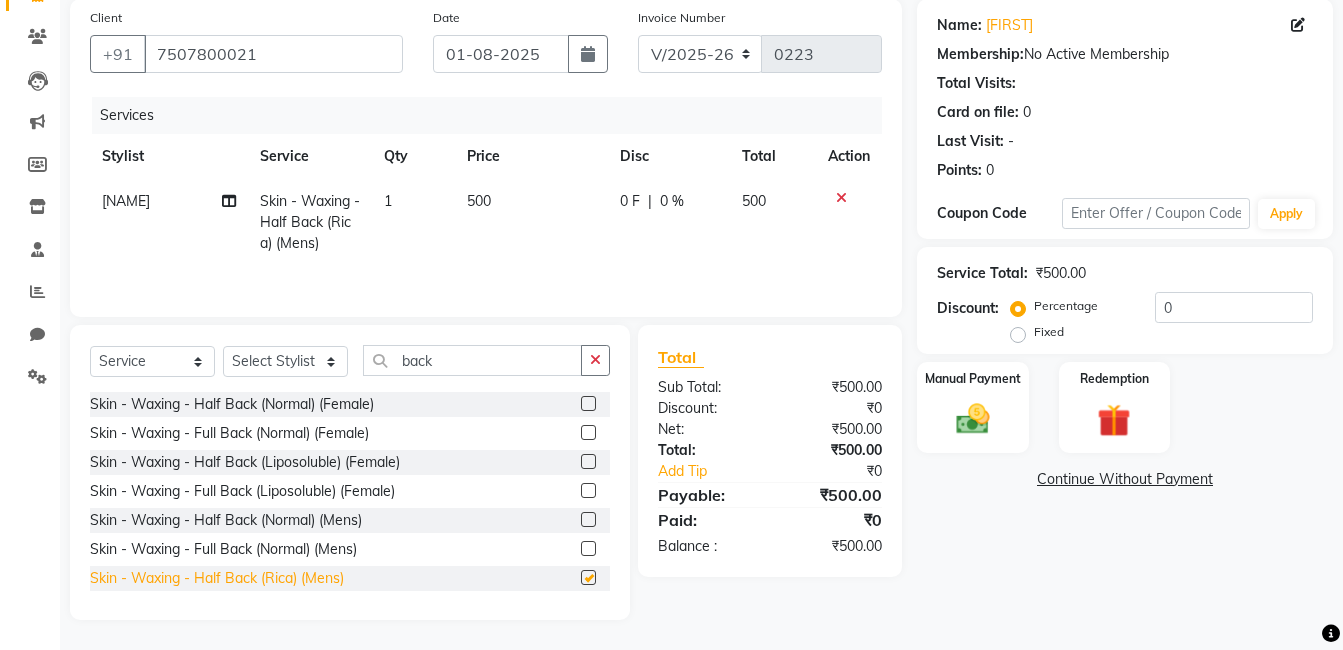 checkbox on "false" 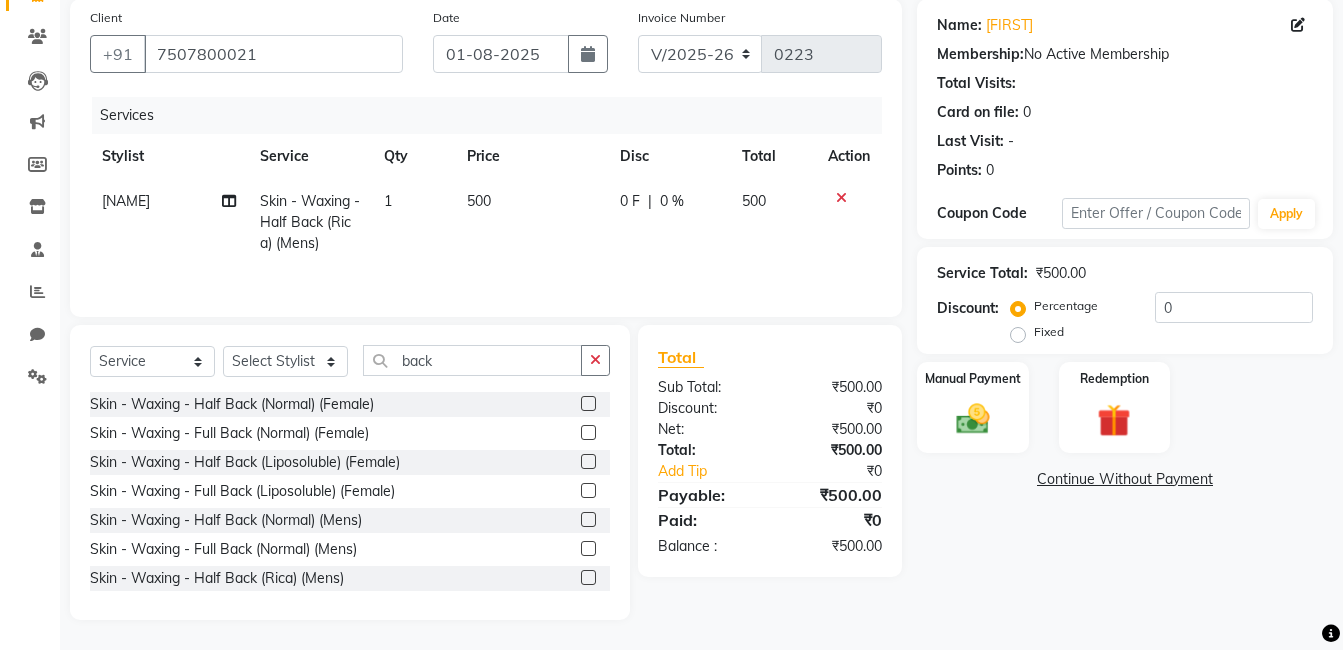 click on "500" 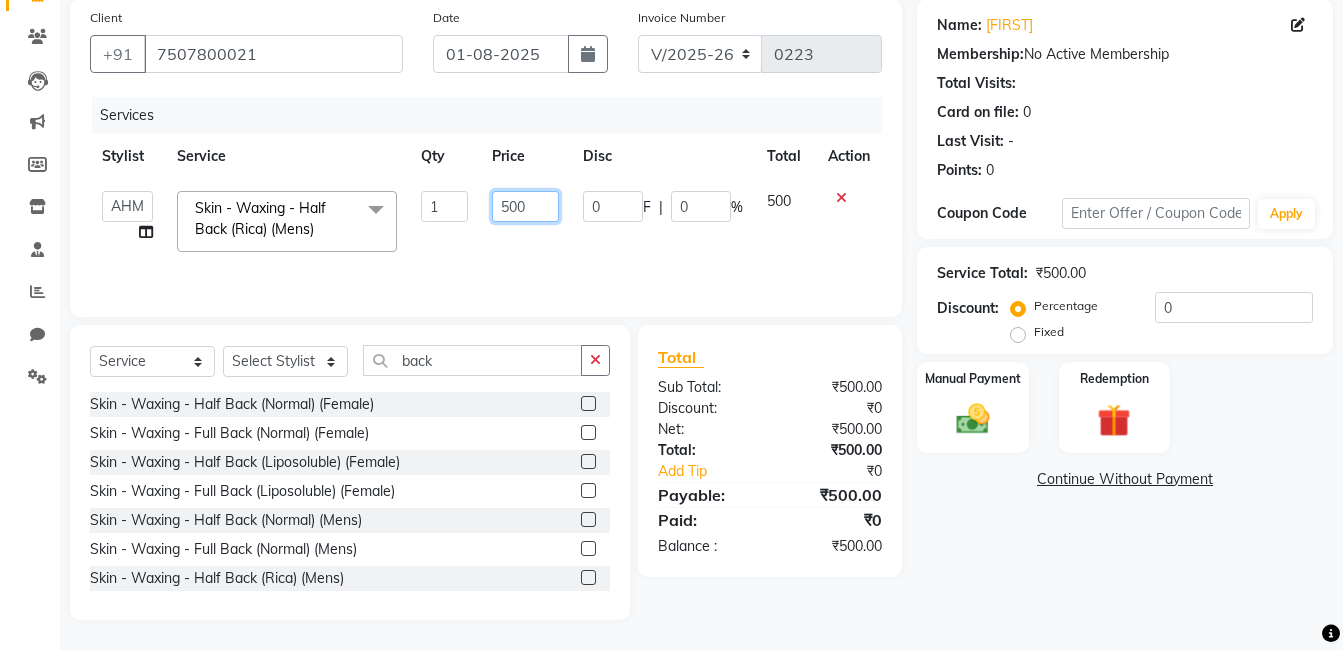 click on "500" 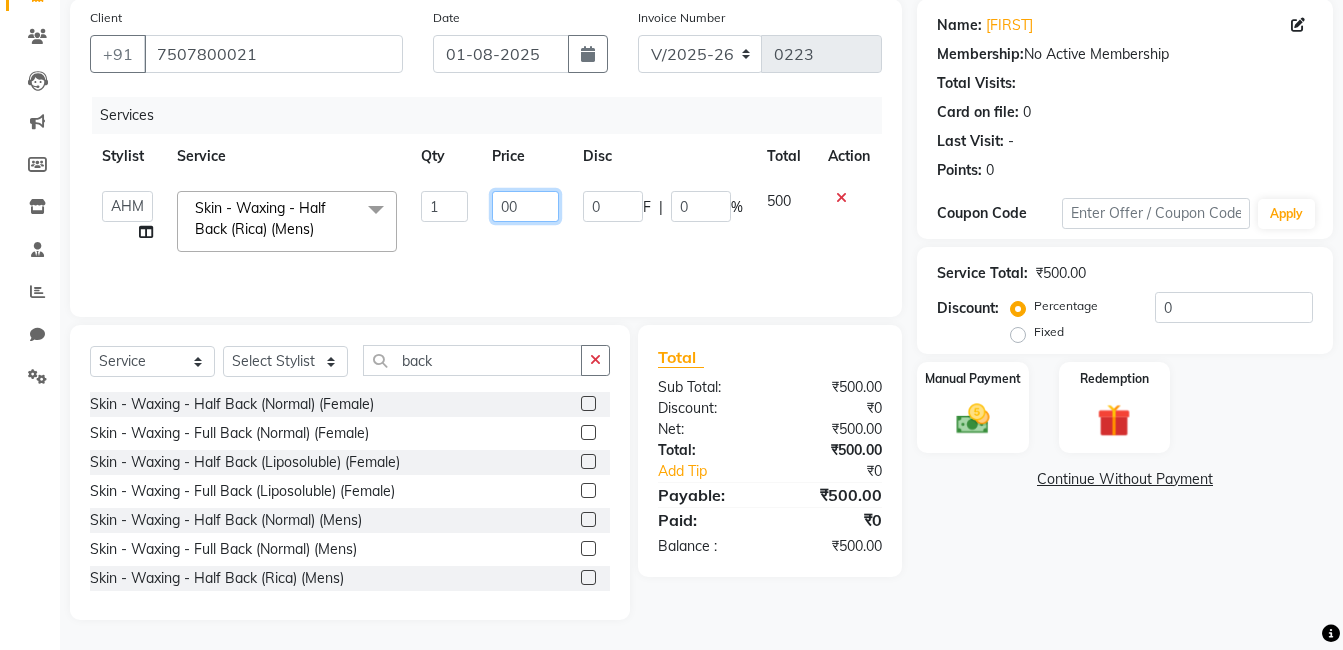 type on "800" 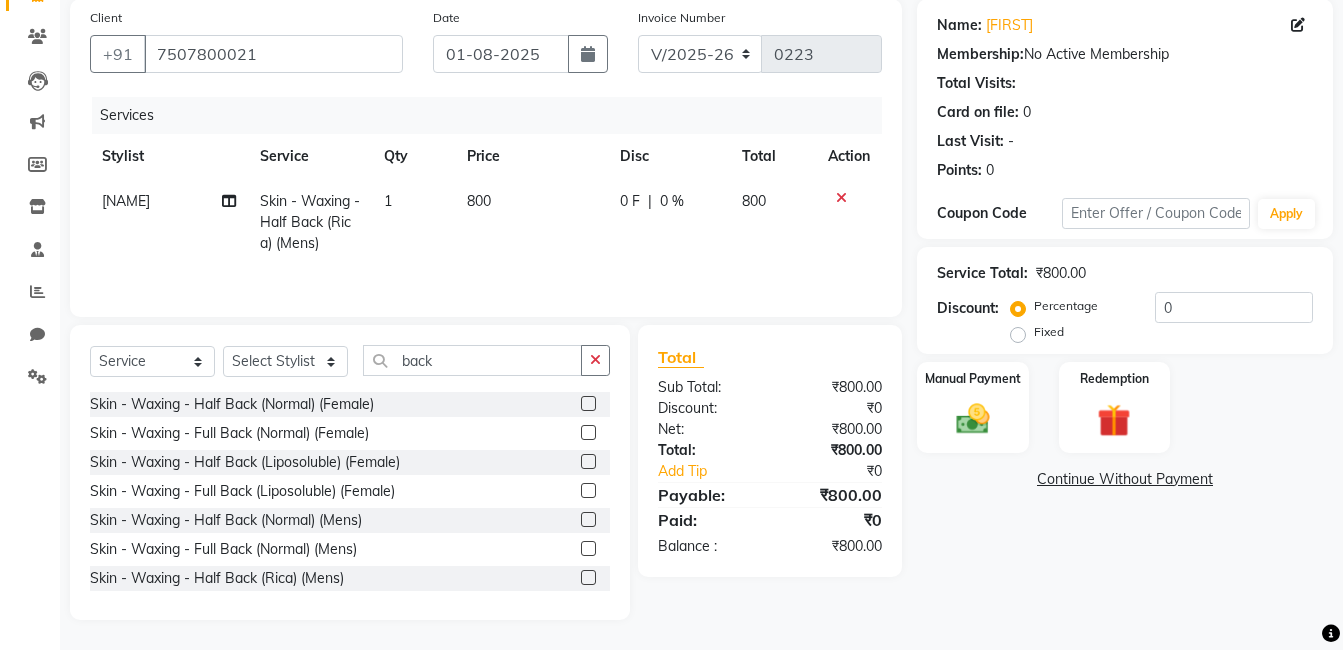 click on "Name: [FIRST] Membership: No Active Membership Total Visits: Card on file: 0 Last Visit: - Points: 0 Coupon Code Apply Service Total: ₹800.00 Discount: Percentage Fixed 0 Manual Payment Redemption Continue Without Payment" 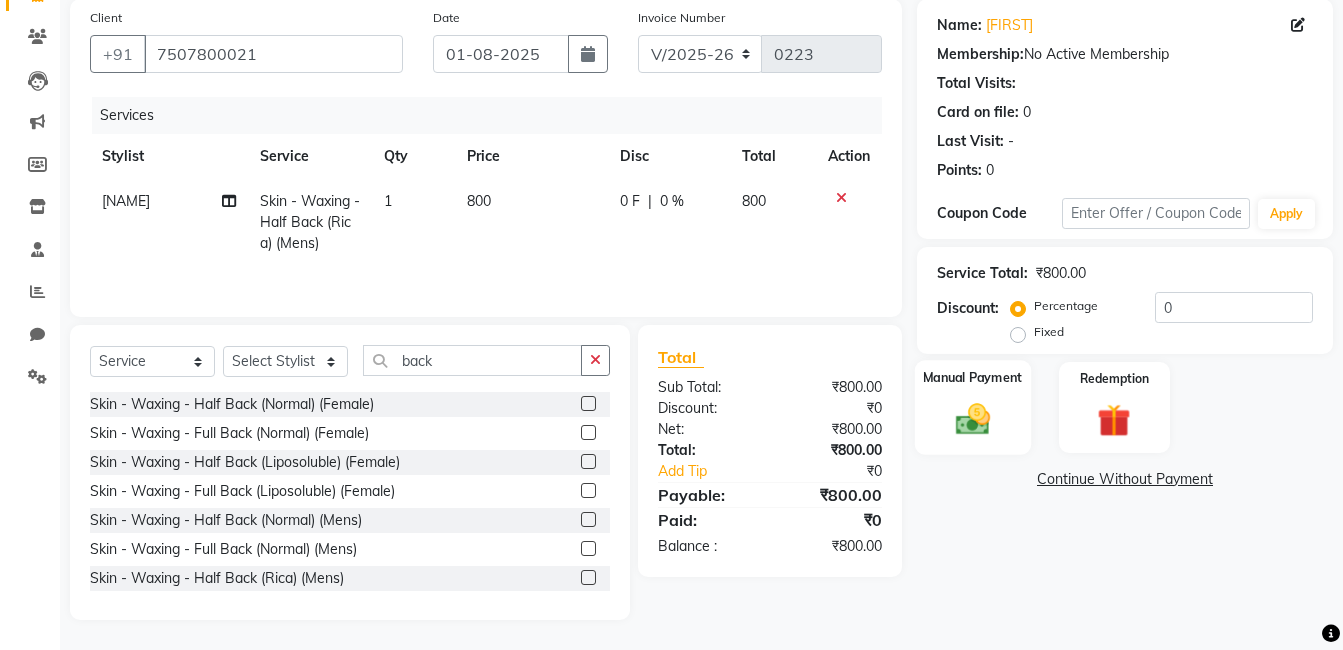 click 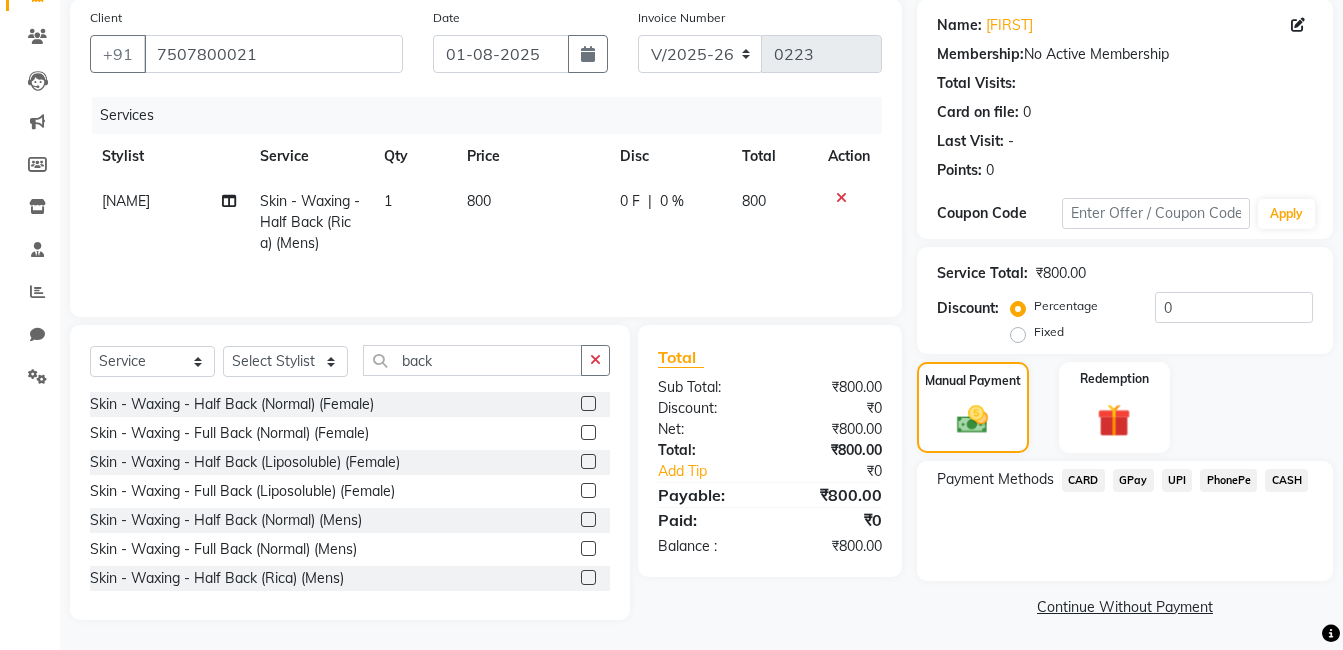 click on "GPay" 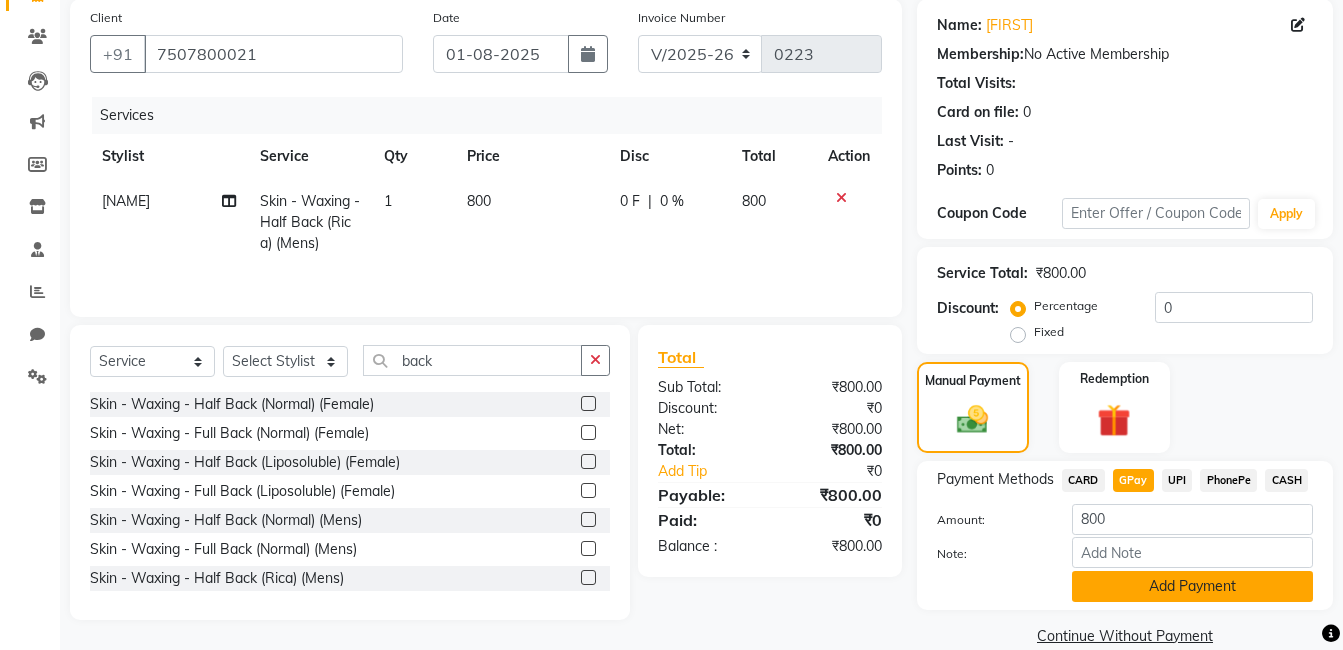click on "Add Payment" 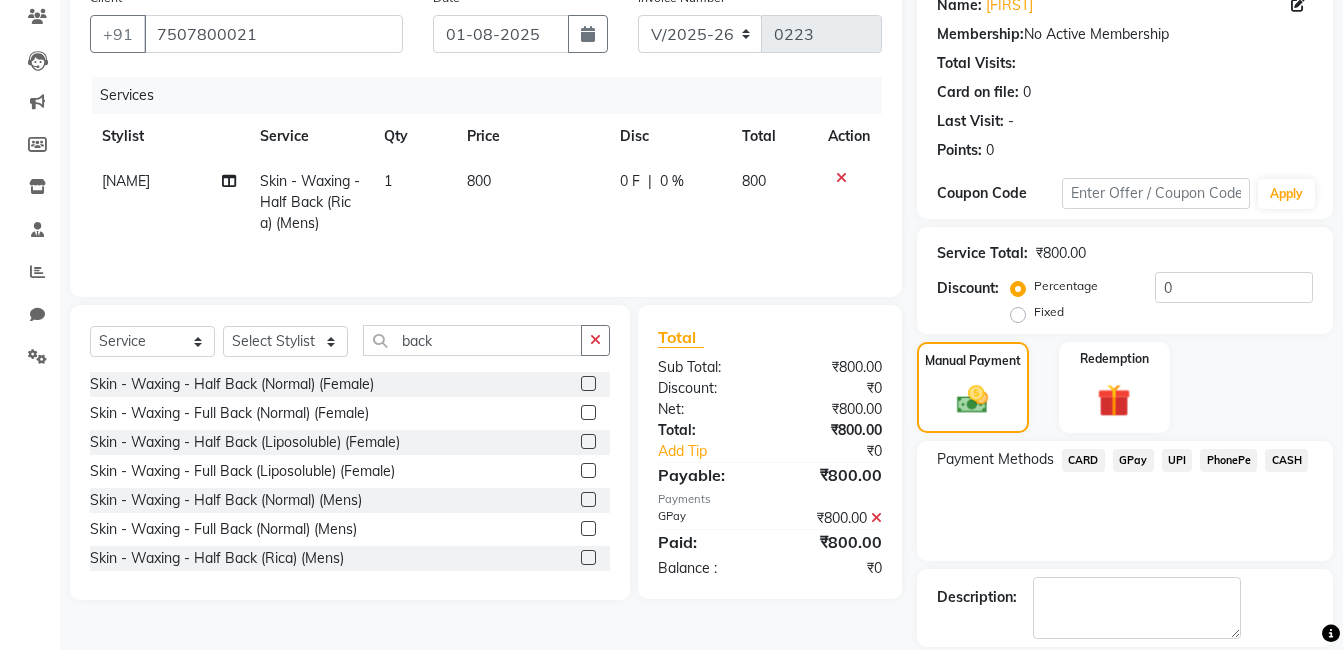 scroll, scrollTop: 266, scrollLeft: 0, axis: vertical 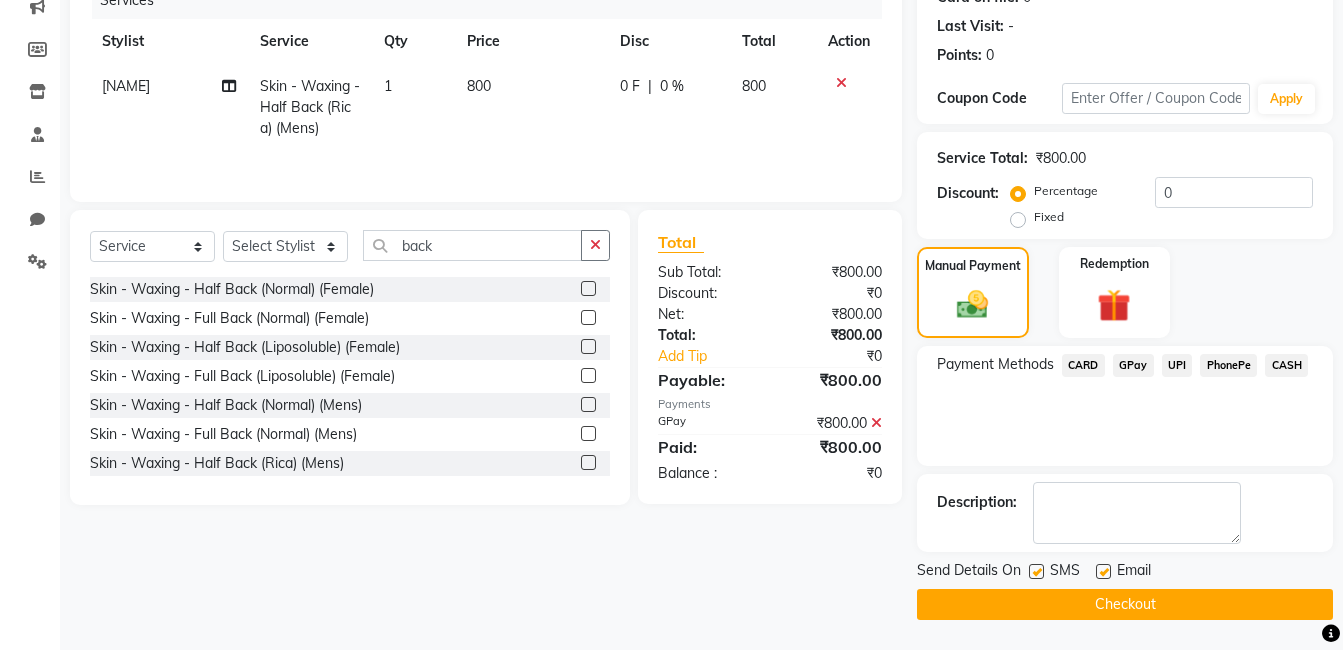 click on "Send Details On SMS Email  Checkout" 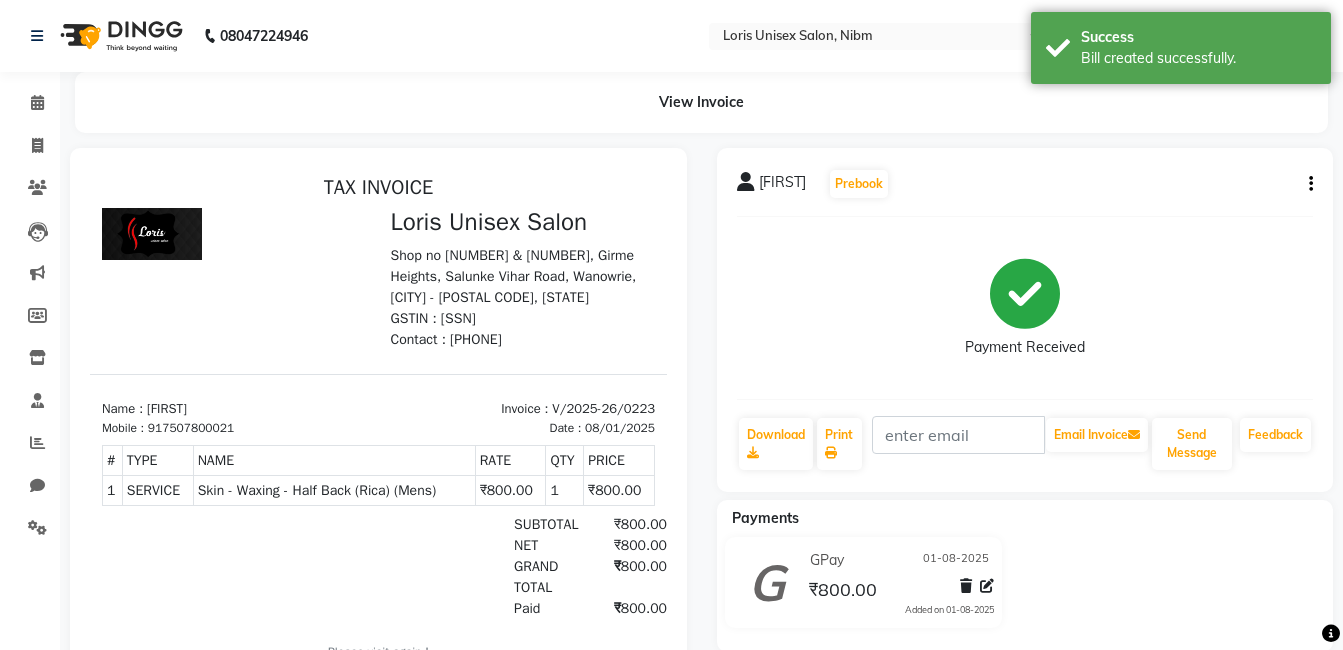 scroll, scrollTop: 0, scrollLeft: 0, axis: both 